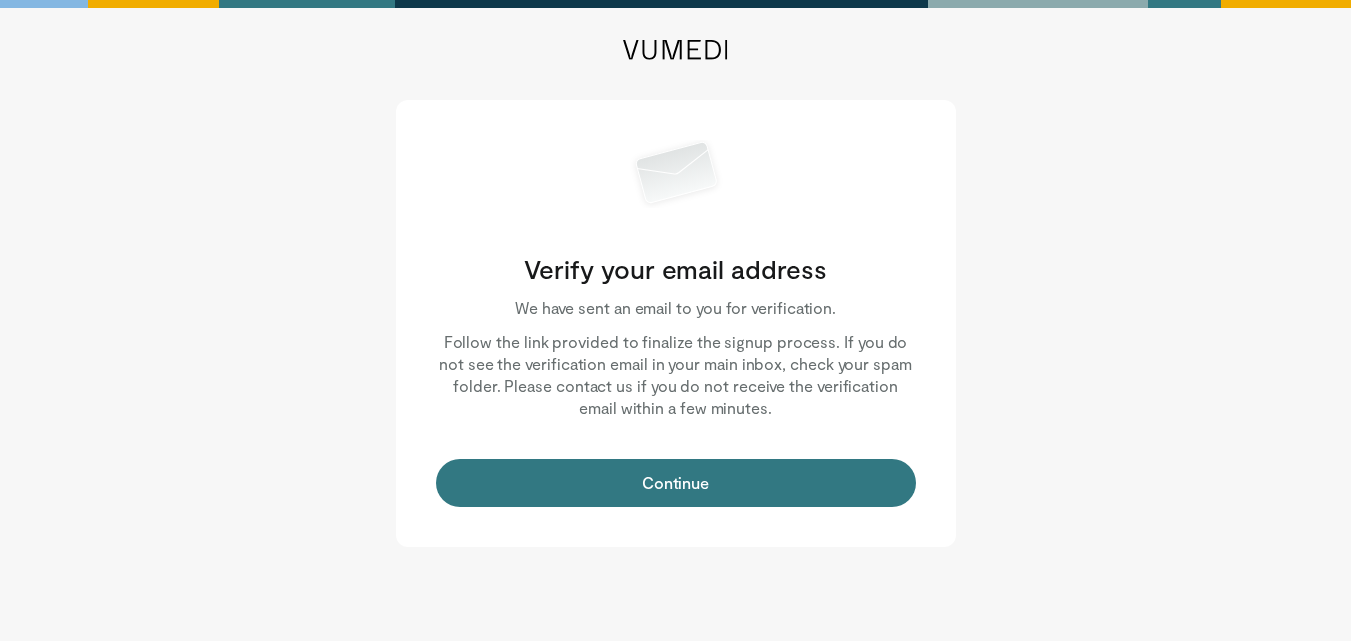 scroll, scrollTop: 0, scrollLeft: 0, axis: both 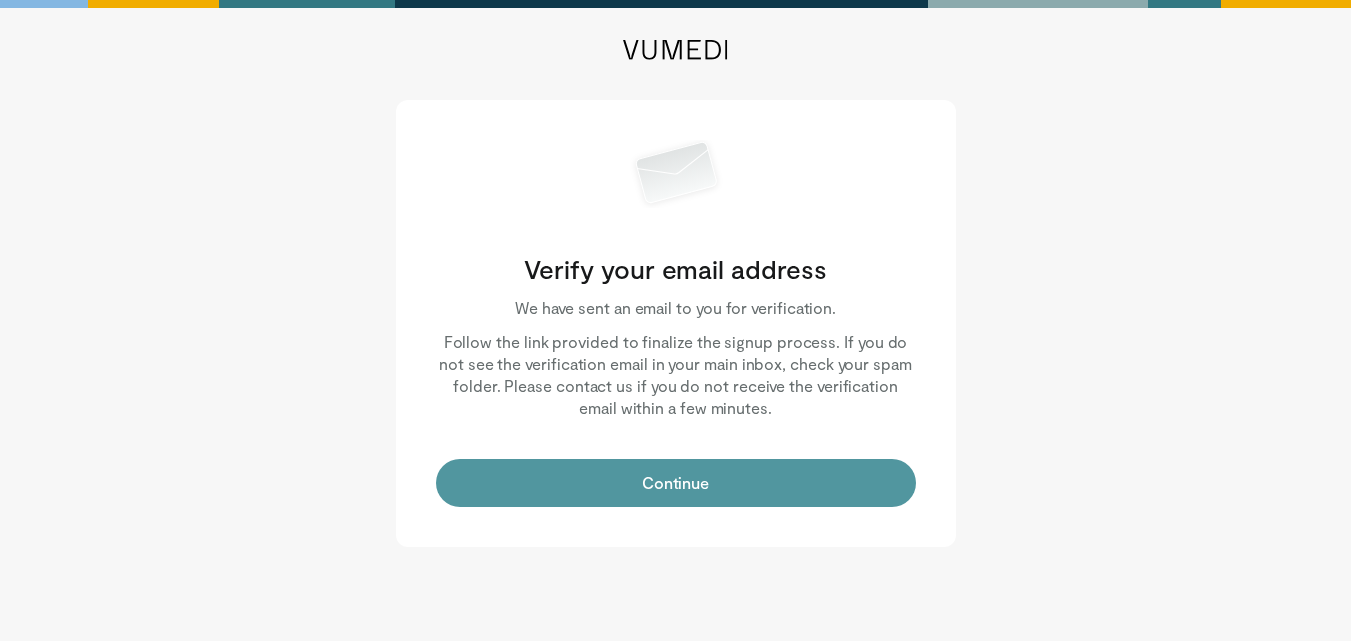 click on "Continue" at bounding box center (676, 483) 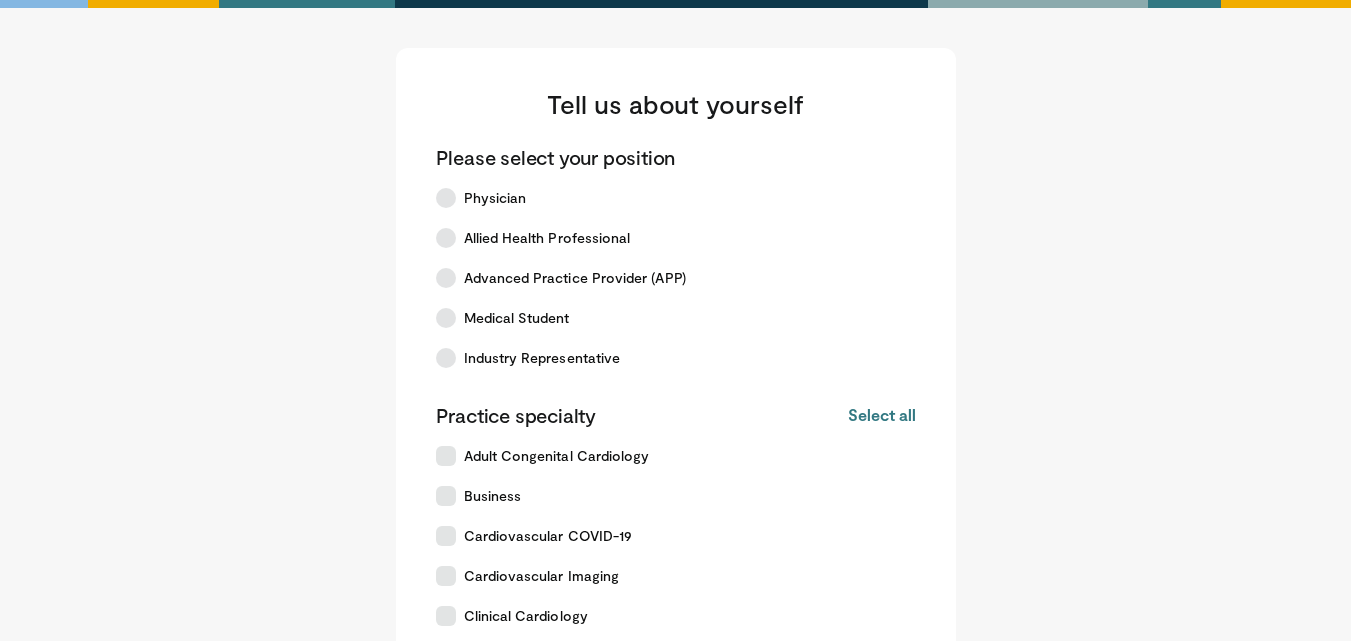 scroll, scrollTop: 0, scrollLeft: 0, axis: both 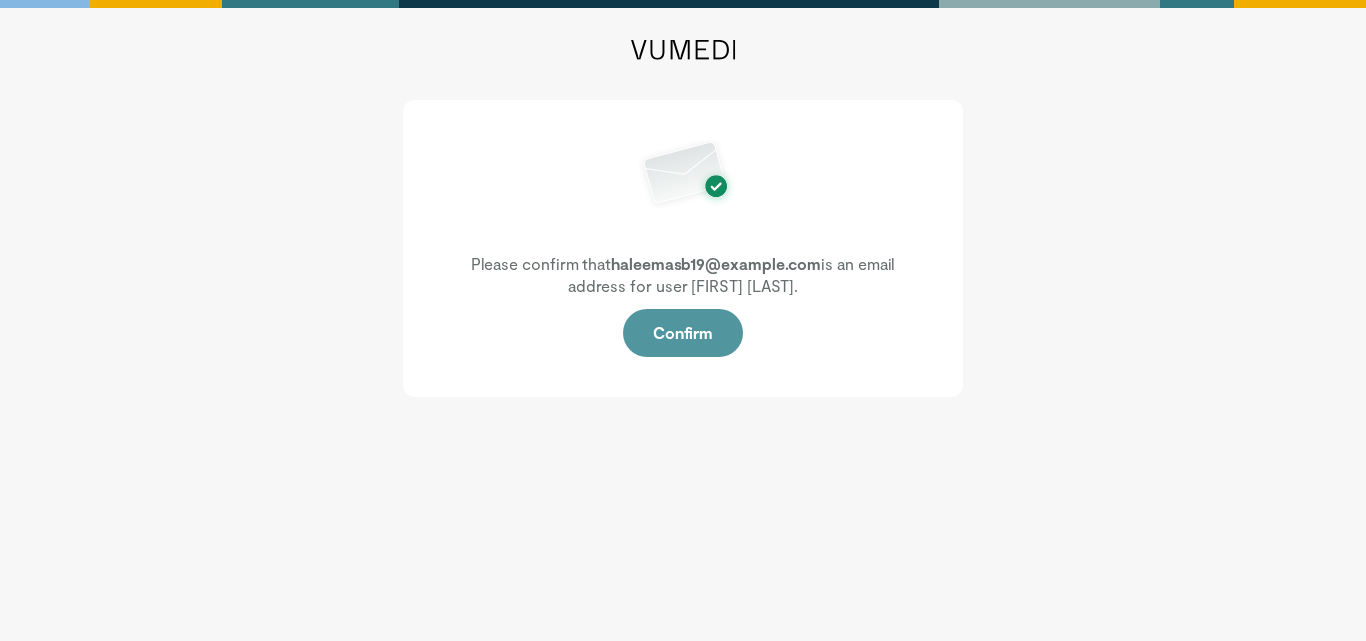 click on "Confirm" at bounding box center (683, 333) 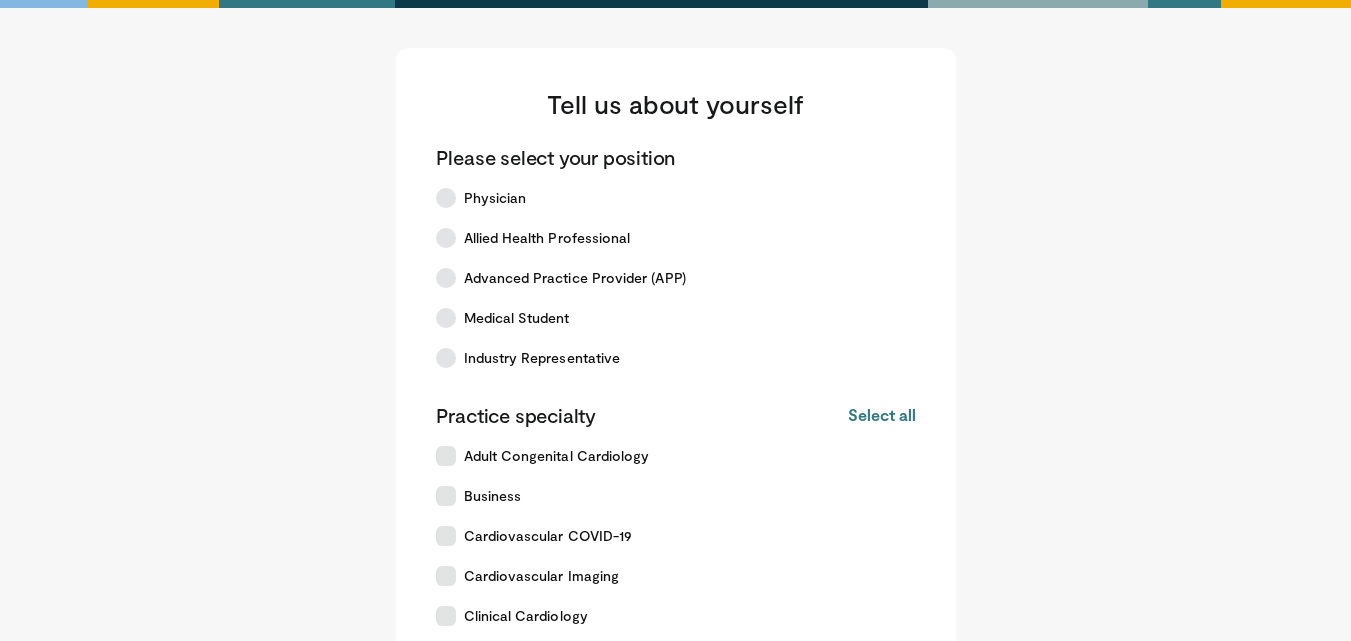 scroll, scrollTop: 0, scrollLeft: 0, axis: both 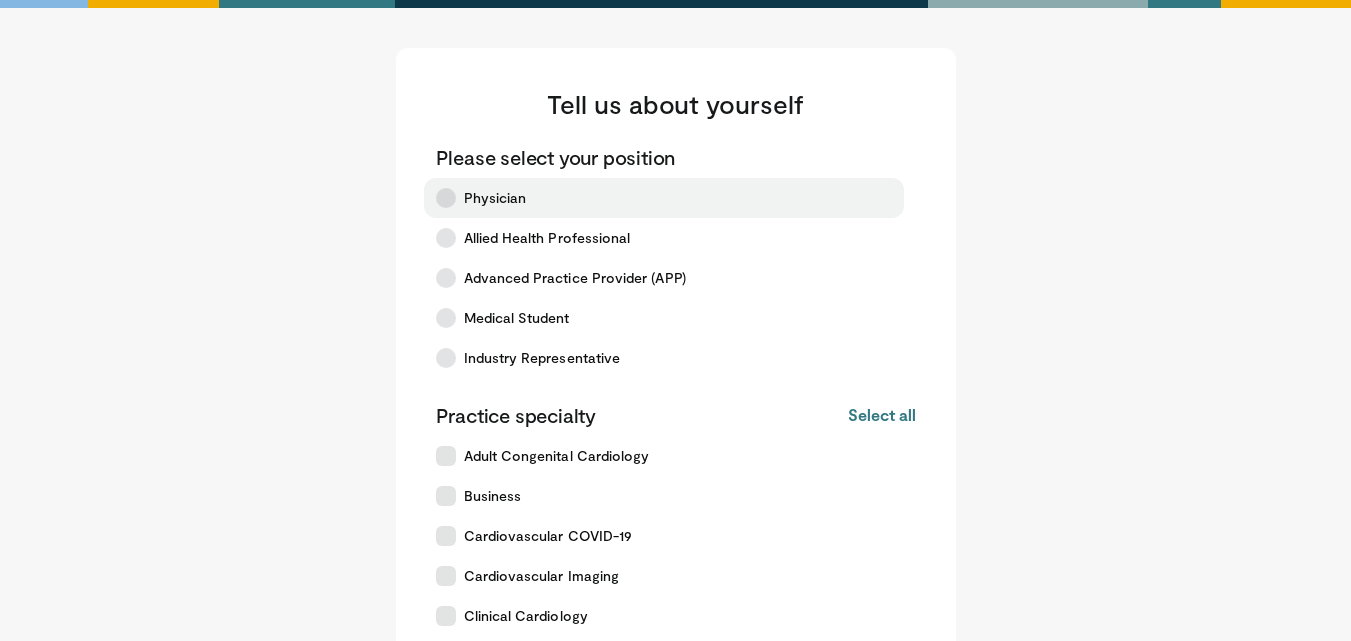 click at bounding box center [446, 198] 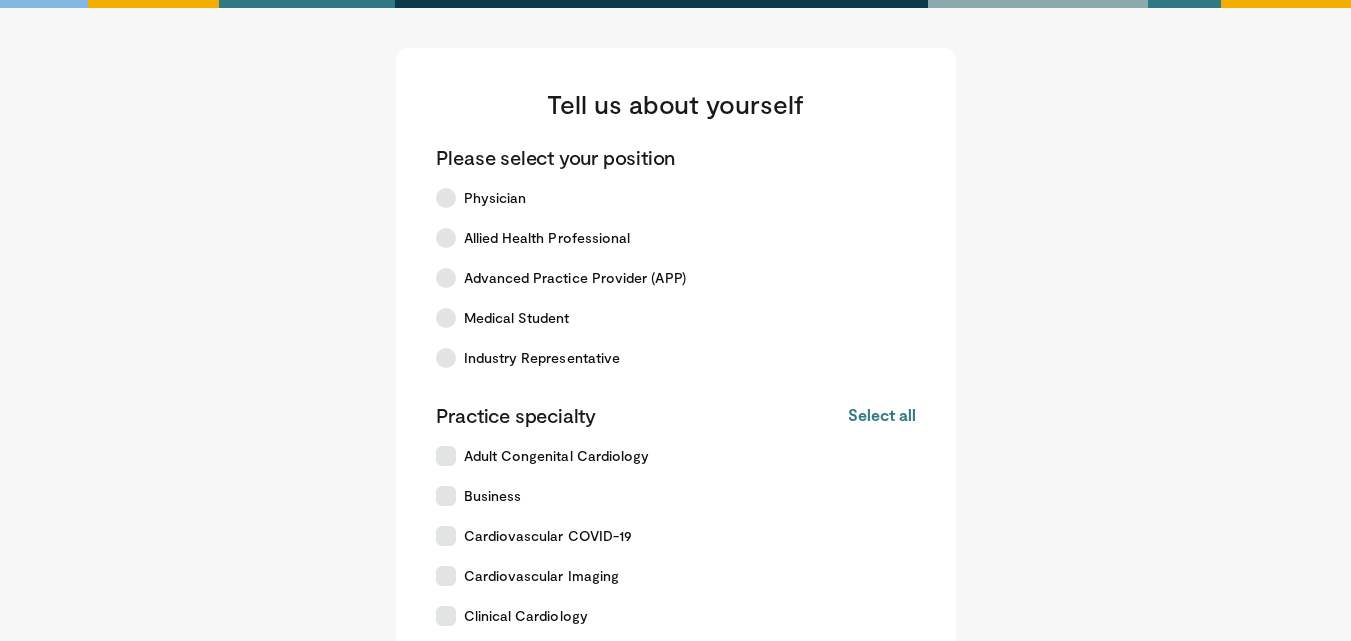 click on "Tell us about yourself
Please select your position
Physician
Allied Health Professional
Advanced Practice Provider (APP)
Medical Student
Industry Representative
Practice specialty
Select all
Deselect all
Adult Congenital Cardiology
Business
Cardiovascular COVID-19" at bounding box center (676, 604) 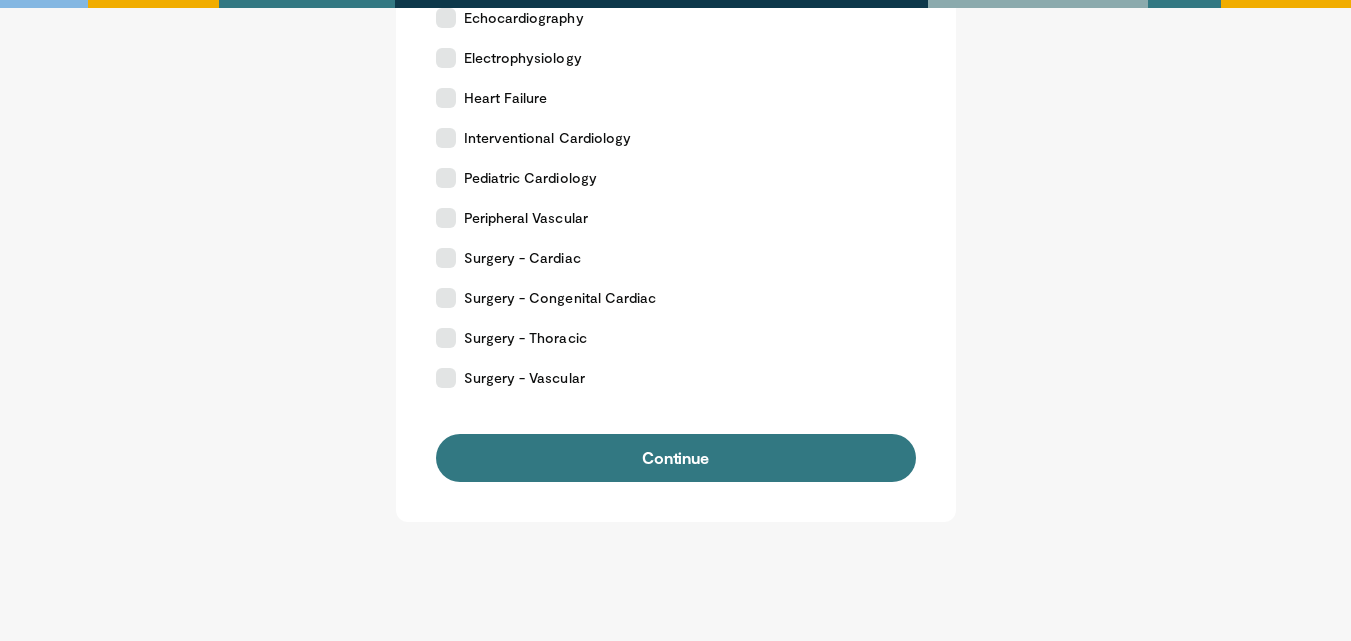 scroll, scrollTop: 680, scrollLeft: 0, axis: vertical 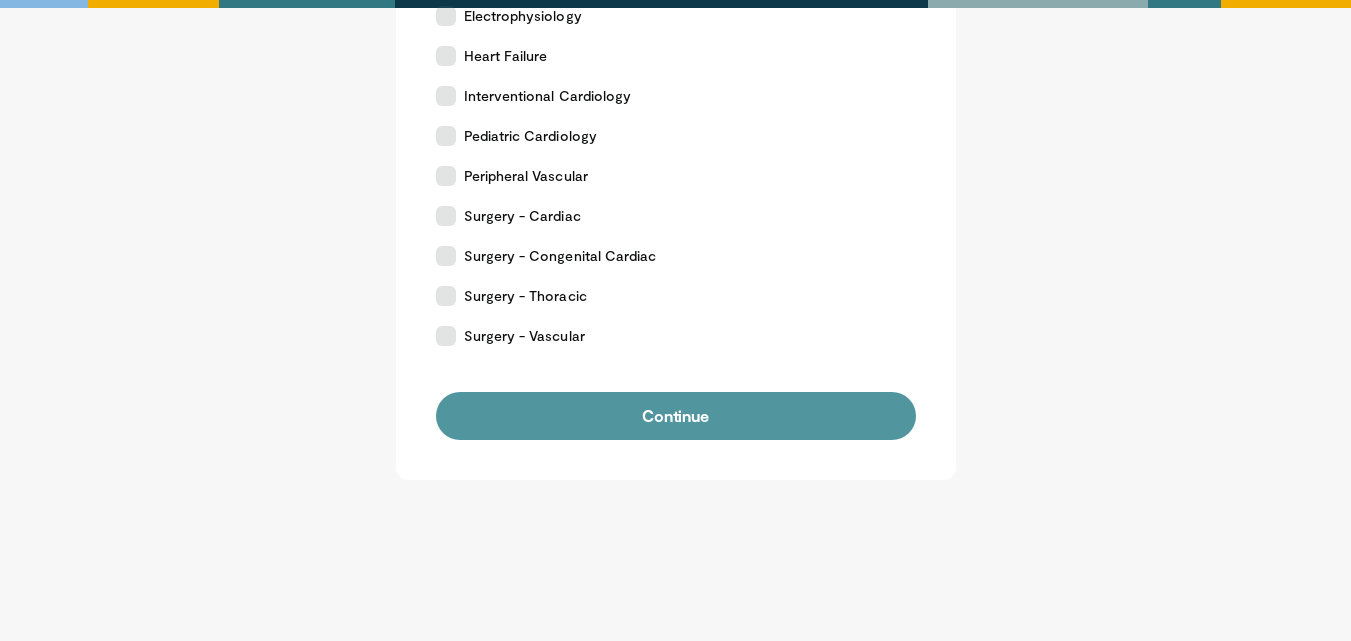 drag, startPoint x: 686, startPoint y: 389, endPoint x: 669, endPoint y: 400, distance: 20.248457 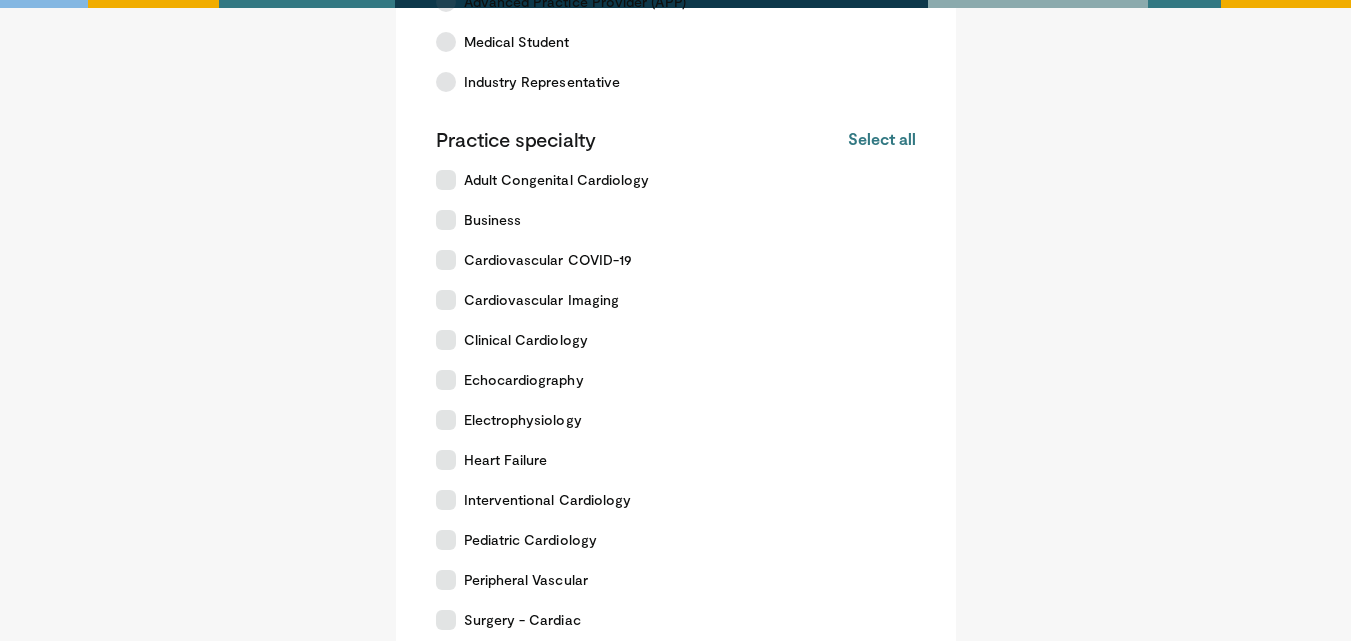 scroll, scrollTop: 280, scrollLeft: 0, axis: vertical 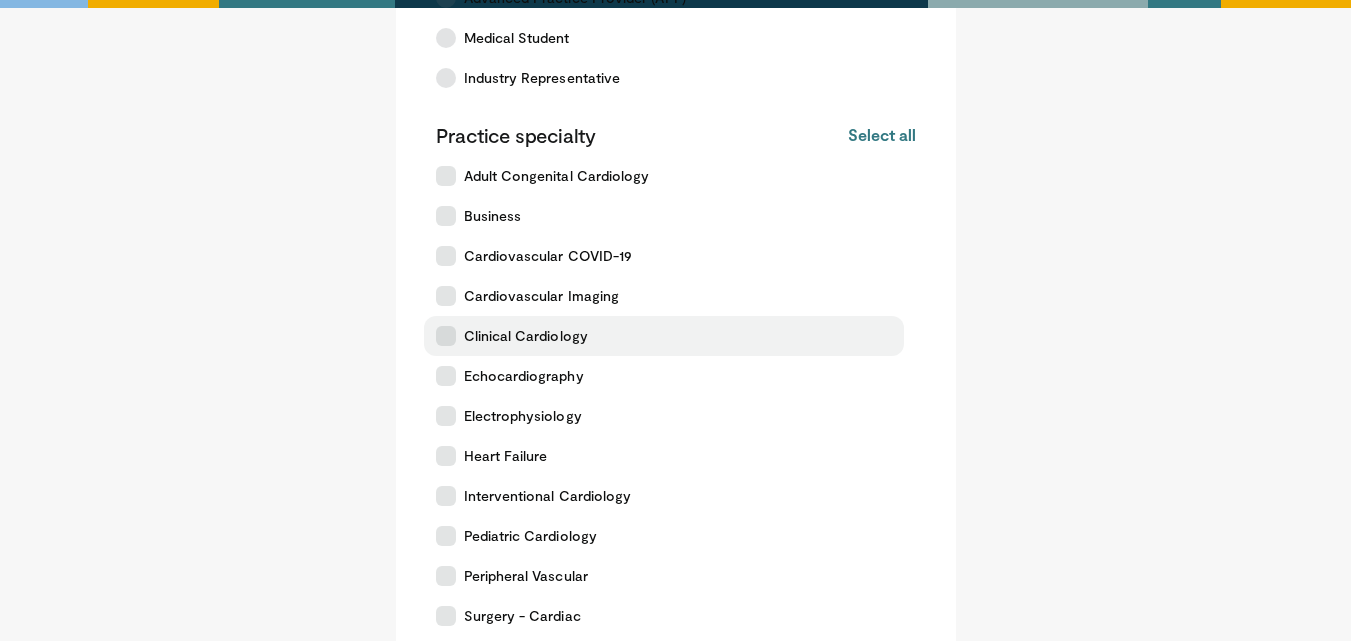 click at bounding box center [446, 336] 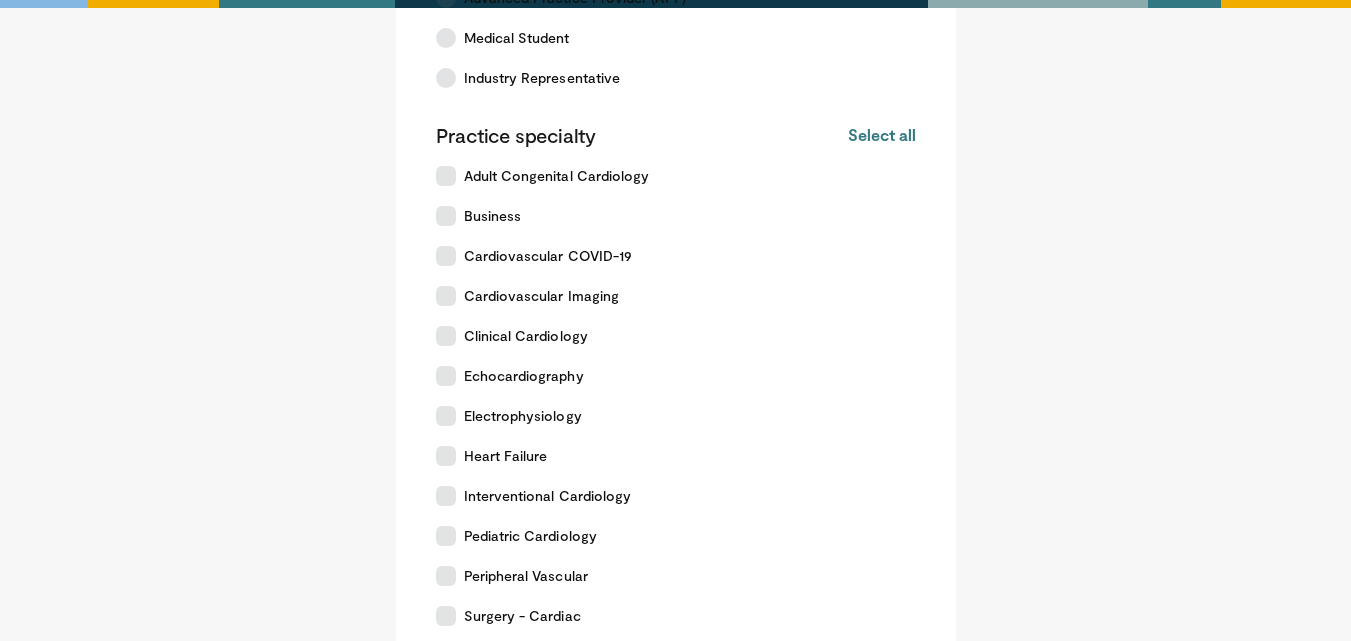 click on "Tell us about yourself
Please select your position
Physician
Allied Health Professional
Advanced Practice Provider (APP)
Medical Student
Industry Representative
Practice specialty
Select all
Deselect all
Adult Congenital Cardiology
Business
Cardiovascular COVID-19" at bounding box center (676, 324) 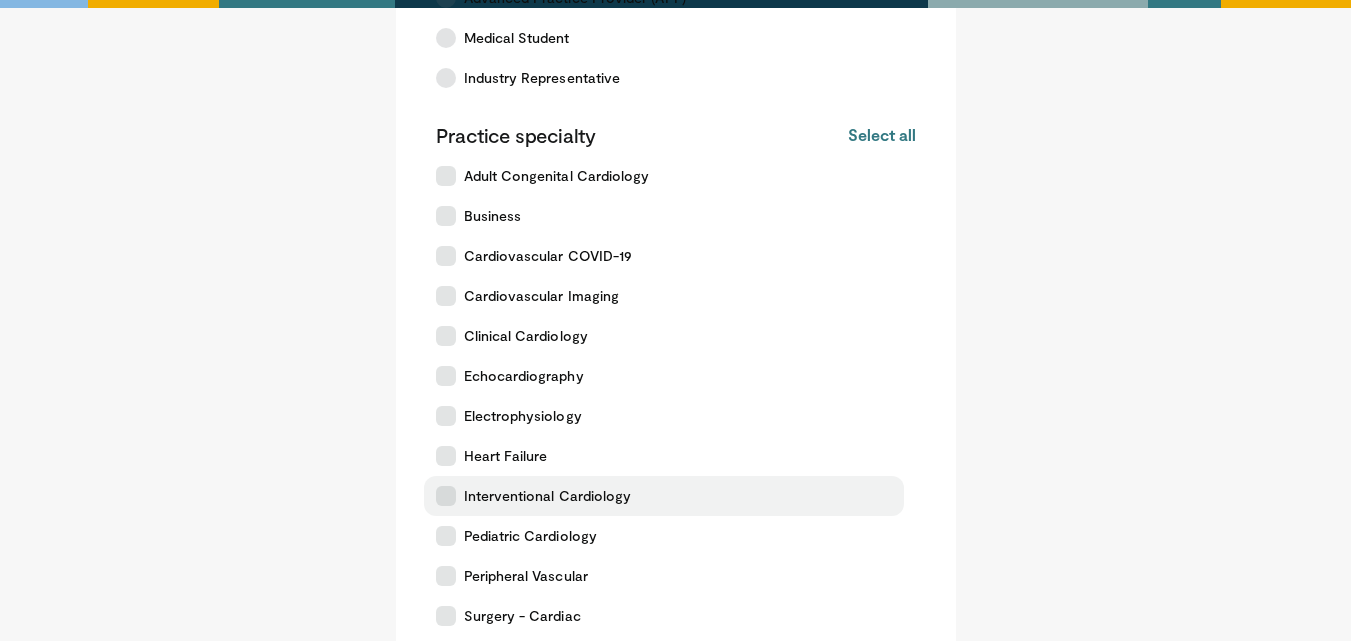 click at bounding box center (446, 496) 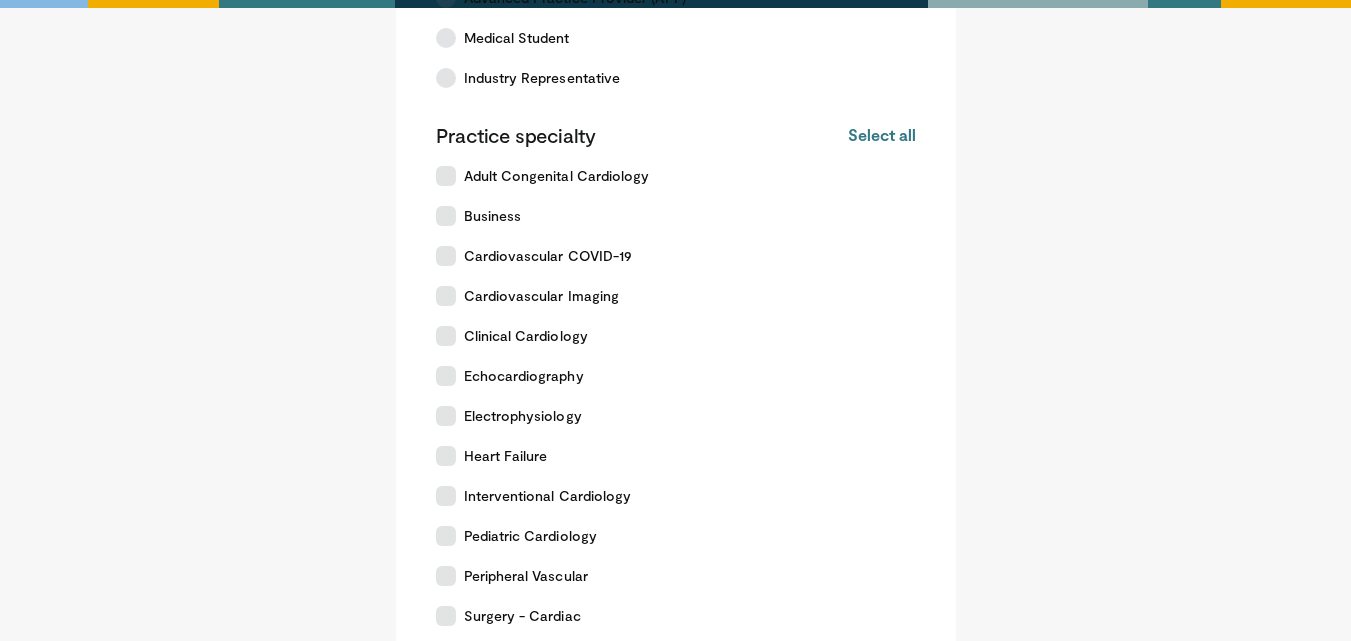 click on "Tell us about yourself
Please select your position
Physician
Allied Health Professional
Advanced Practice Provider (APP)
Medical Student
Industry Representative
Practice specialty
Select all
Deselect all
Adult Congenital Cardiology
Business
Cardiovascular COVID-19" at bounding box center (676, 324) 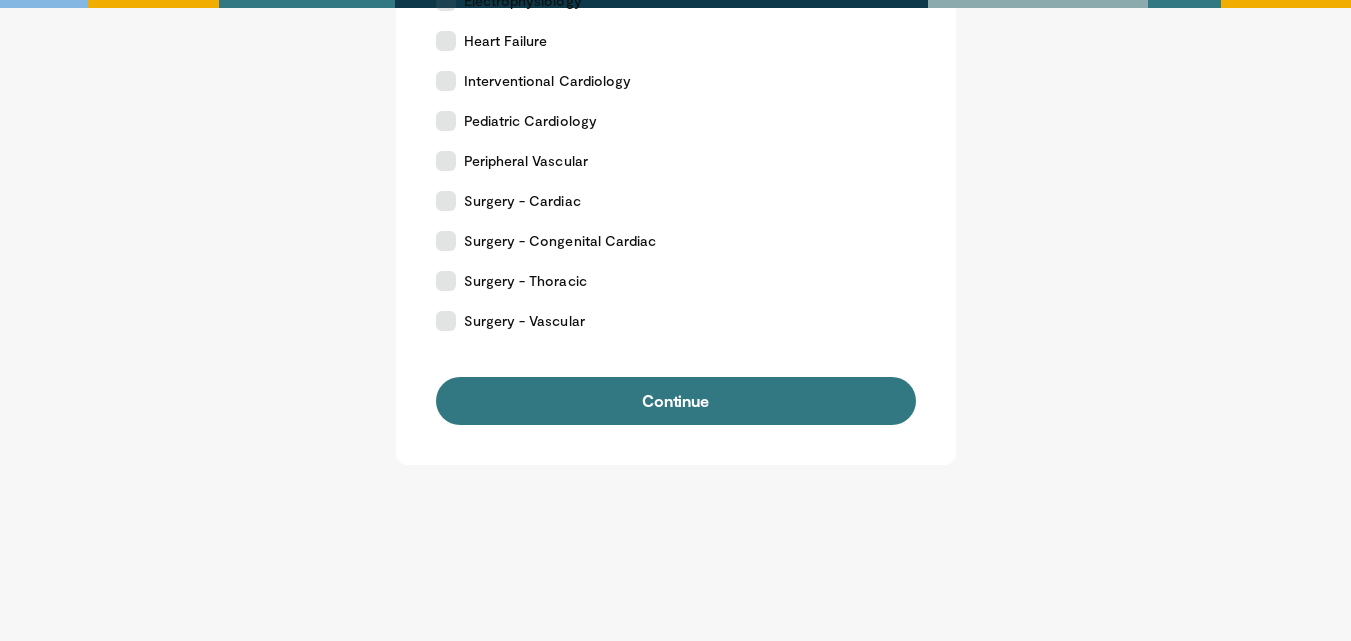 scroll, scrollTop: 717, scrollLeft: 0, axis: vertical 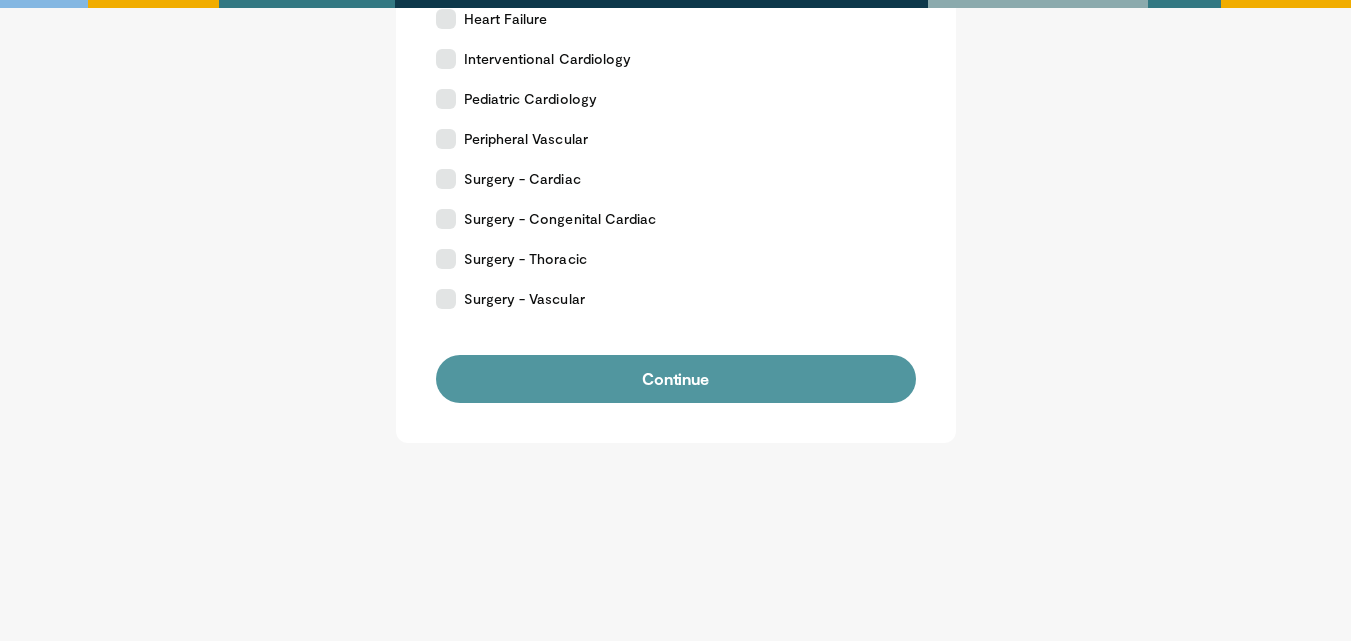 click on "Continue" at bounding box center [676, 379] 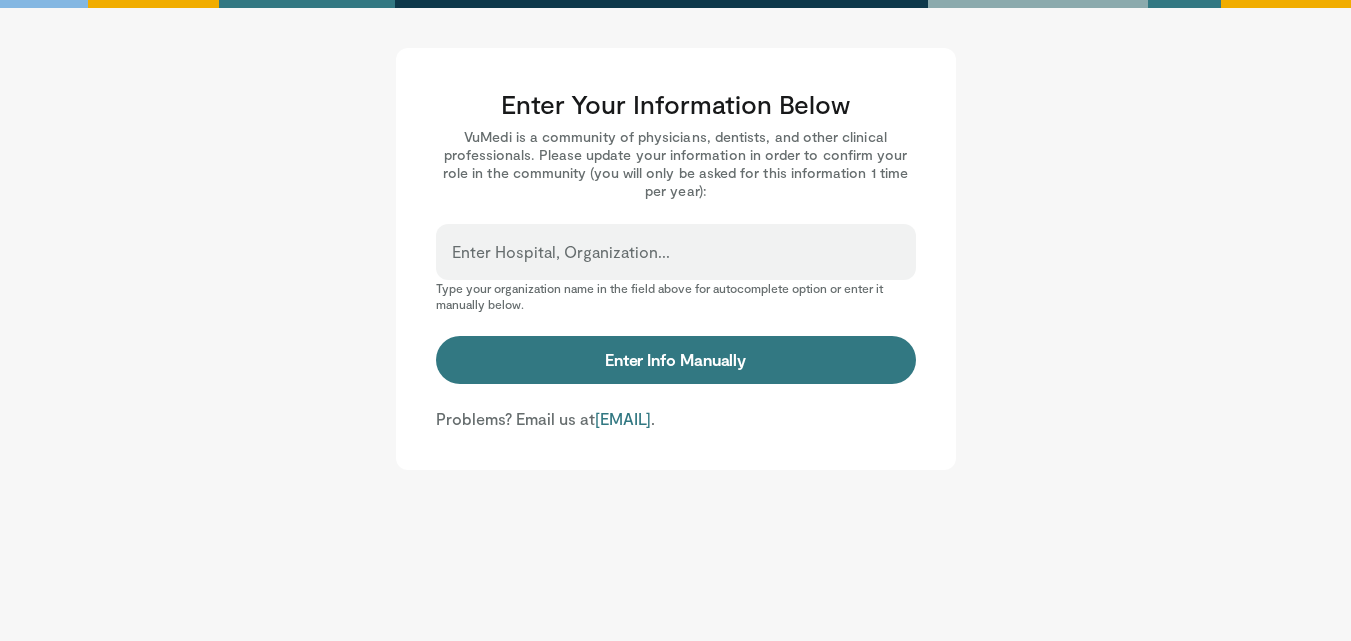 scroll, scrollTop: 0, scrollLeft: 0, axis: both 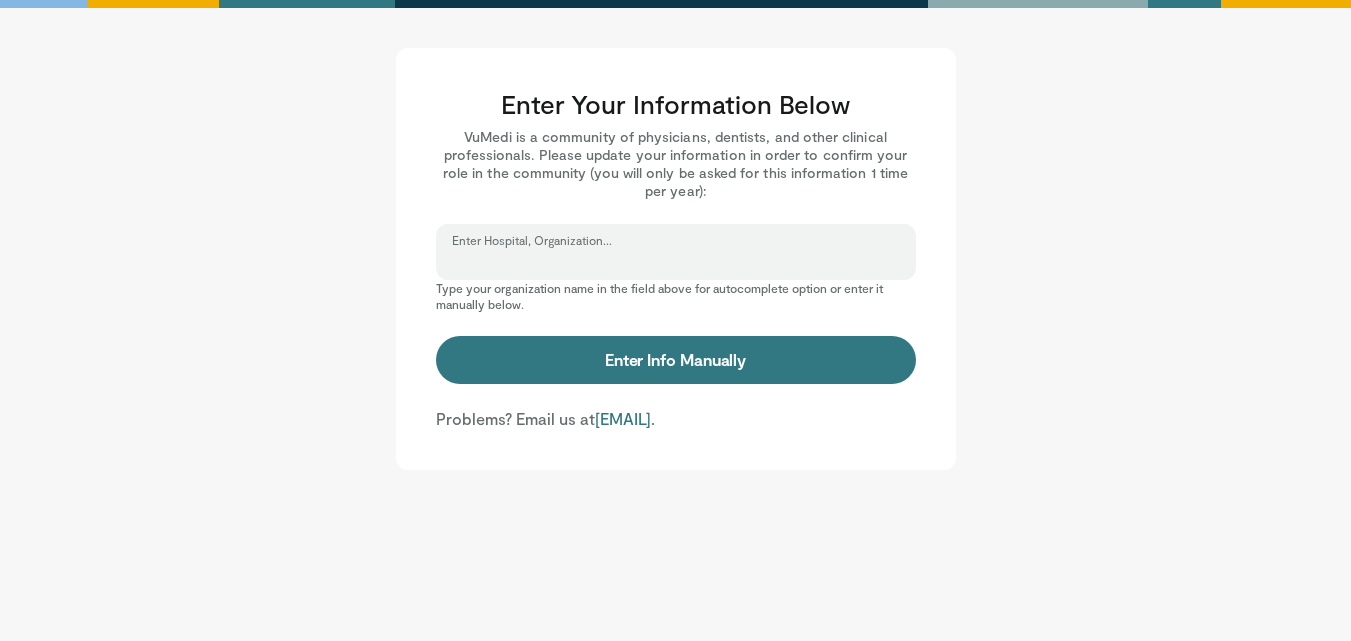 click on "Enter Hospital, Organization..." at bounding box center [676, 261] 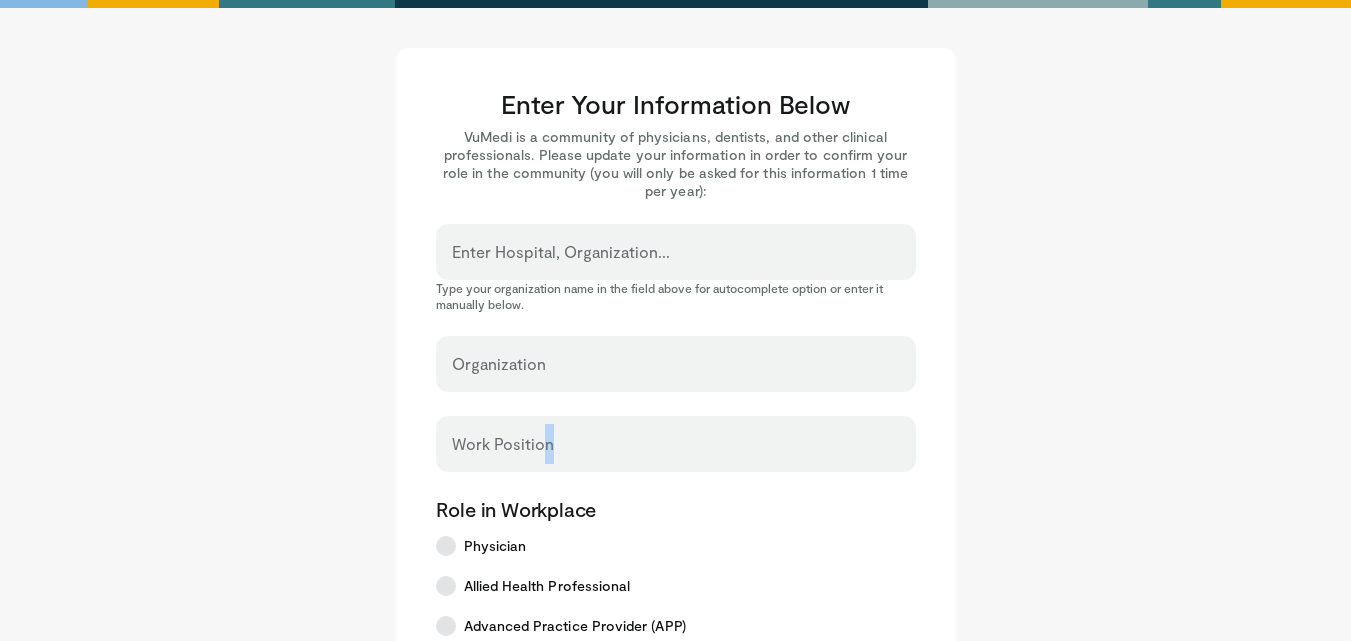 click on "Work Position" at bounding box center [676, 444] 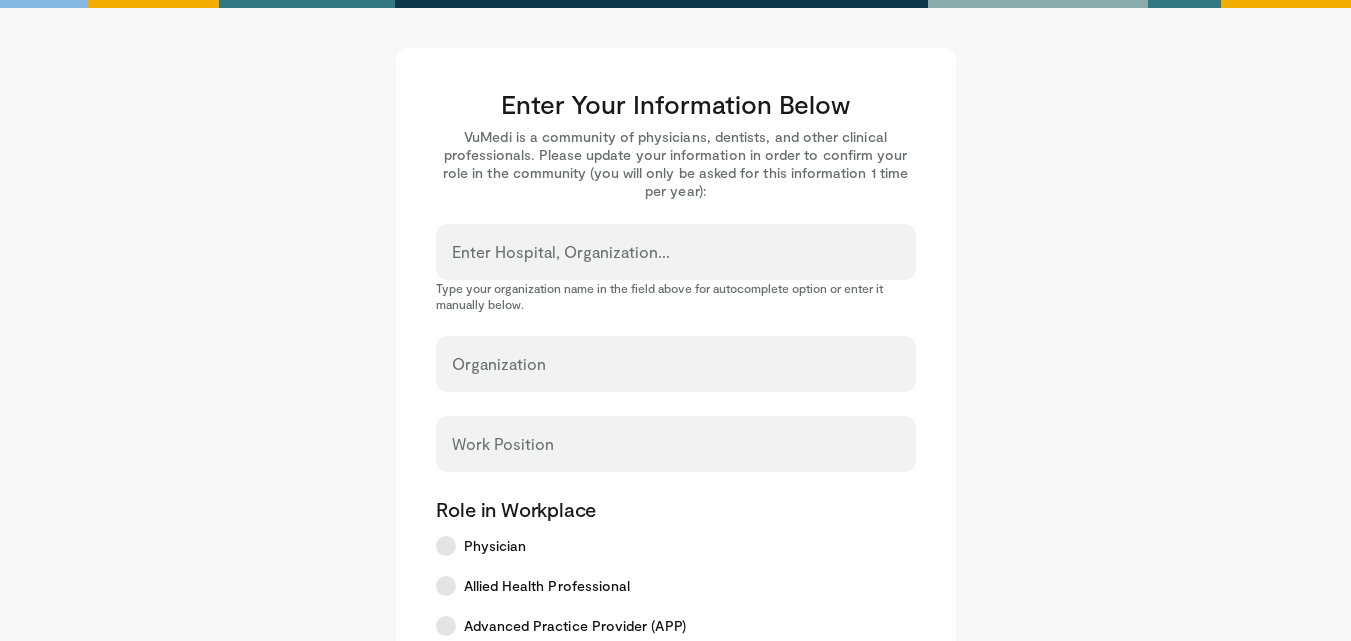 click on "Work Position" at bounding box center (503, 444) 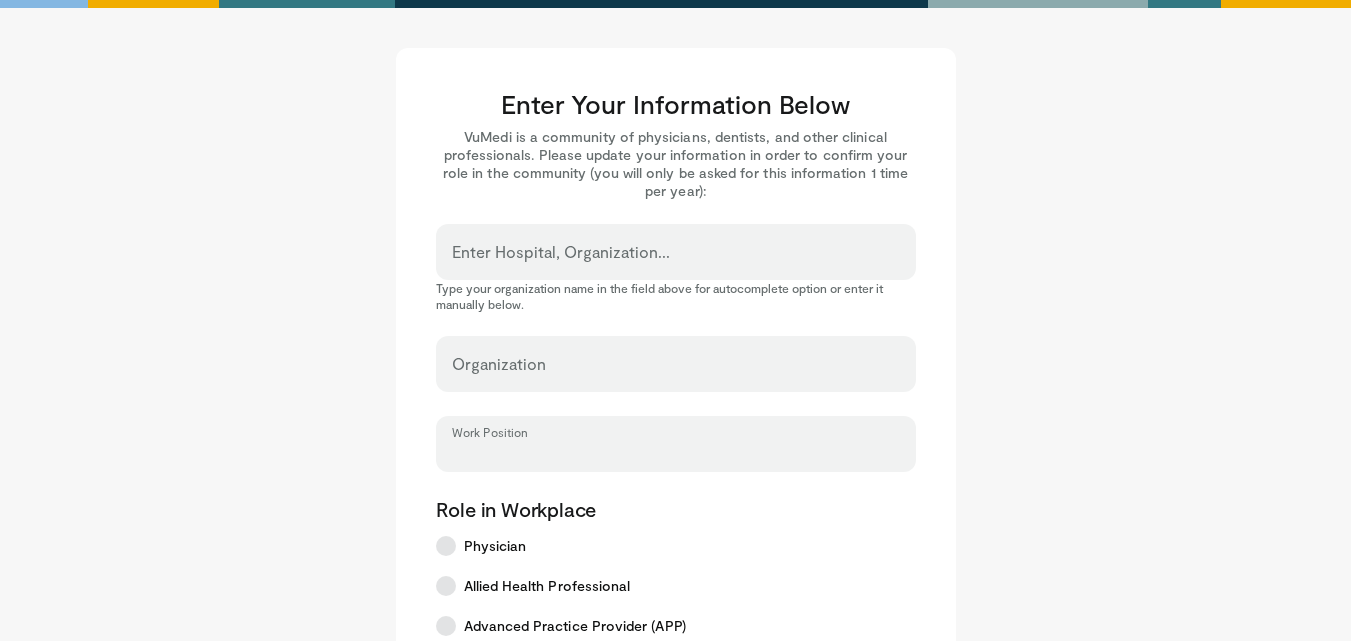 click on "Work Position" at bounding box center [676, 453] 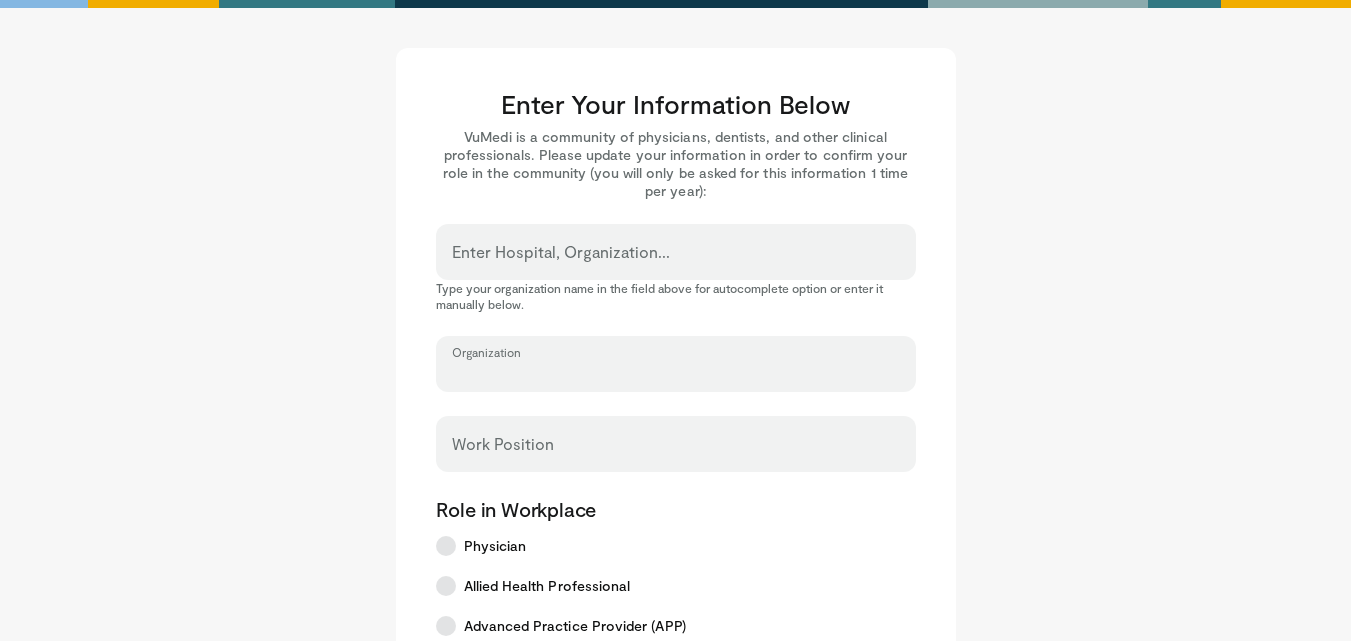 click on "Organization" at bounding box center (676, 373) 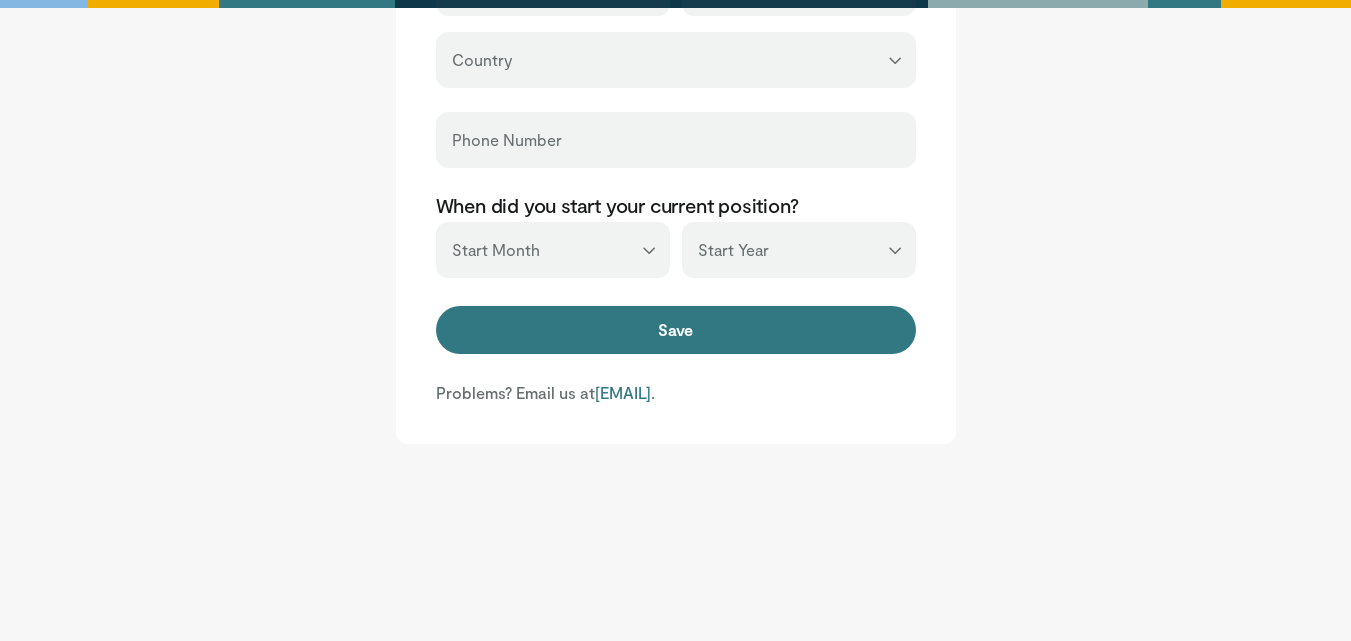 scroll, scrollTop: 927, scrollLeft: 0, axis: vertical 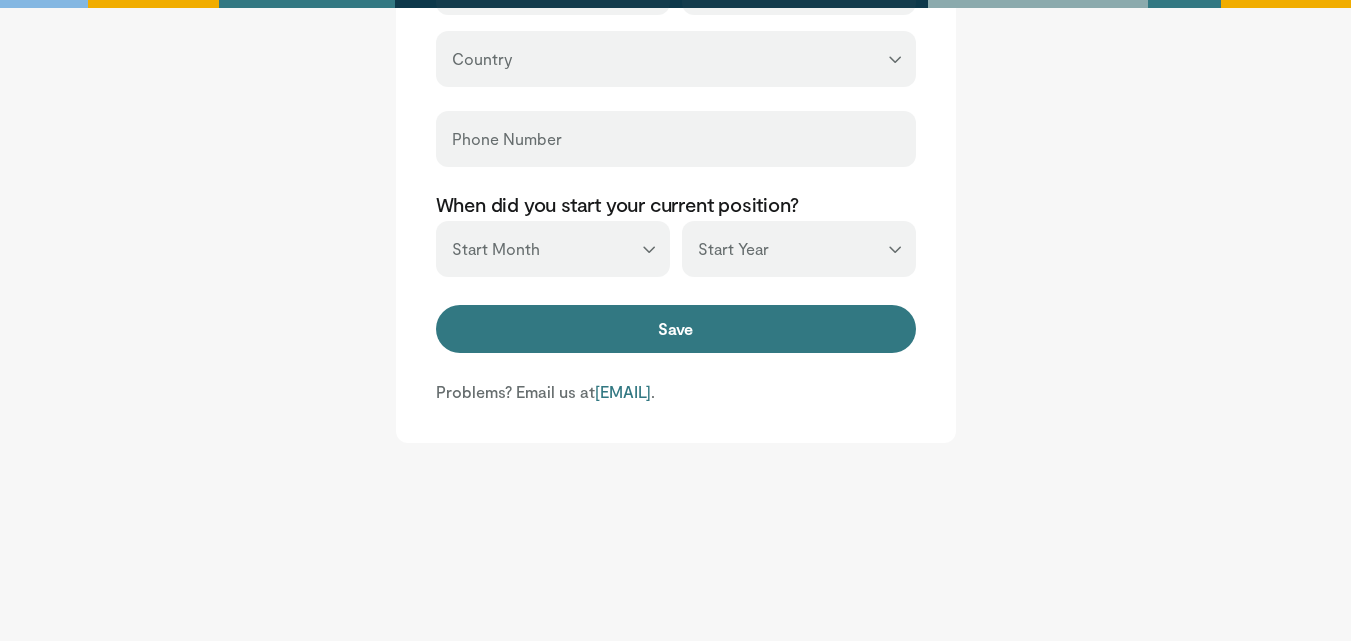 click on "Enter Your Information Below
VuMedi is a community of physicians, dentists, and other clinical professionals.
Please update your information in order to confirm your role in the community
(you will only be asked for this information 1 time per year):
Enter Hospital, Organization...
Type your organization name in the field above for autocomplete option or enter it manually below.
Organization
Work Position
Role in Workplace
Physician" at bounding box center (676, -218) 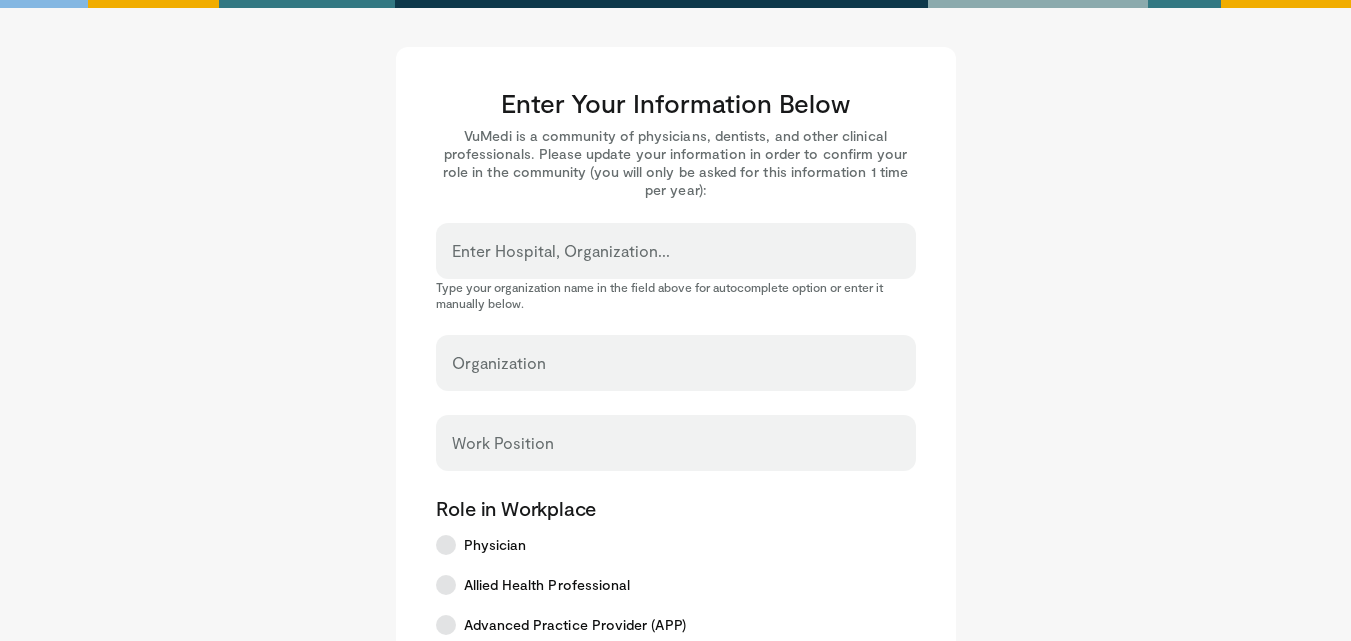 scroll, scrollTop: 0, scrollLeft: 0, axis: both 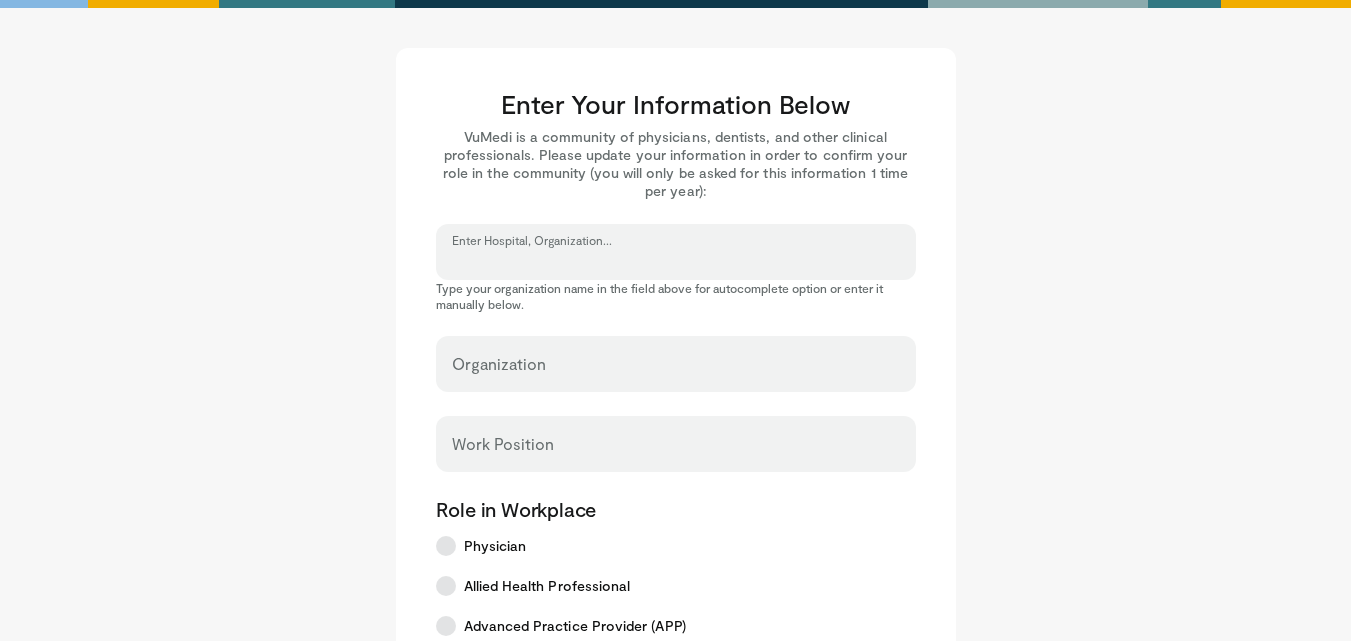 click on "Enter Hospital, Organization..." at bounding box center [676, 261] 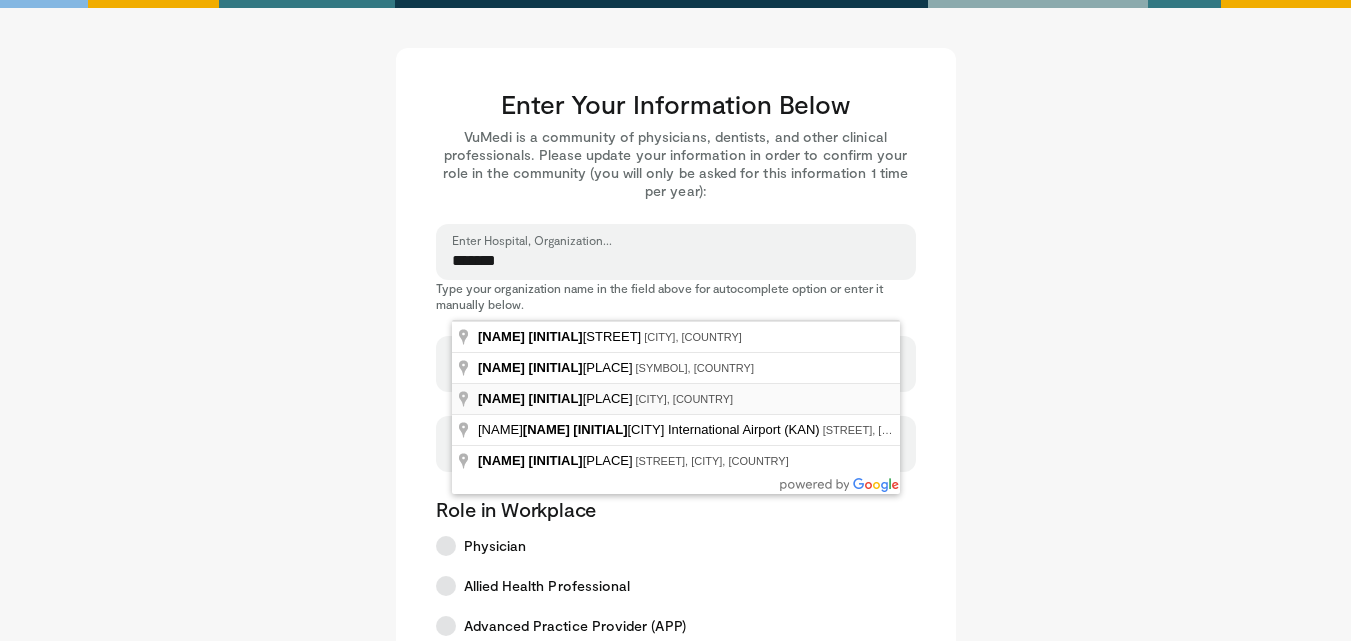 type on "**********" 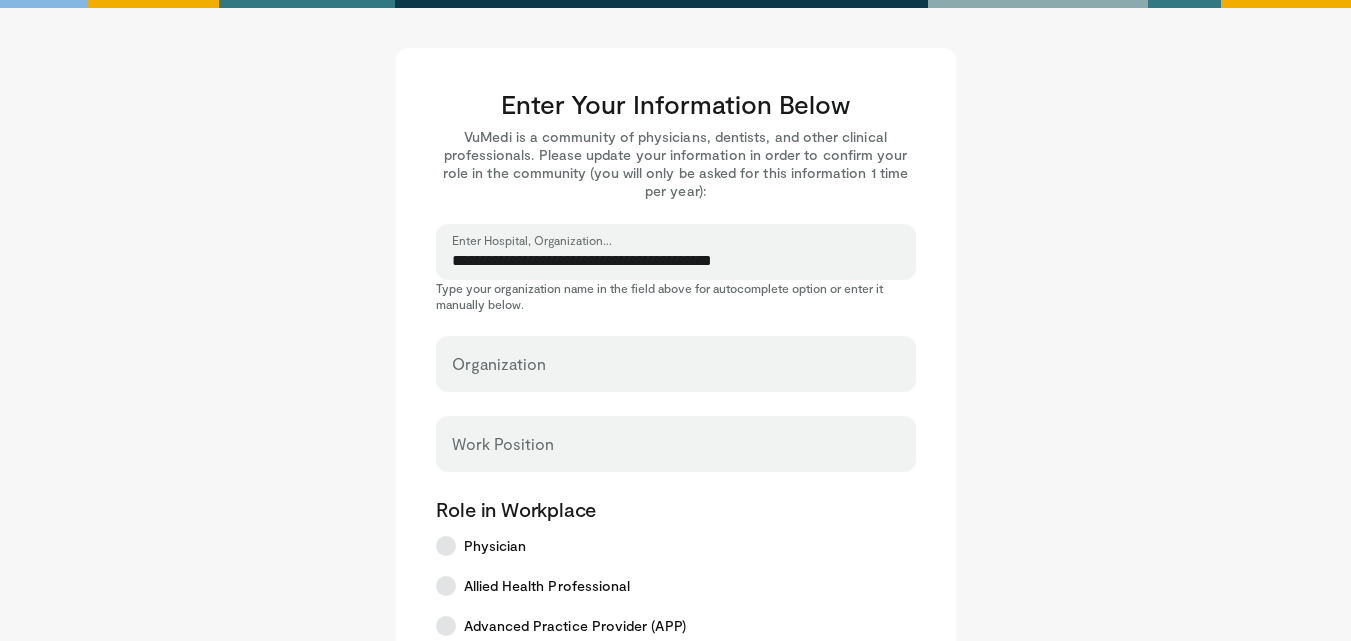 select on "**" 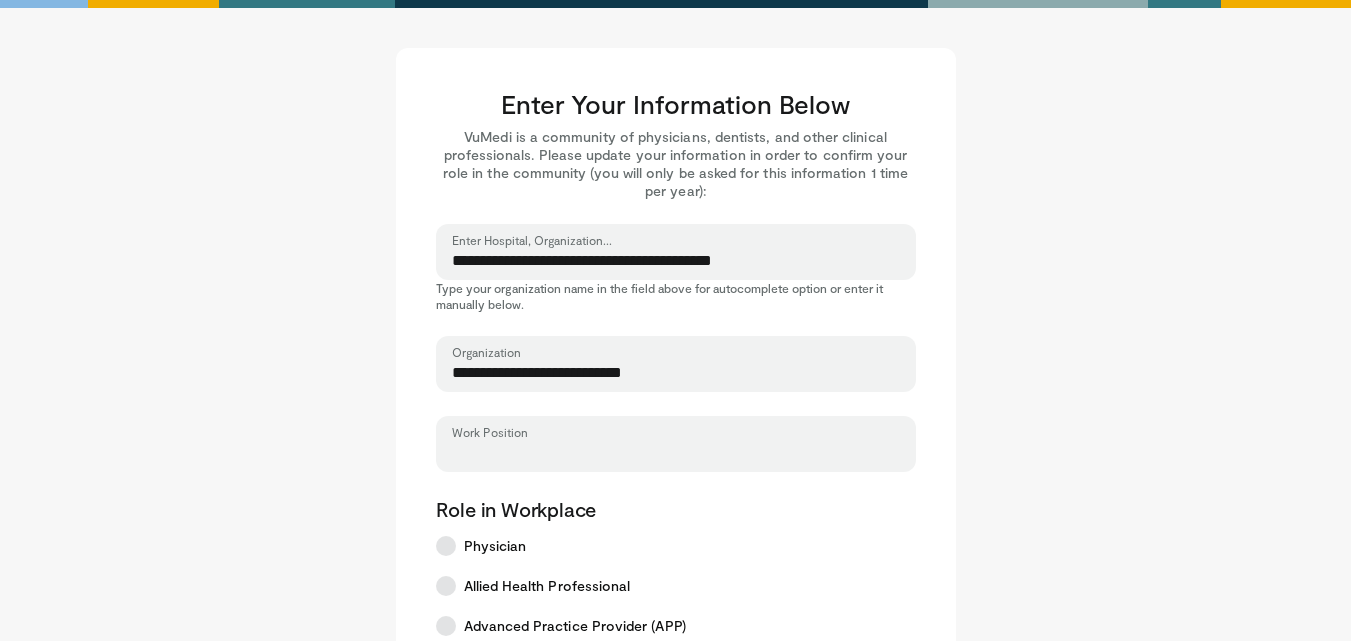 click on "Work Position" at bounding box center [676, 453] 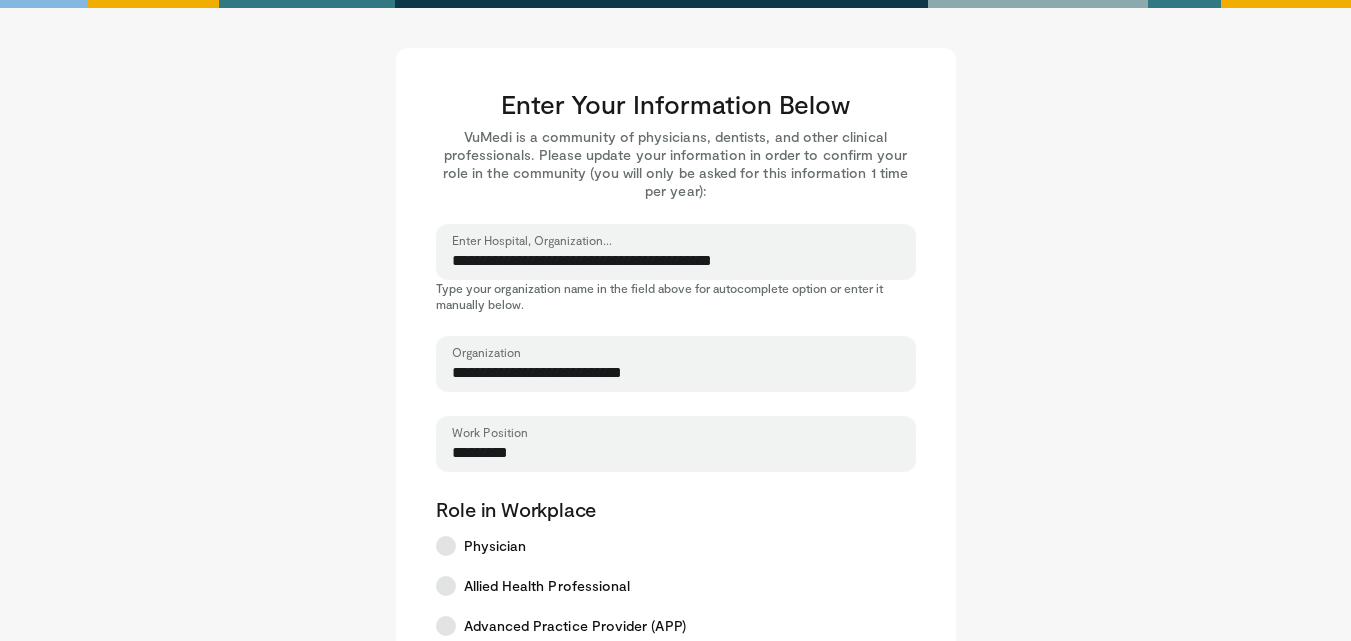 type on "*********" 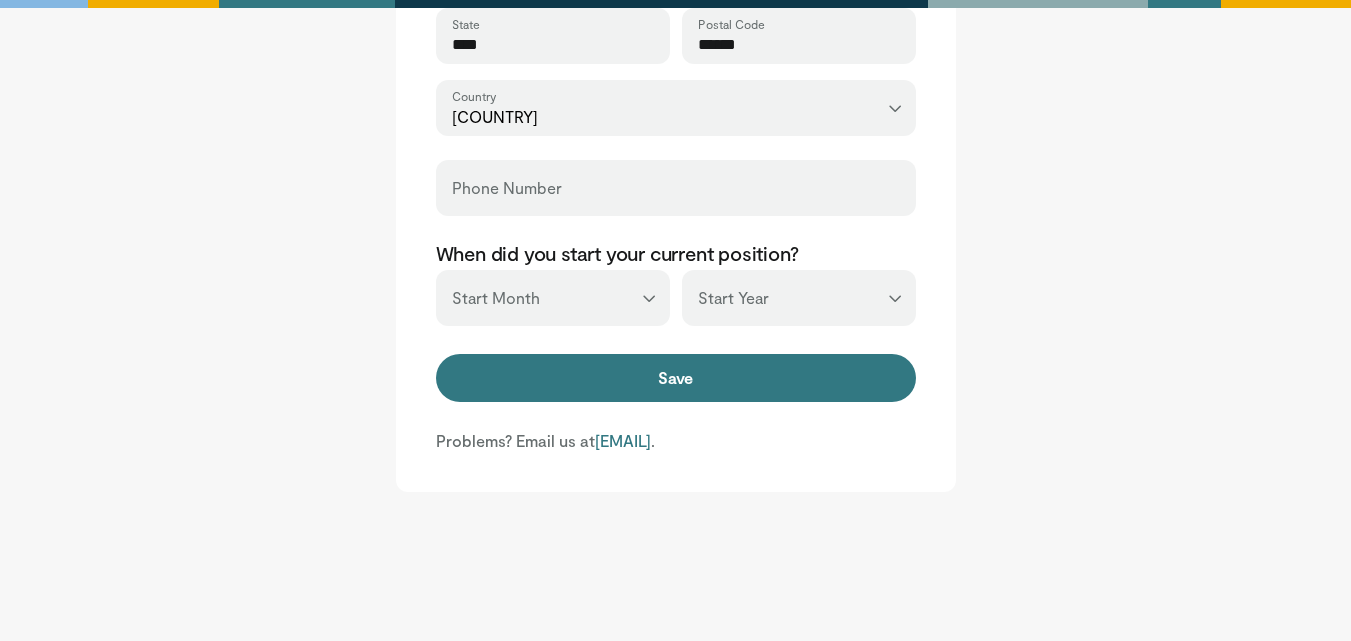 scroll, scrollTop: 880, scrollLeft: 0, axis: vertical 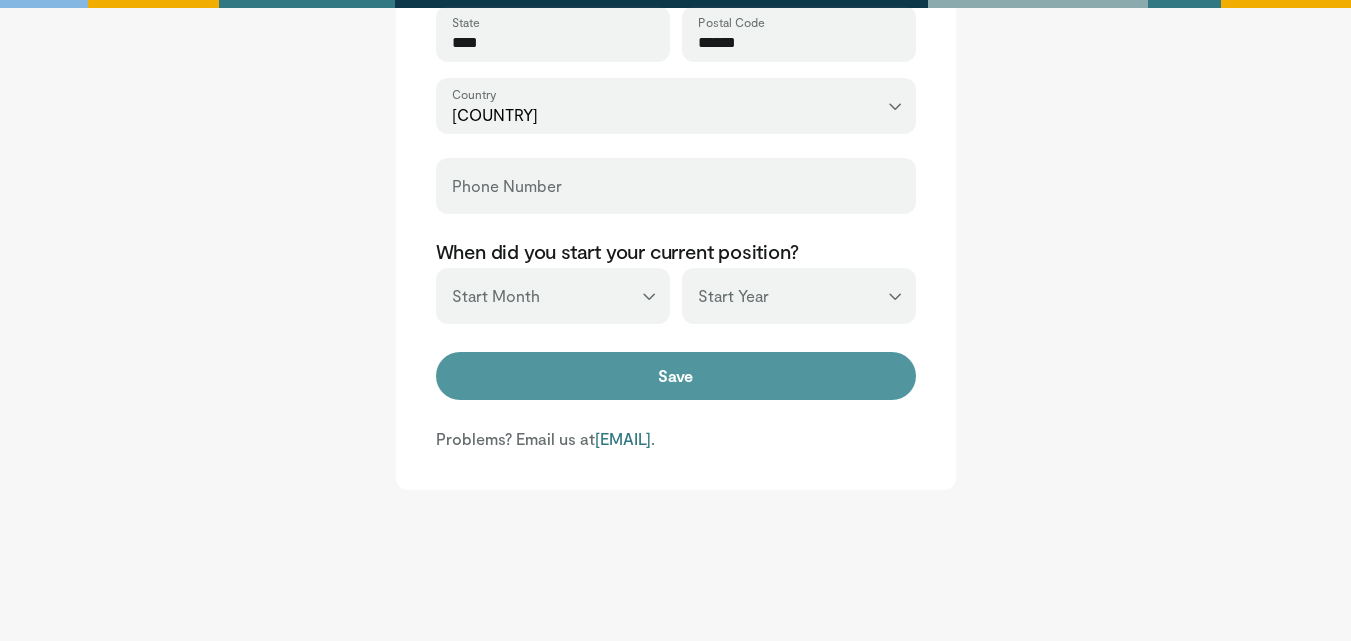 click on "Save" at bounding box center (676, 376) 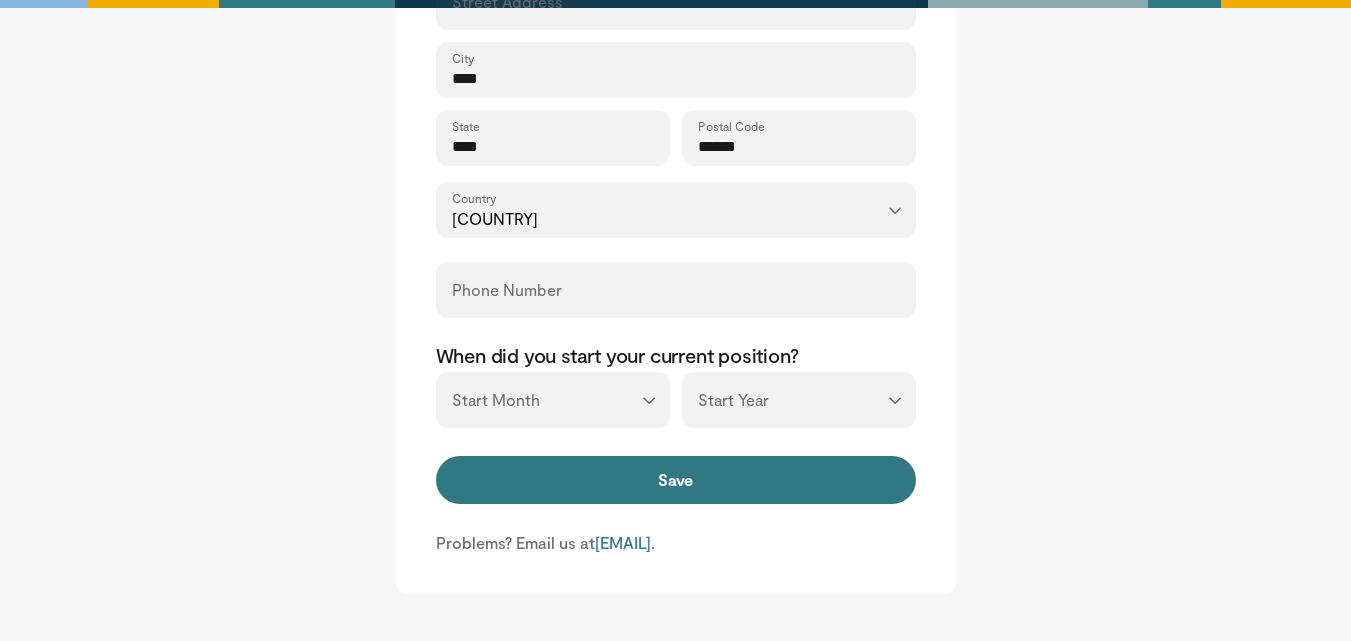click on "Phone Number" at bounding box center [676, 290] 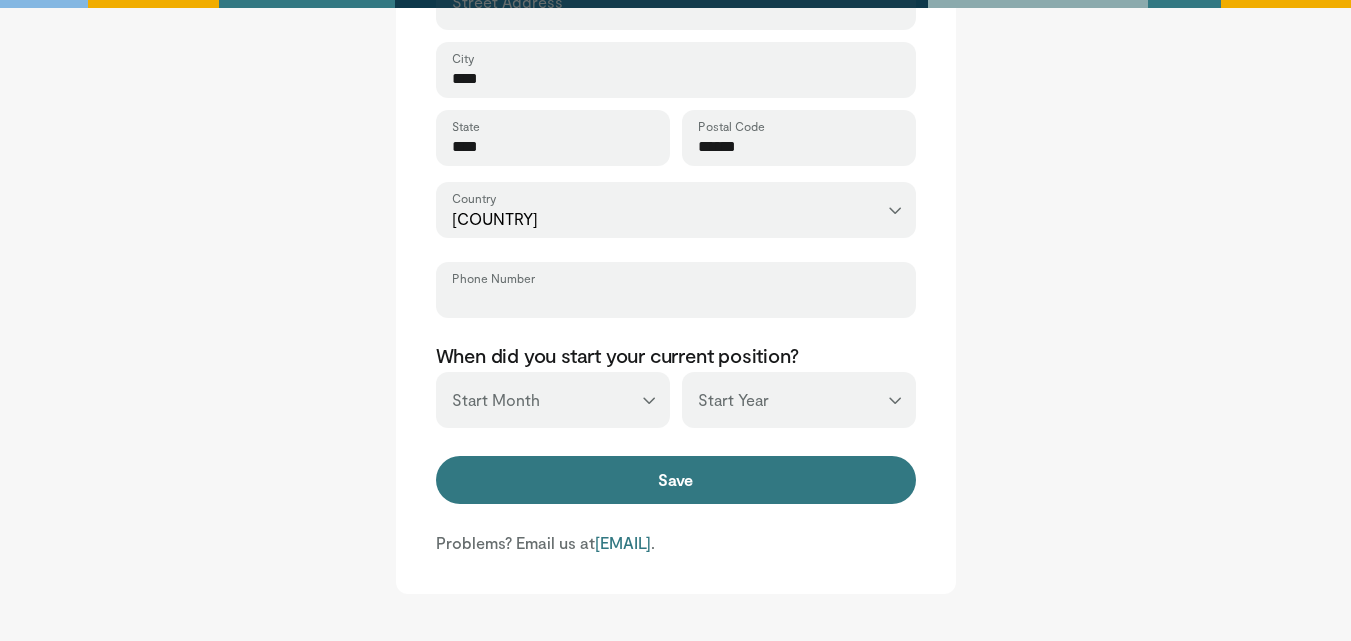 click on "Phone Number" at bounding box center [676, 299] 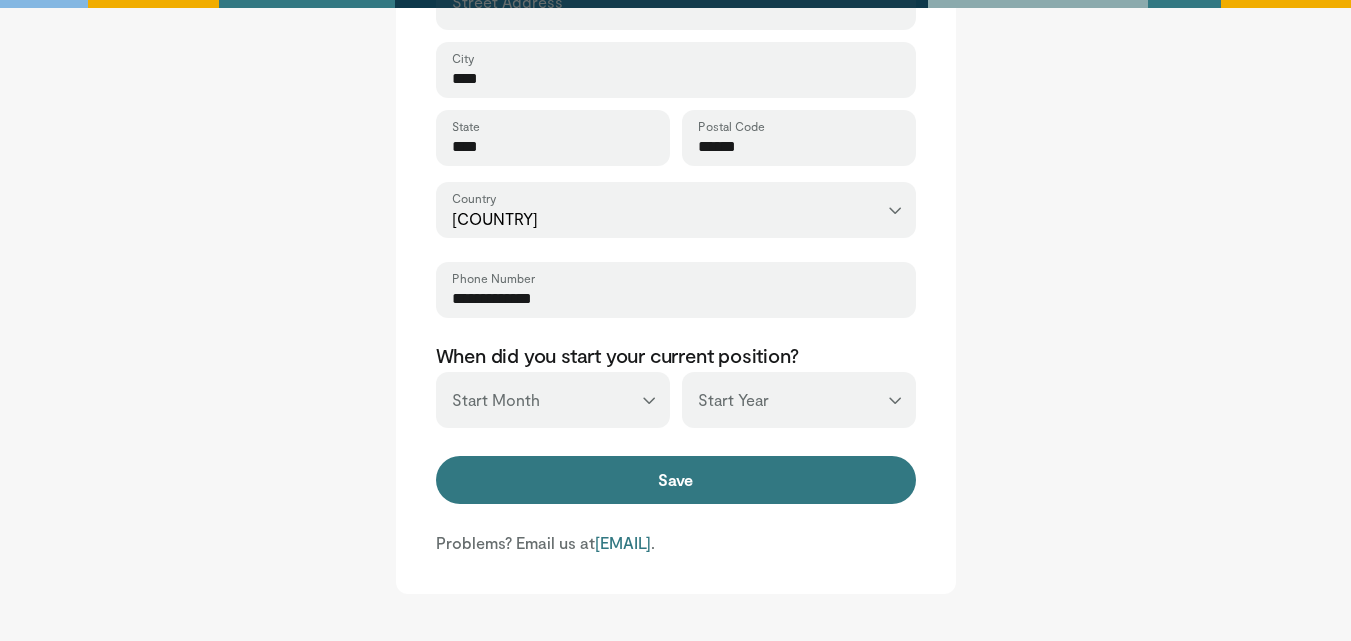 type on "**********" 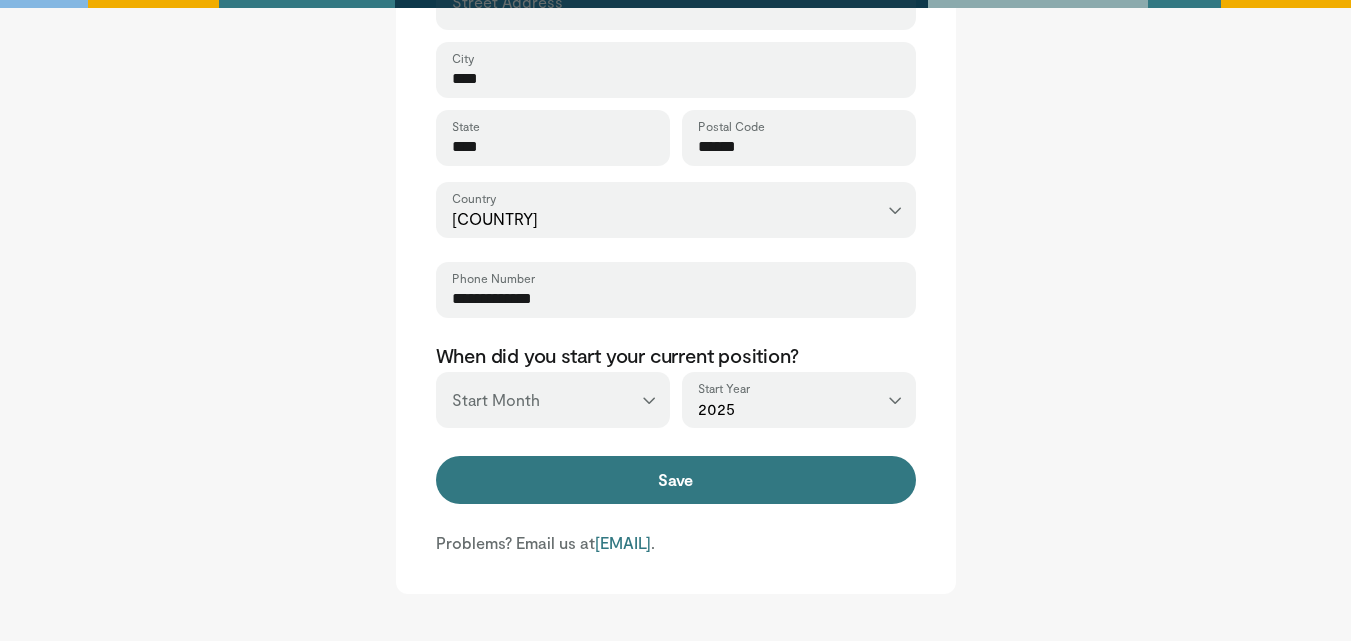 click on "***
*******
********
*****
*****
***
****
****
******
*********
*******
********
********" at bounding box center [553, 400] 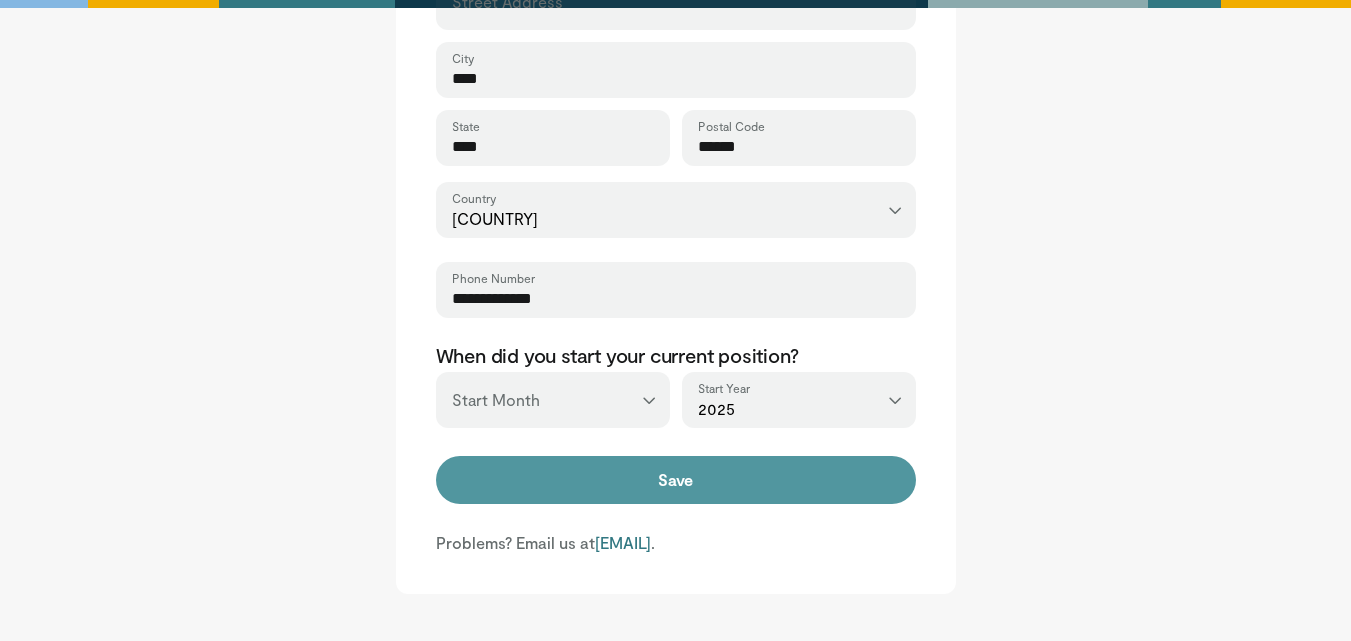 click on "Save" at bounding box center [676, 480] 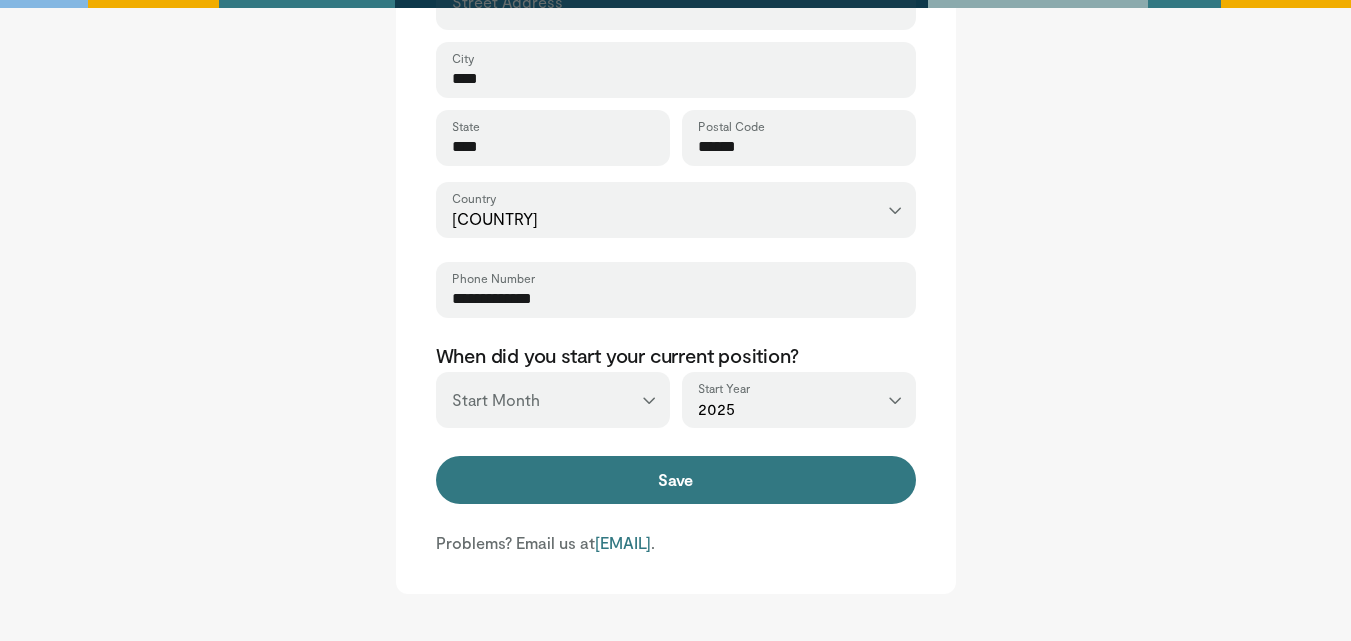 click on "***
*******
********
*****
*****
***
****
****
******
*********
*******
********
********" at bounding box center [553, 400] 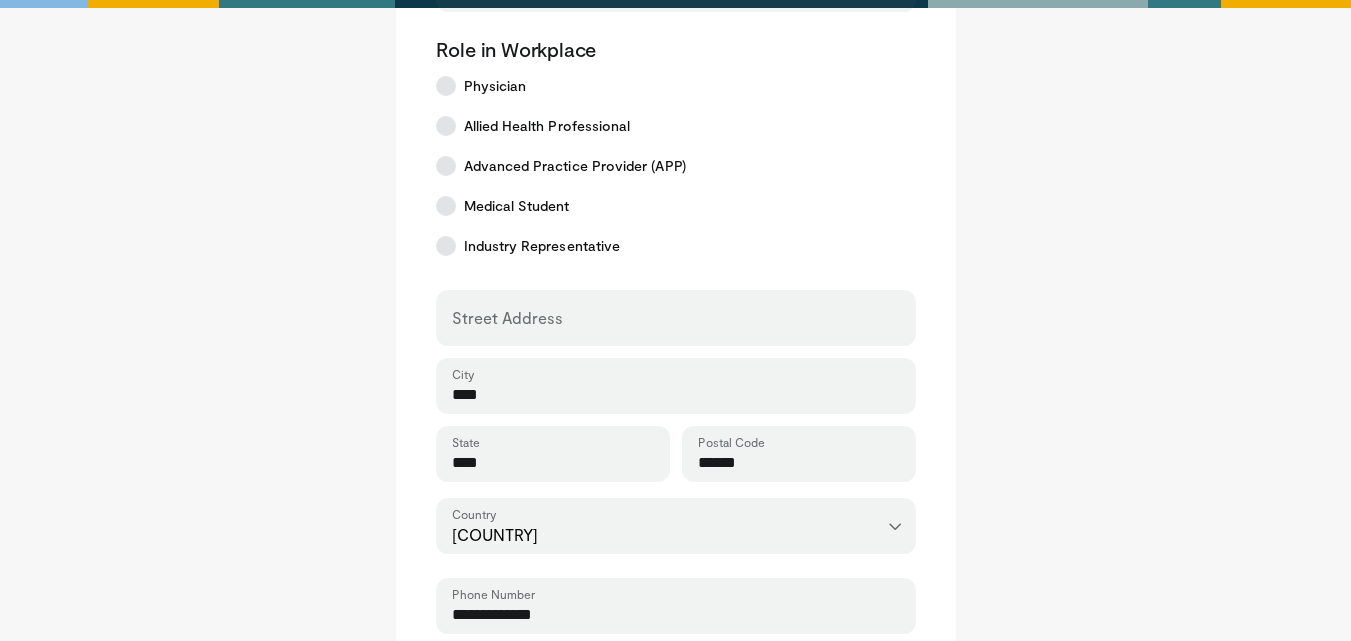 scroll, scrollTop: 456, scrollLeft: 0, axis: vertical 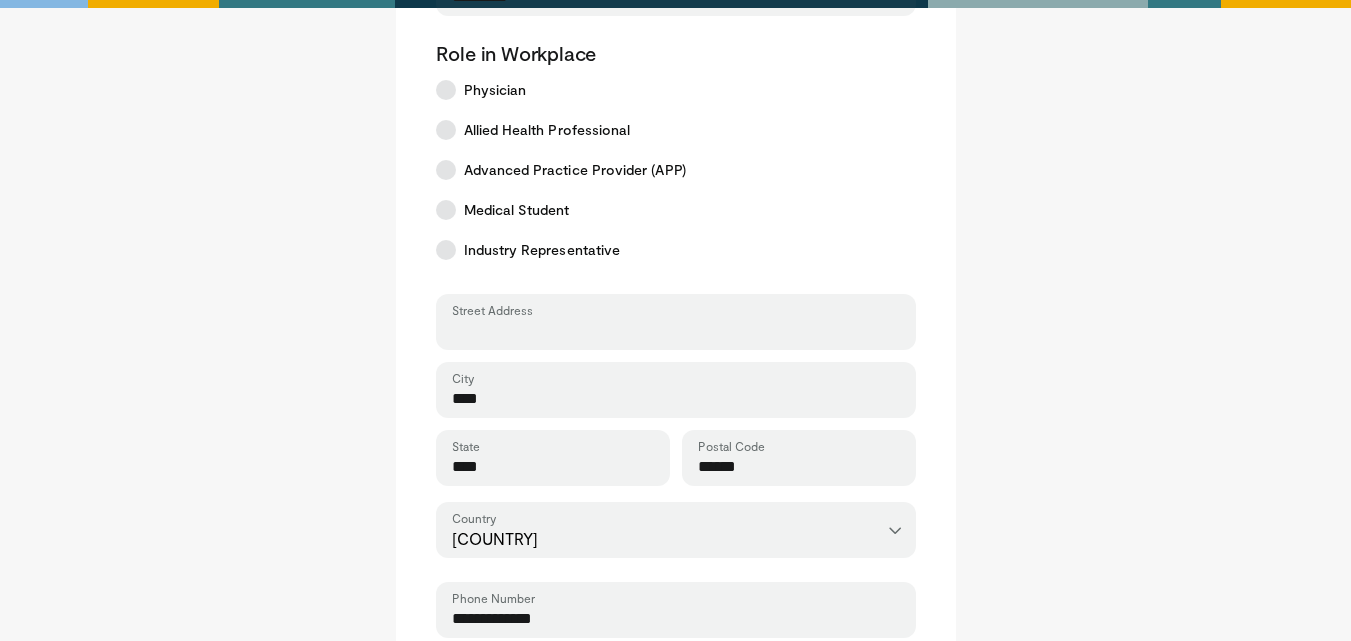 click on "Street Address" at bounding box center (676, 331) 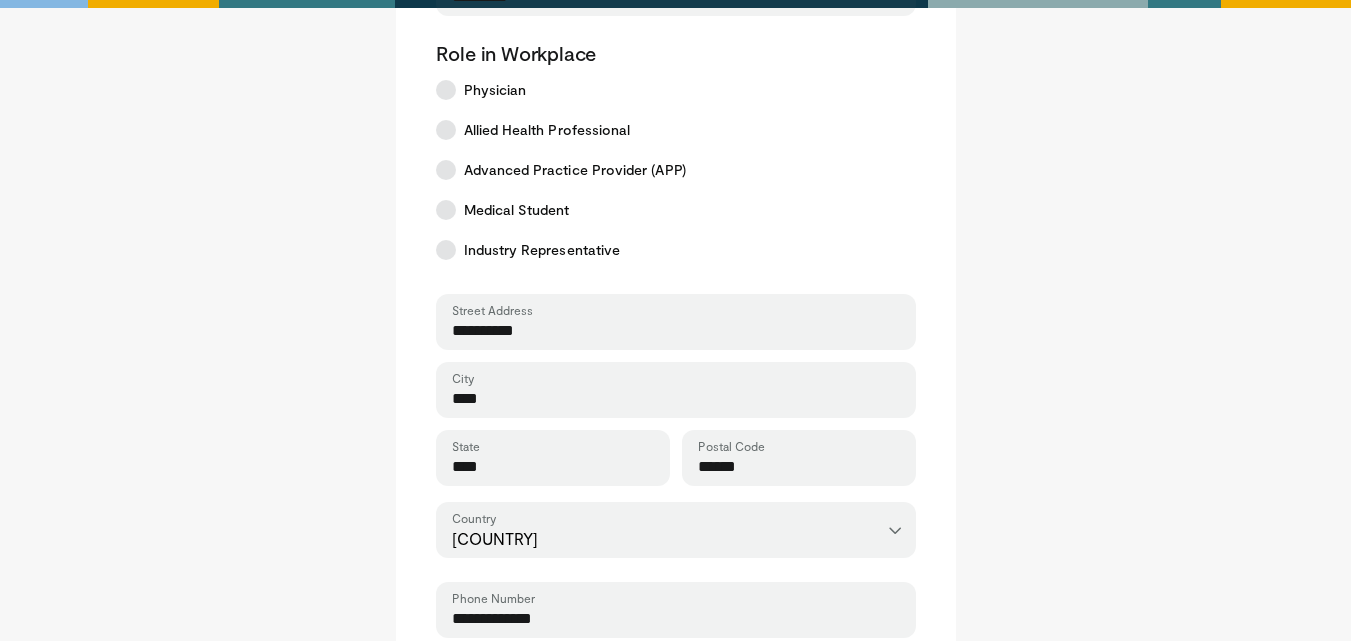 click on "**********" at bounding box center [676, 331] 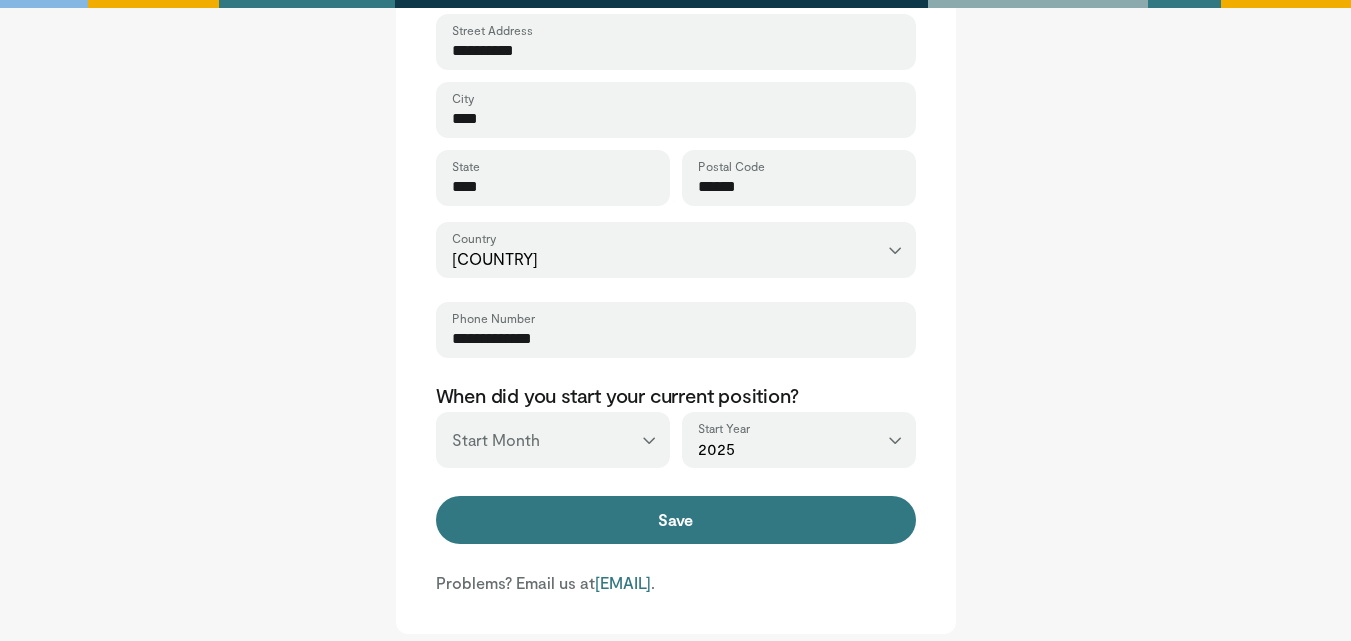 scroll, scrollTop: 927, scrollLeft: 0, axis: vertical 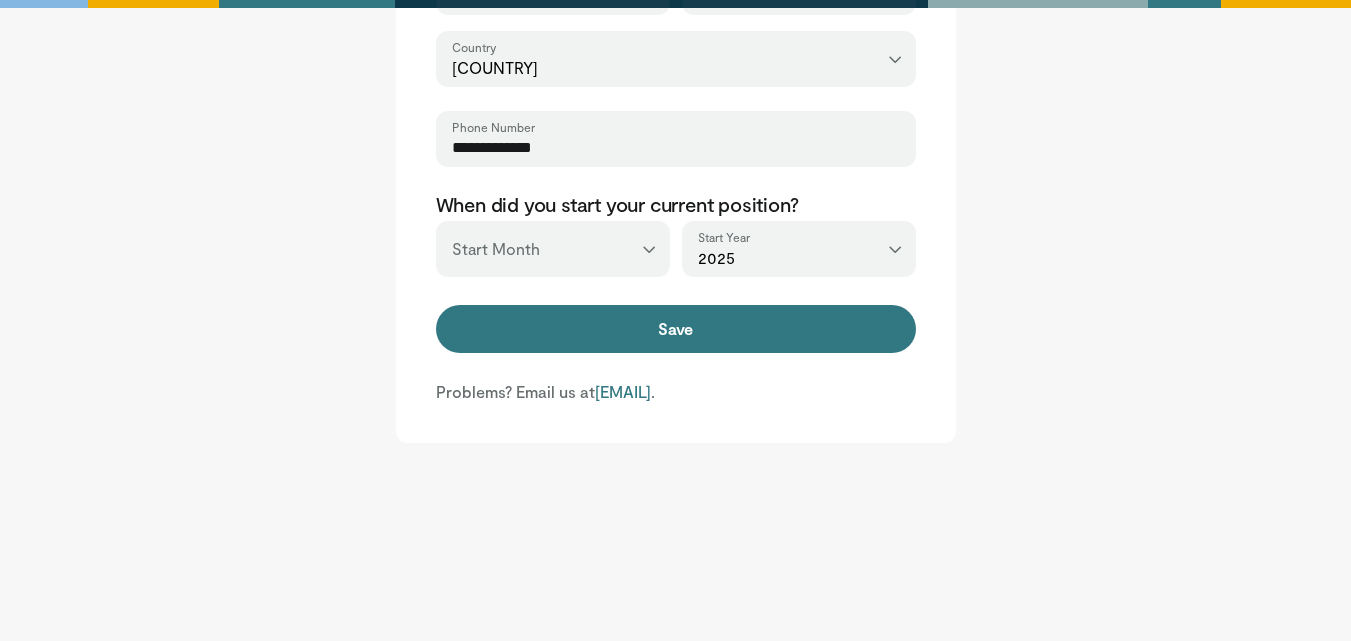 click on "Phone Number" at bounding box center [493, 127] 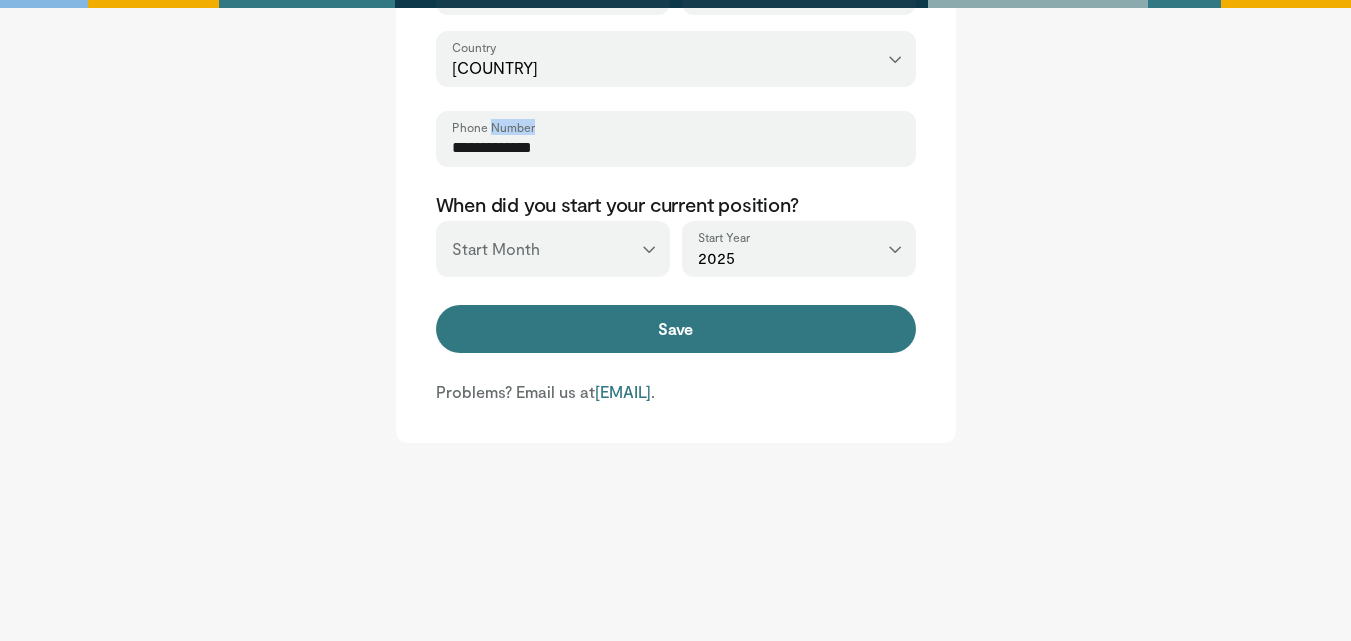 click on "Phone Number" at bounding box center [493, 127] 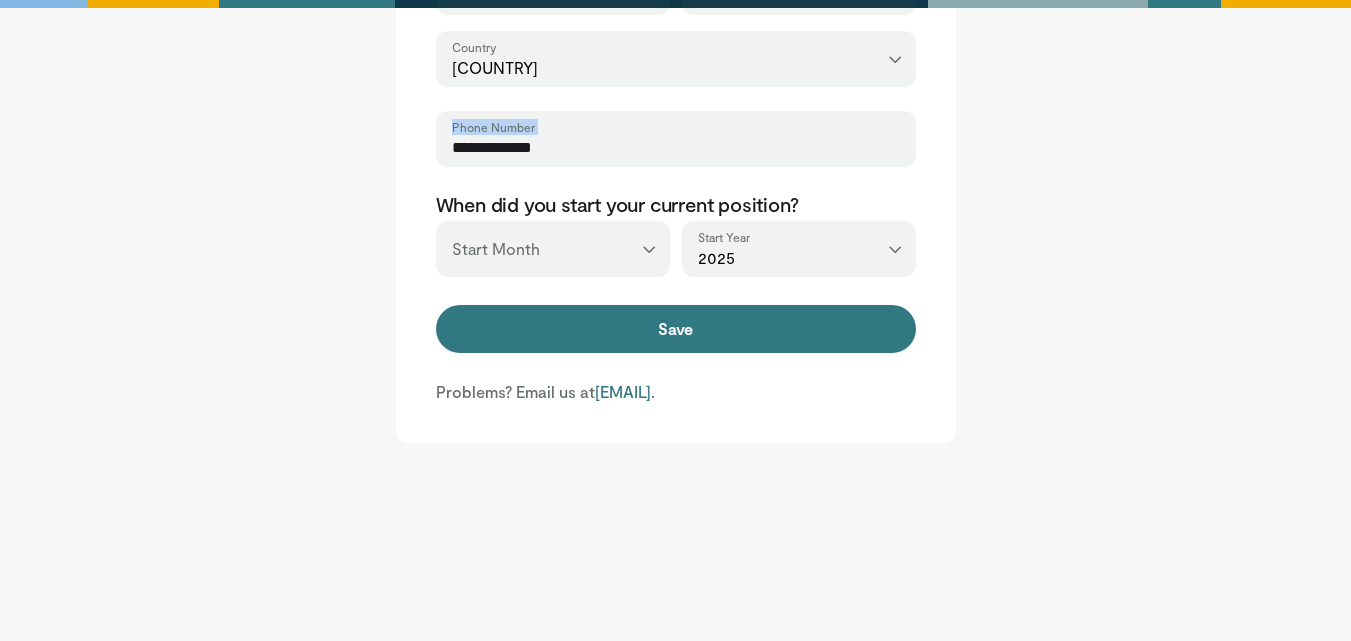 click on "**********" at bounding box center (676, 139) 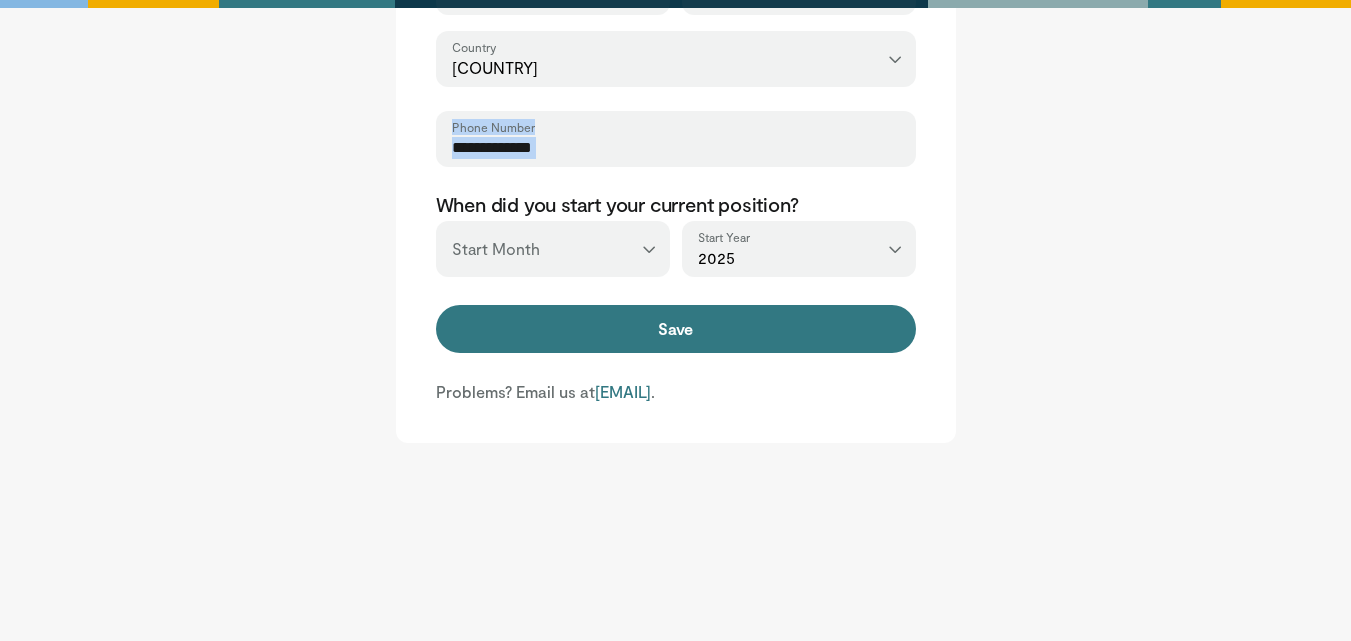 drag, startPoint x: 511, startPoint y: 135, endPoint x: 515, endPoint y: 151, distance: 16.492422 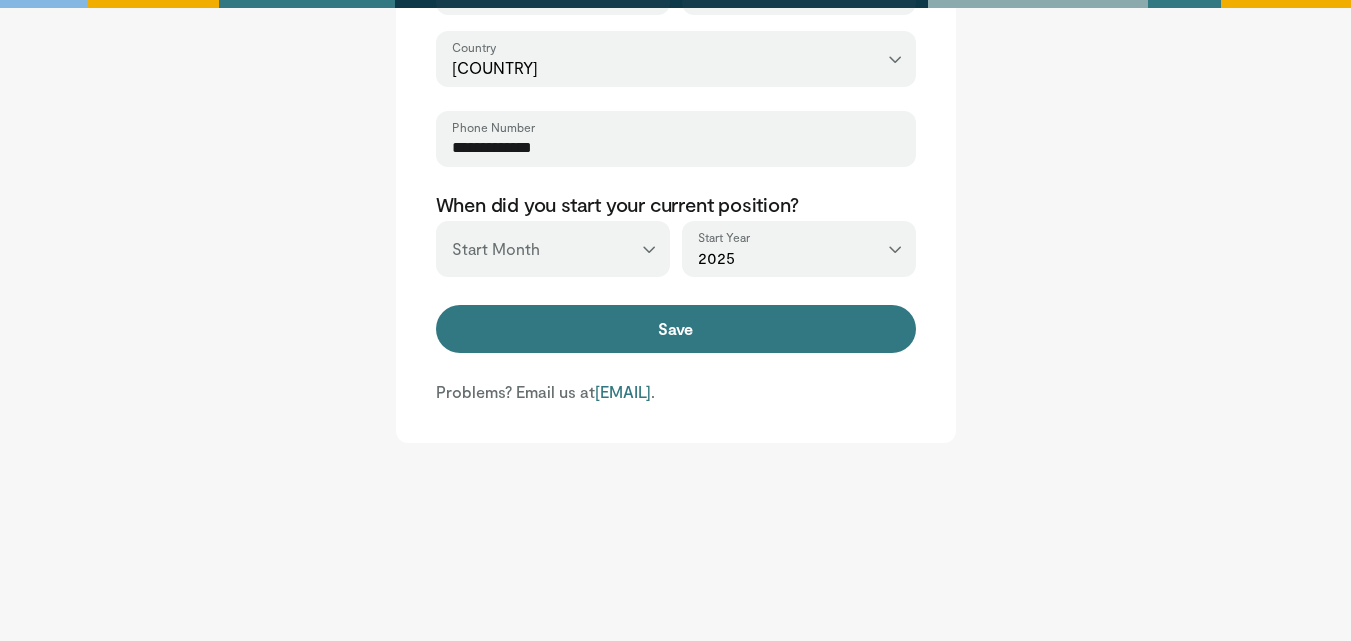 type on "**********" 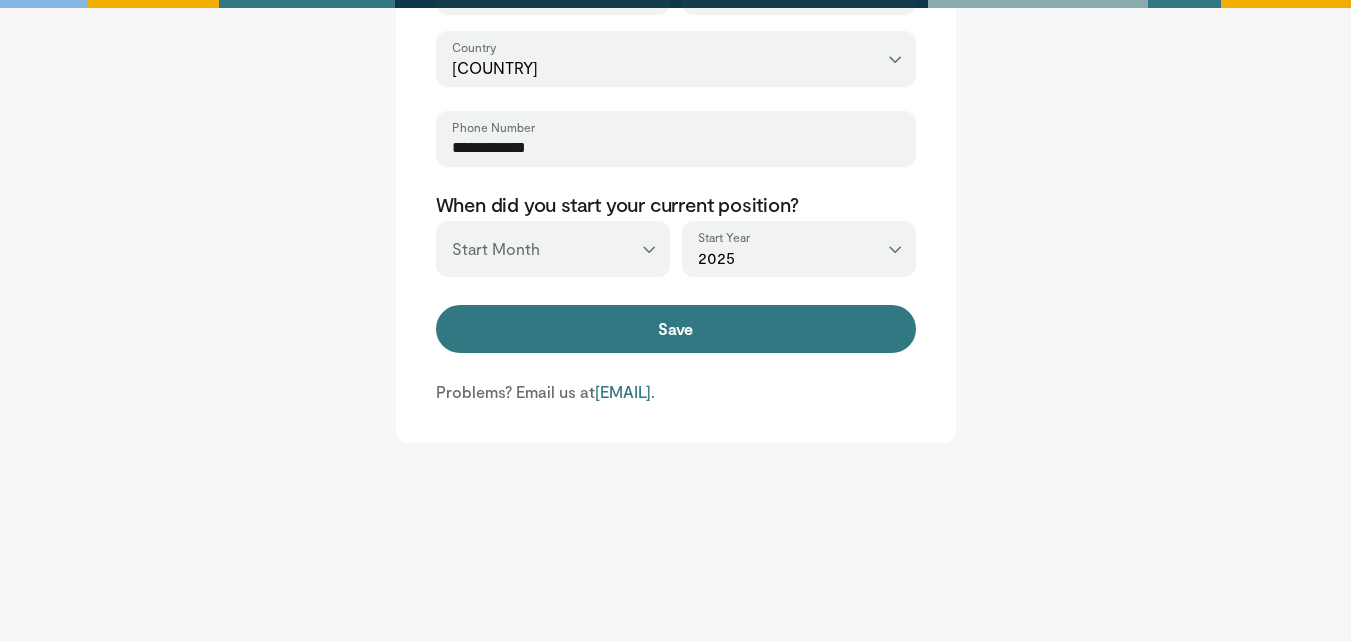 click on "**********" at bounding box center [676, 148] 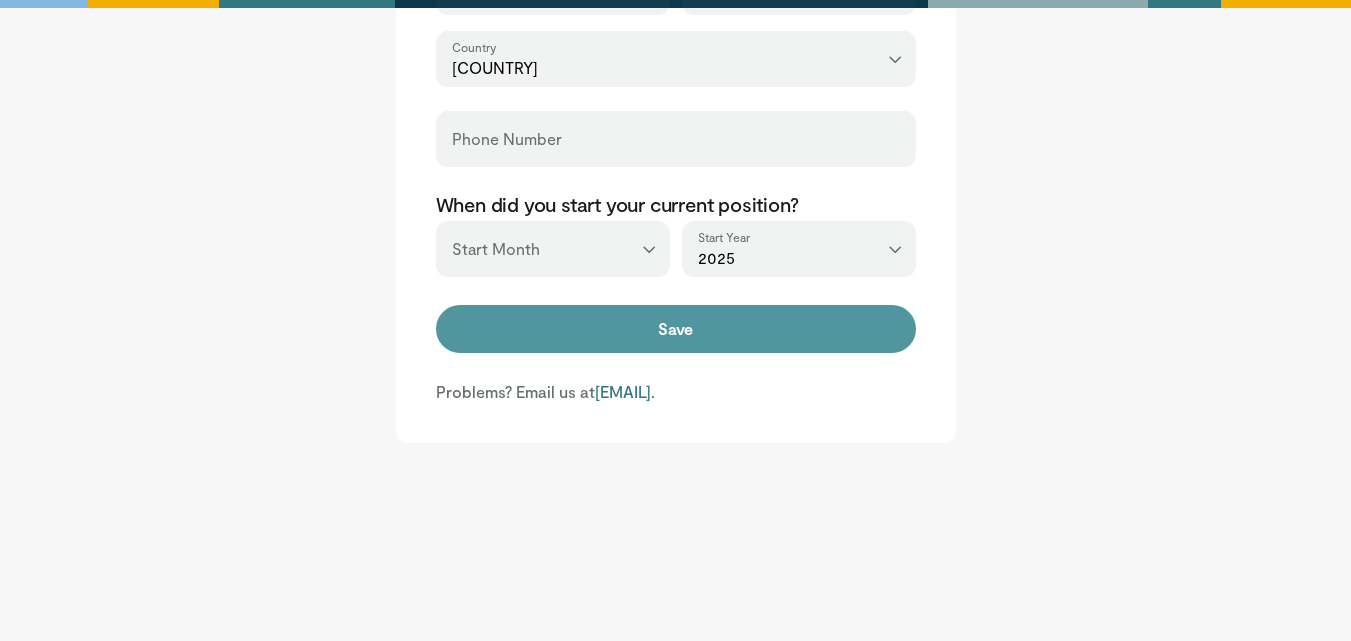 click on "Save" at bounding box center (676, 329) 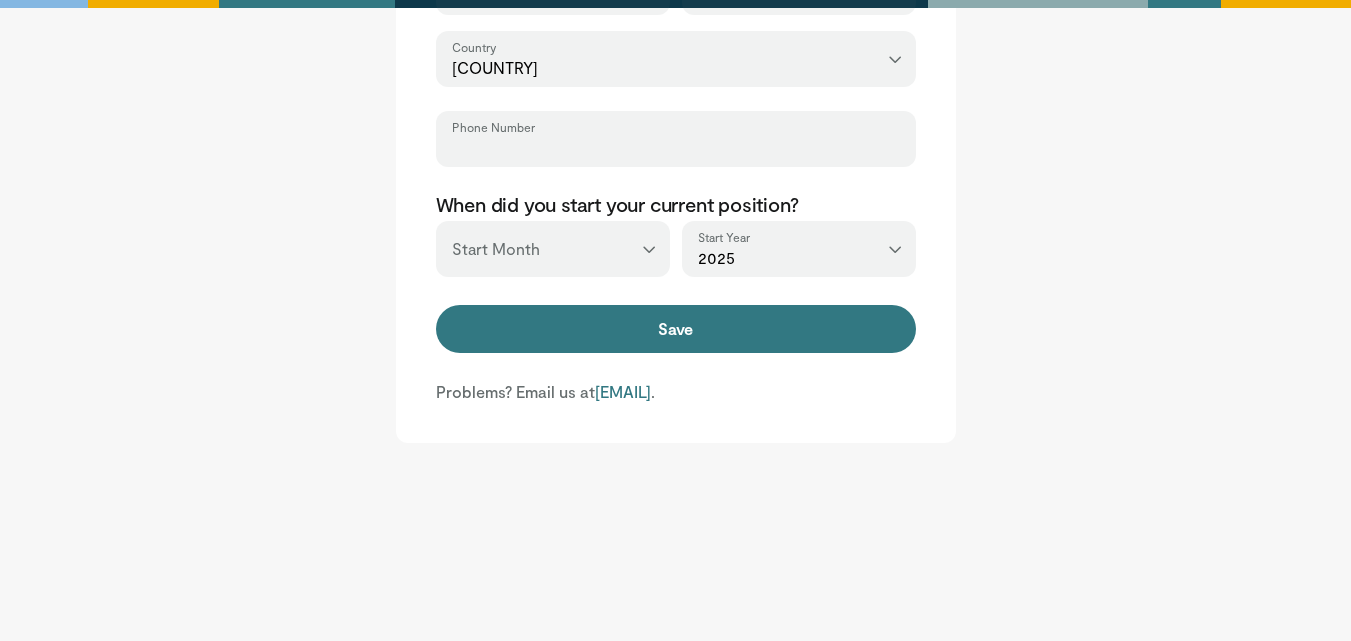 click on "Phone Number" at bounding box center (676, 148) 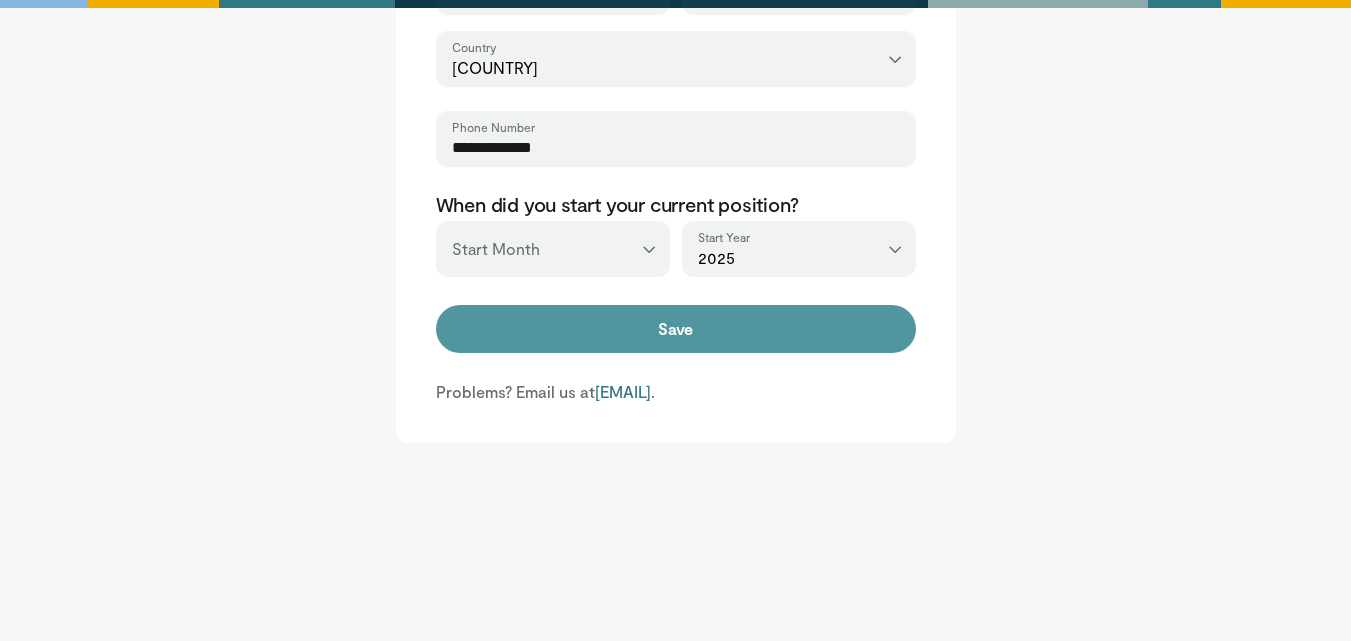 type on "**********" 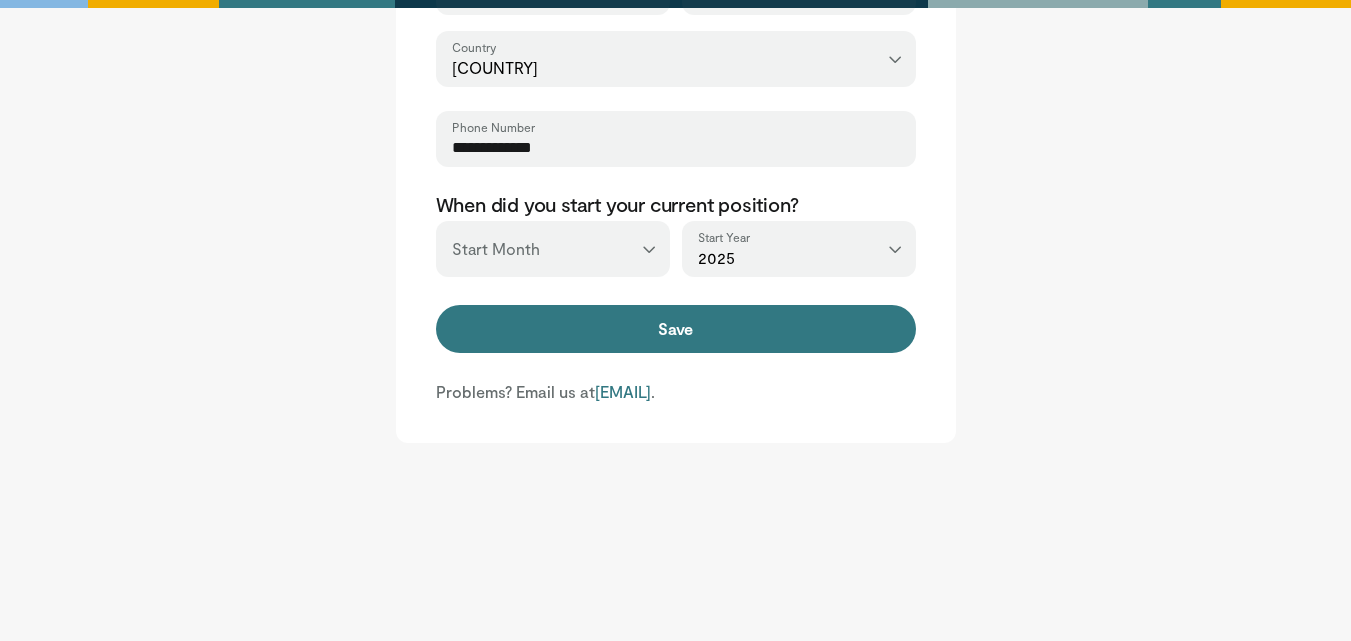 click on "***
*******
********
*****
*****
***
****
****
******
*********
*******
********
********" at bounding box center [553, 249] 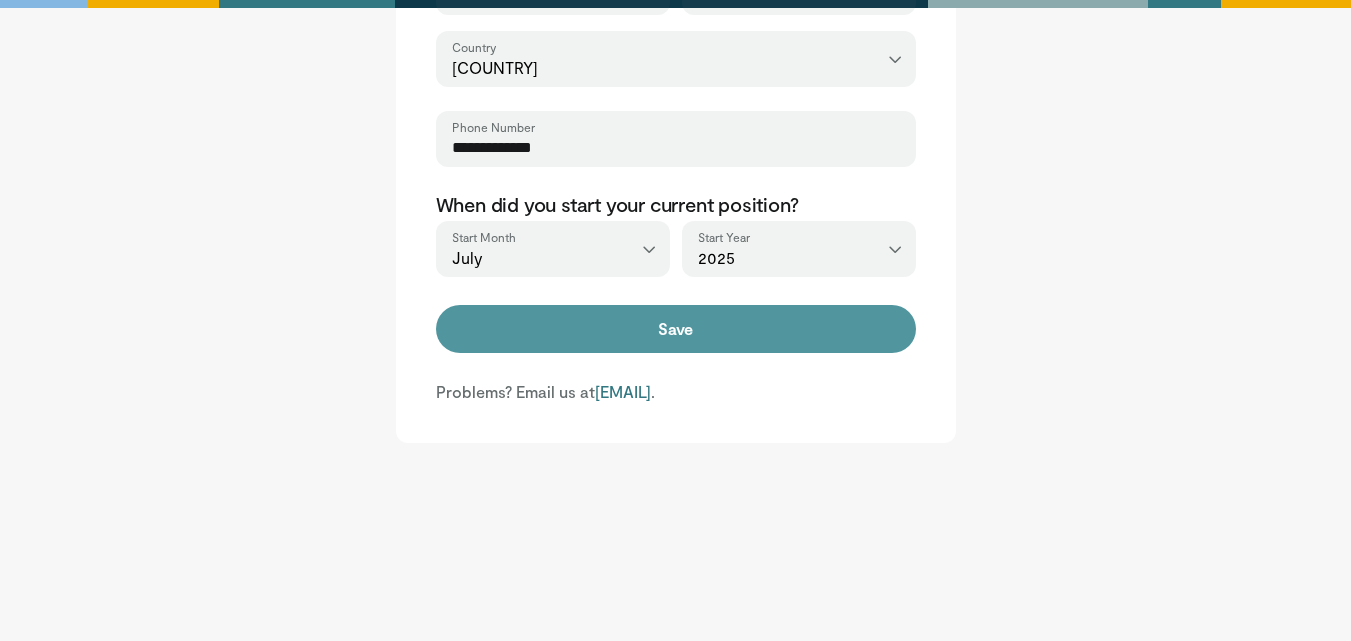 click on "Save" at bounding box center [676, 329] 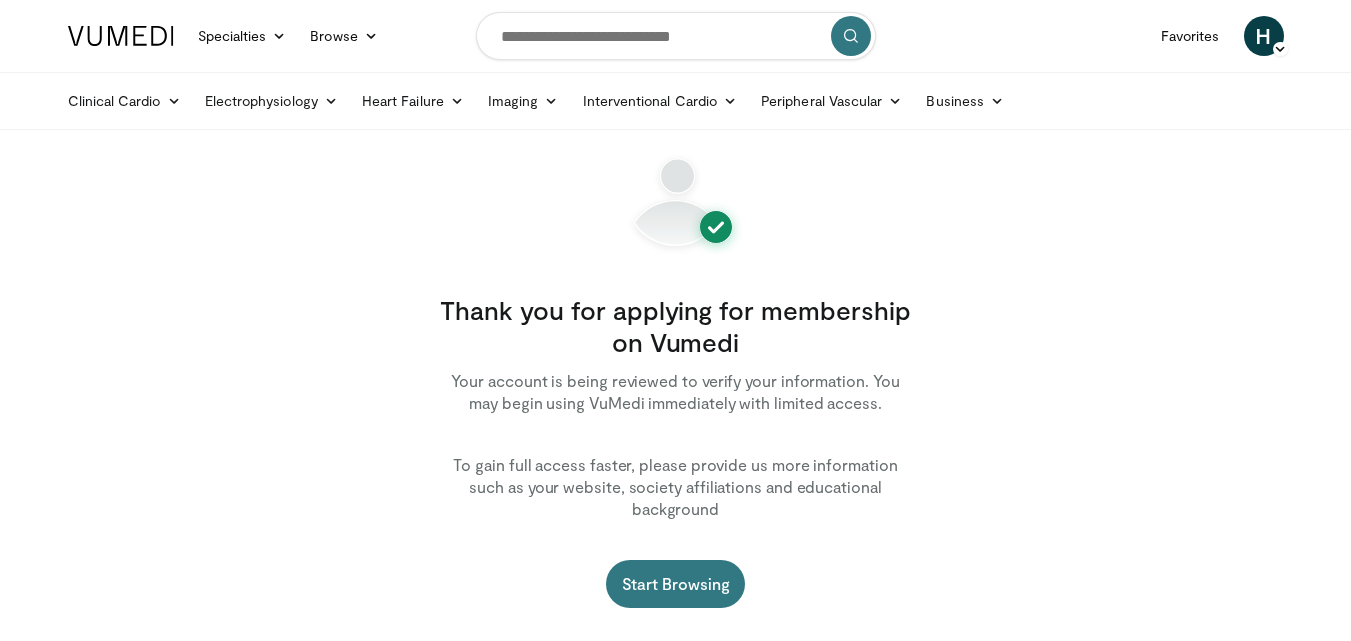 scroll, scrollTop: 0, scrollLeft: 0, axis: both 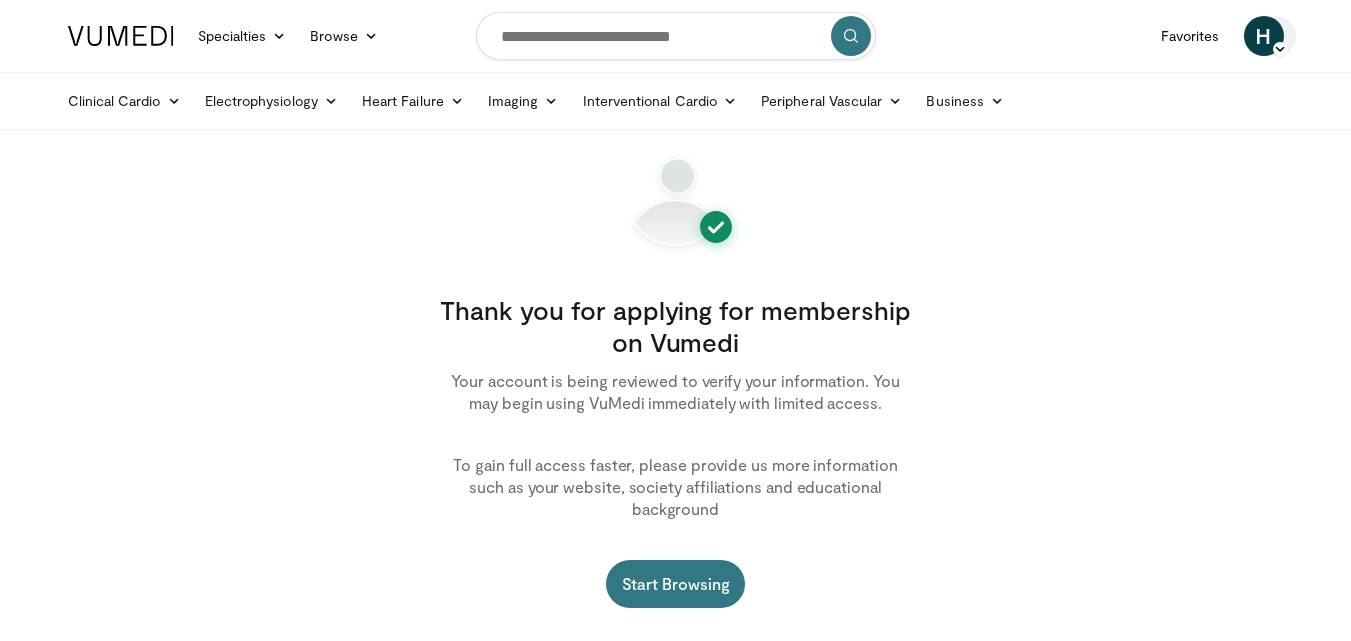 click at bounding box center (1280, 49) 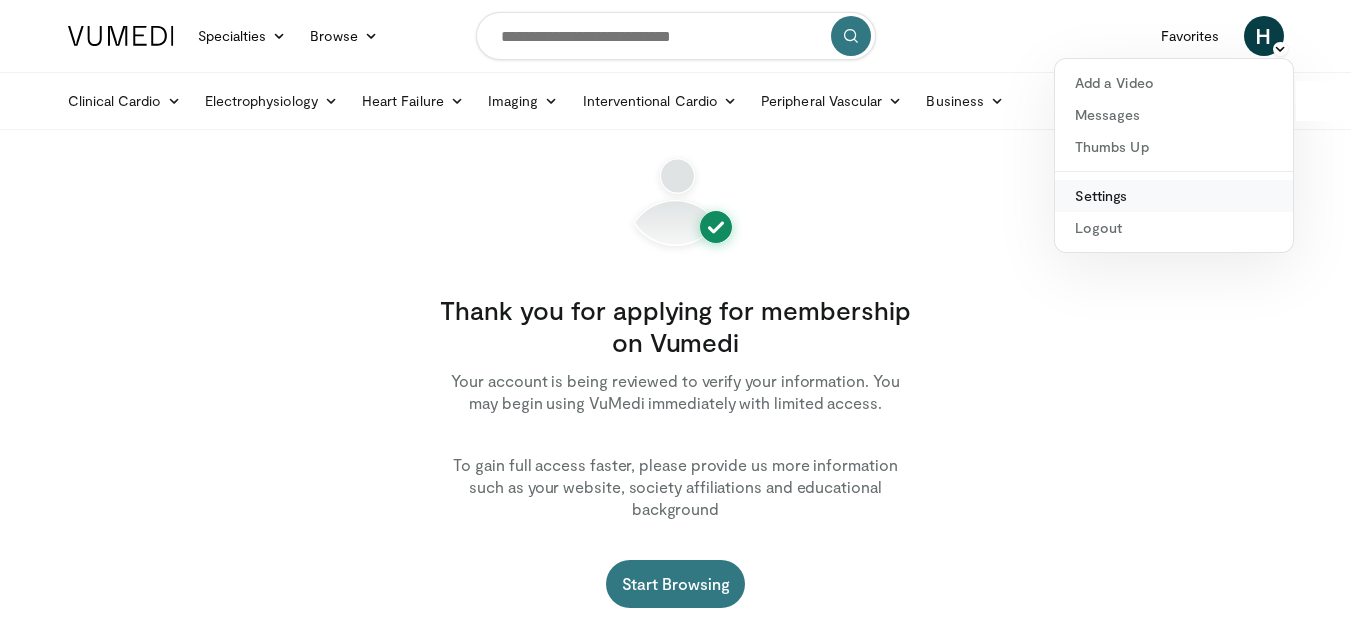 click on "Settings" at bounding box center [1174, 196] 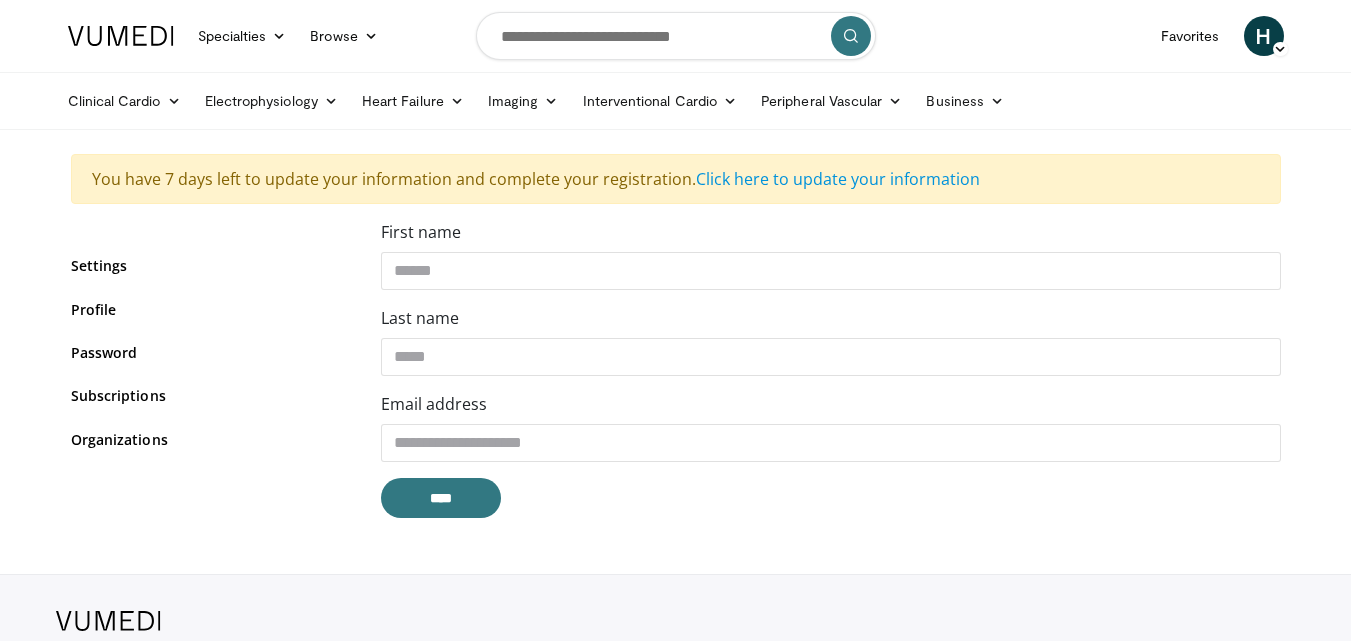 scroll, scrollTop: 0, scrollLeft: 0, axis: both 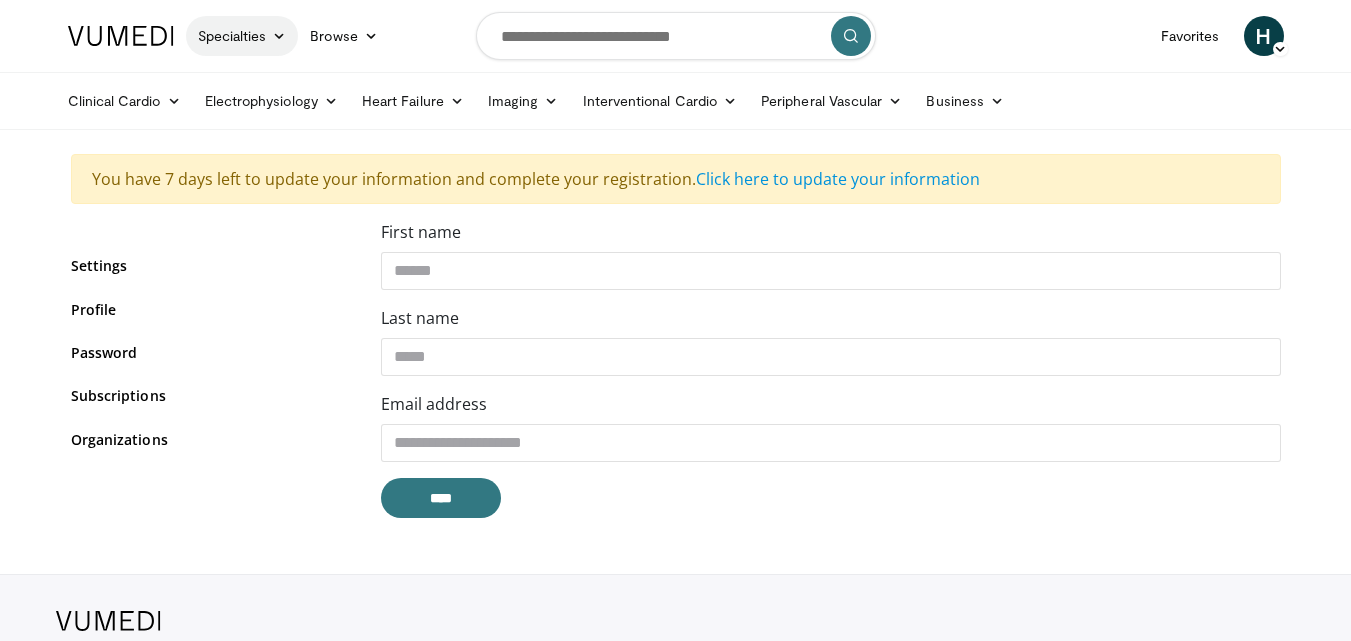 click on "Specialties" at bounding box center (242, 36) 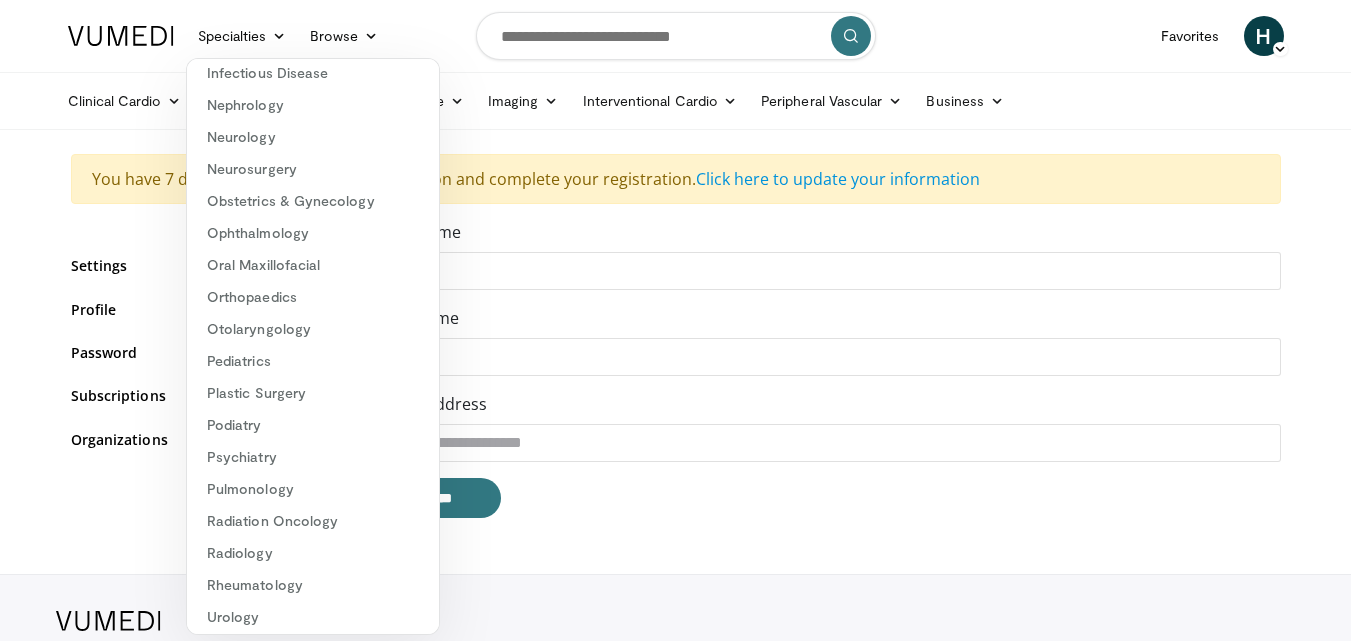 scroll, scrollTop: 337, scrollLeft: 0, axis: vertical 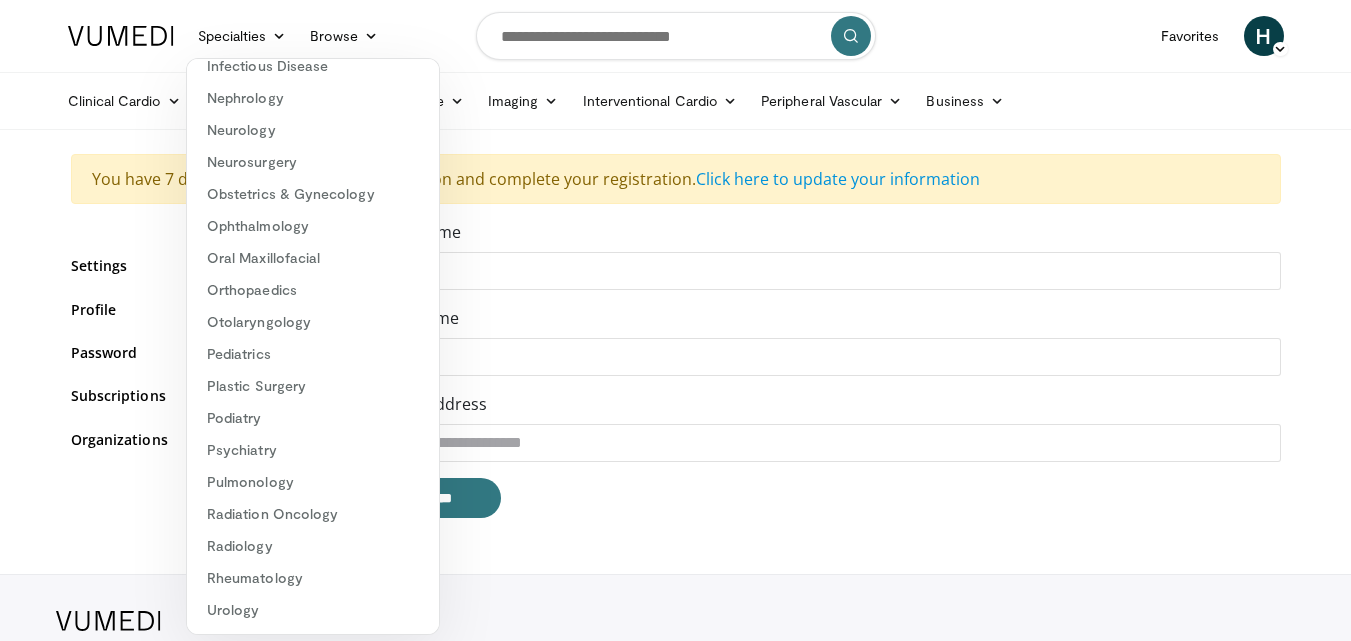 click on "Specialties
Adult & Family Medicine
Allergy, Asthma, Immunology
Anesthesiology
Cardiology
Dental
Dermatology
Endocrinology
Gastroenterology & Hepatology
General Surgery
Hematology & Oncology
Infectious Disease
Nephrology
Neurology
Neurosurgery
Obstetrics & Gynecology
Ophthalmology
Oral Maxillofacial
Orthopaedics
Otolaryngology
Pediatrics
Plastic Surgery
Podiatry
Psychiatry
Pulmonology
Radiation Oncology
Radiology
Rheumatology
Urology
Browse
H" at bounding box center [676, 36] 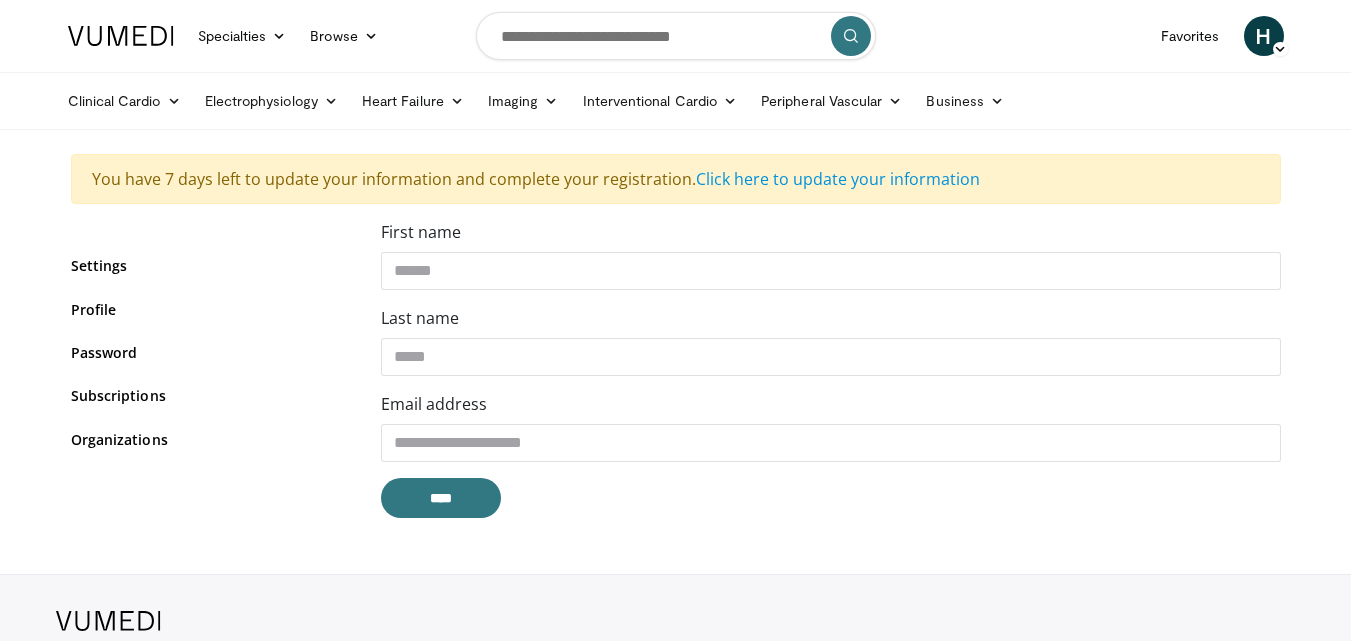 click at bounding box center [121, 36] 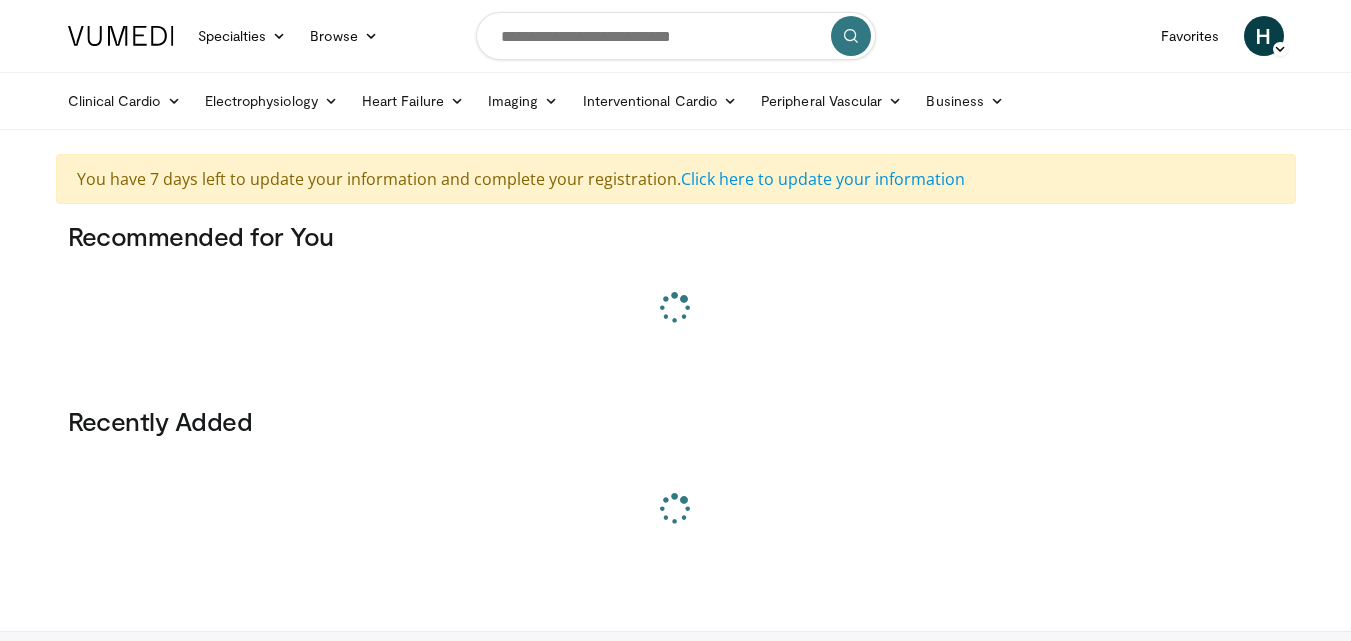 scroll, scrollTop: 0, scrollLeft: 0, axis: both 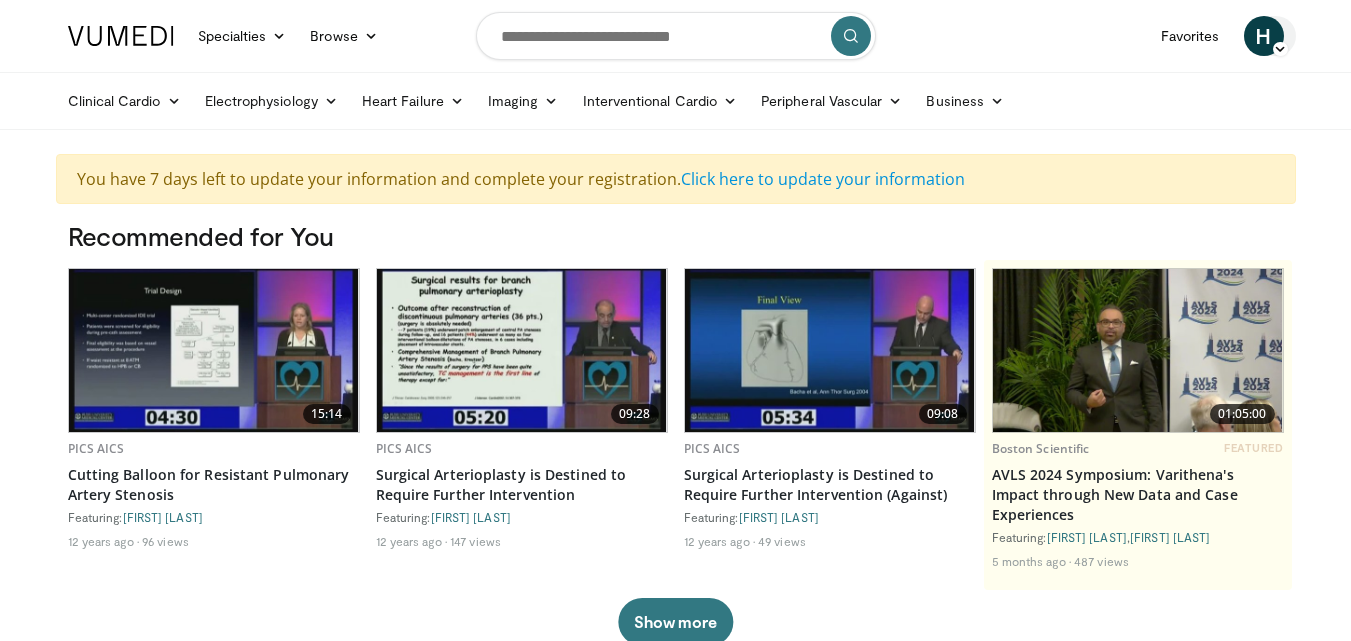 click on "H" at bounding box center (1264, 36) 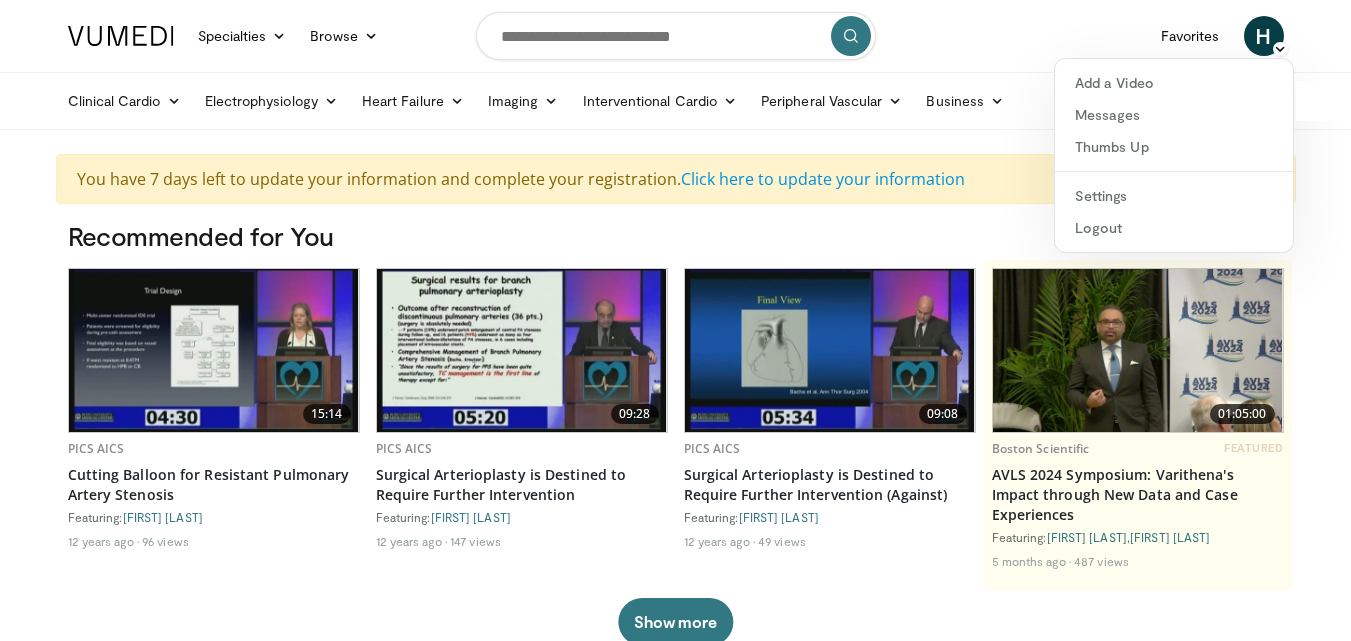 click on "15:14
PICS AICS
Cutting Balloon for Resistant Pulmonary Artery Stenosis
Featuring:  [FIRST] [LAST]
12 years ago
96 views
09:28
PICS AICS
Surgical Arterioplasty is Destined to Require Further Intervention
Featuring:  [FIRST] [LAST]
12 years ago
147 views
09:08
PICS AICS
Surgical Arterioplasty is Destined to Require Further Intervention (Against)
Featuring:  [FIRST] [LAST]
12 years ago
49 views
01:05:00
Boston Scientific FEATURED
," at bounding box center [676, 457] 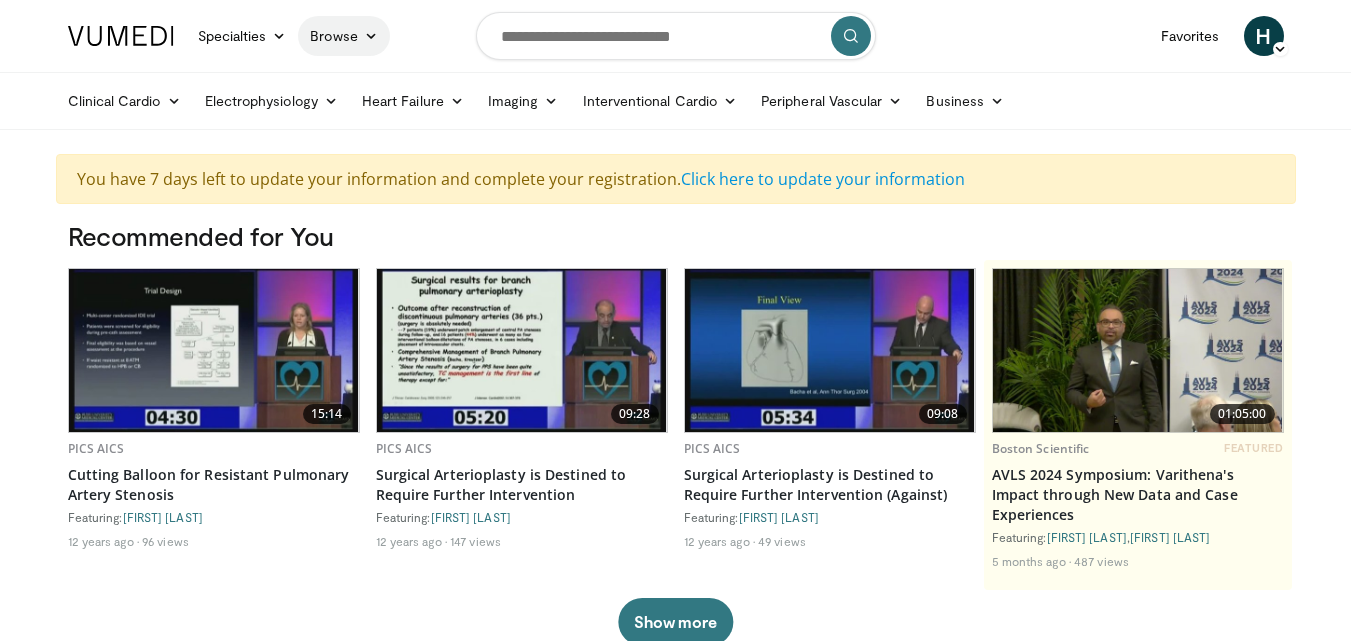 click on "Browse" at bounding box center [344, 36] 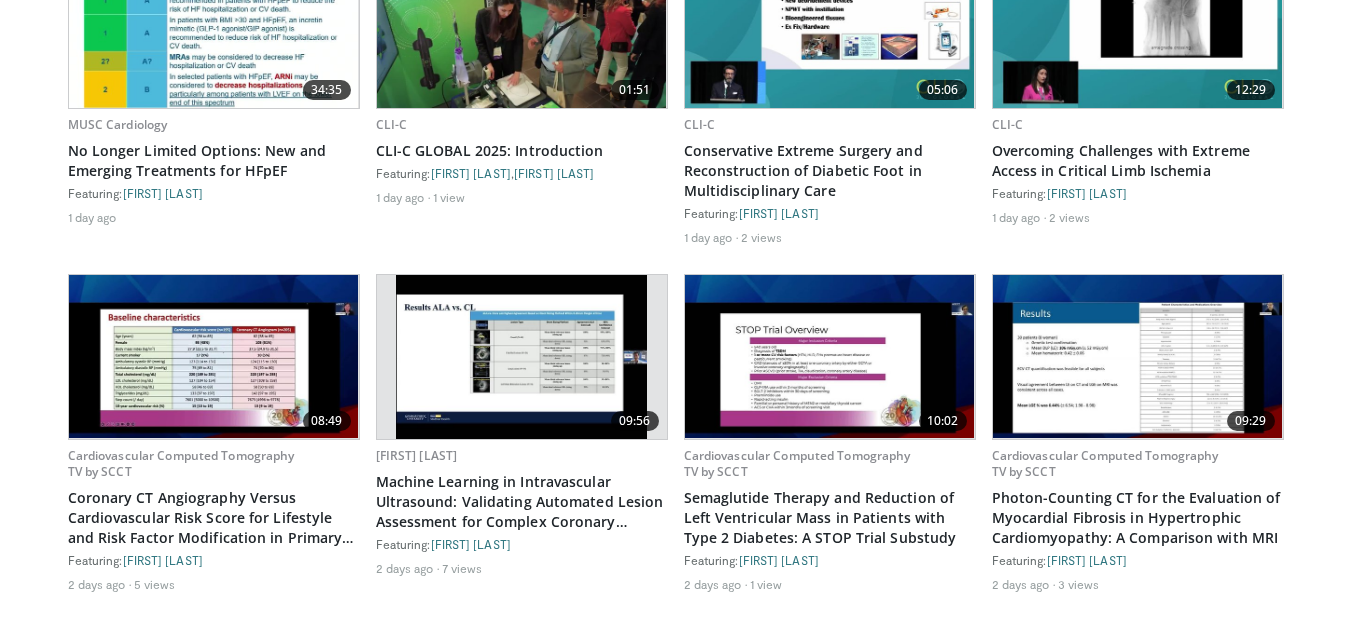 scroll, scrollTop: 1400, scrollLeft: 0, axis: vertical 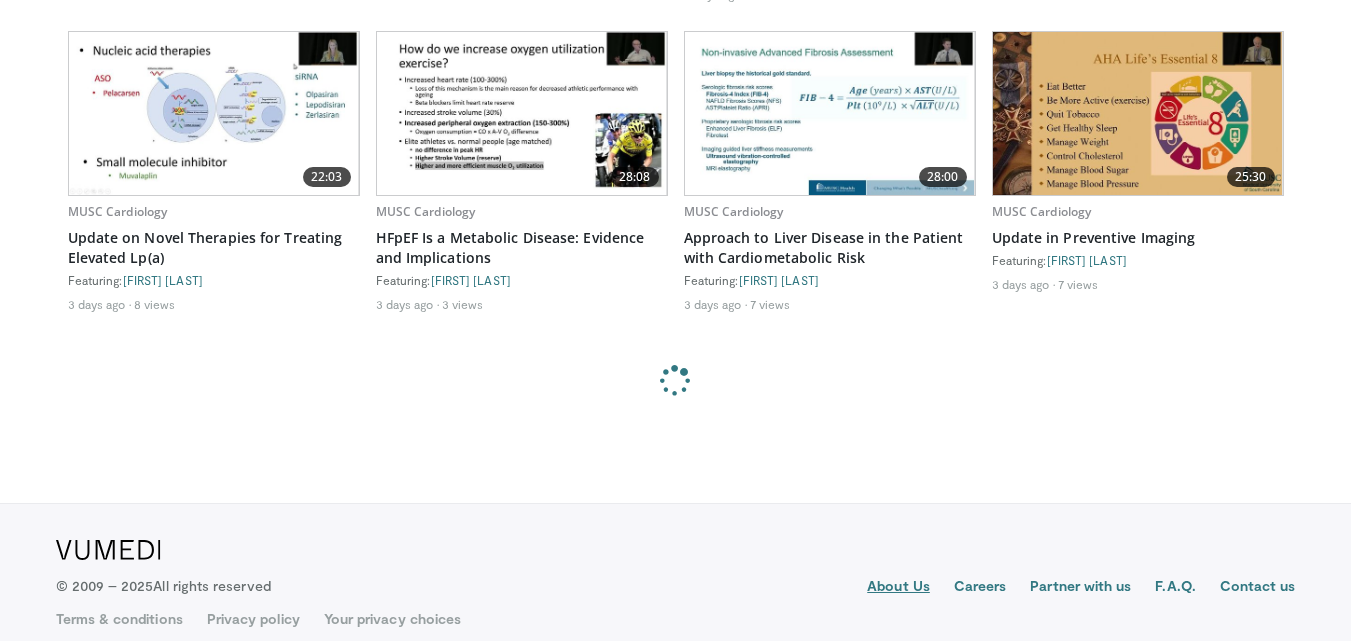 click on "About Us" at bounding box center [898, 588] 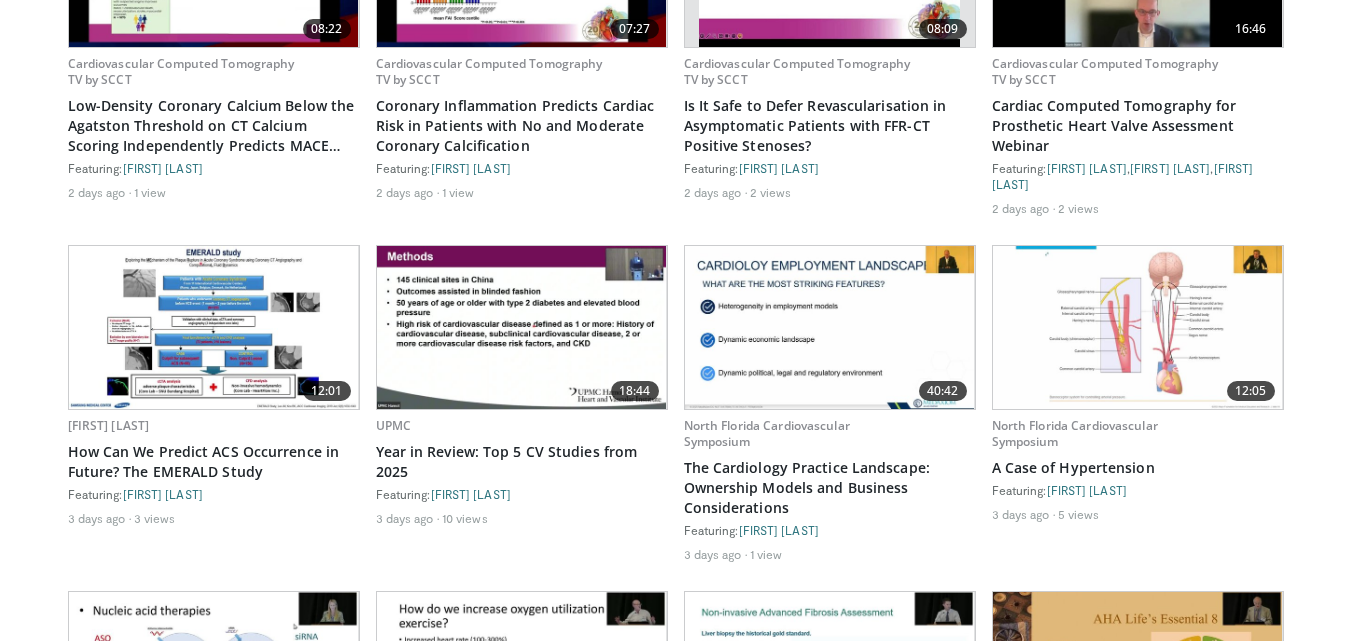 scroll, scrollTop: 0, scrollLeft: 0, axis: both 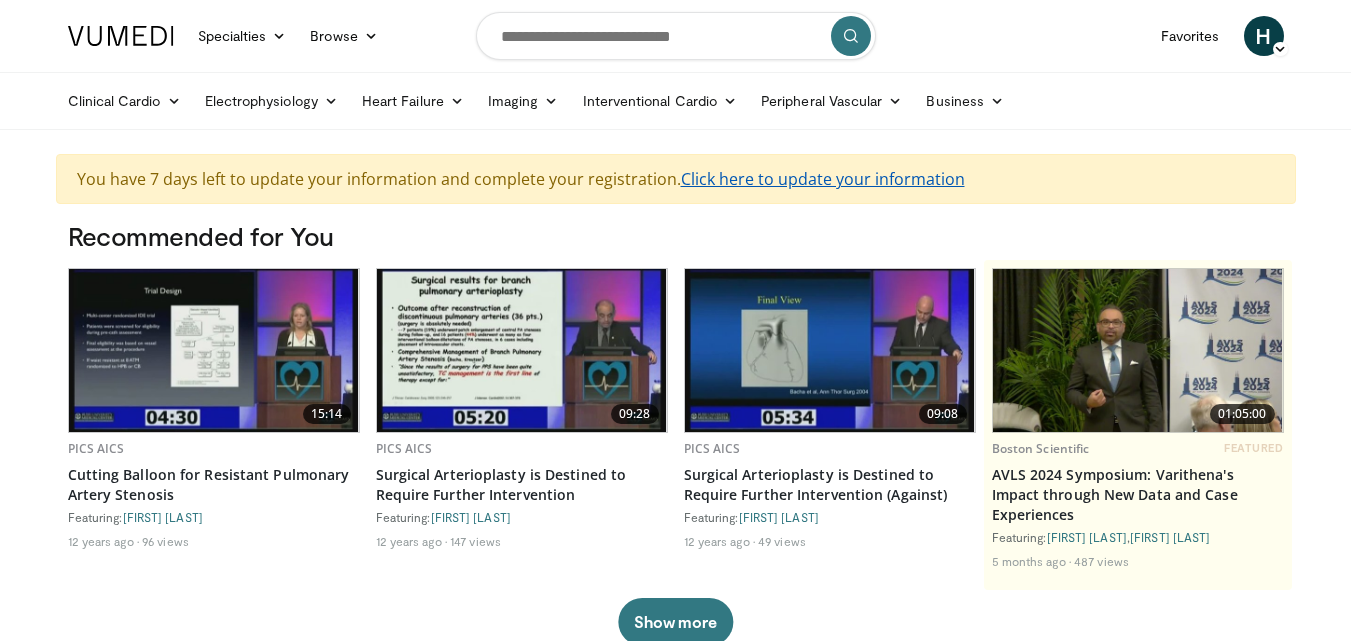 click on "Click here to update your information" at bounding box center [823, 179] 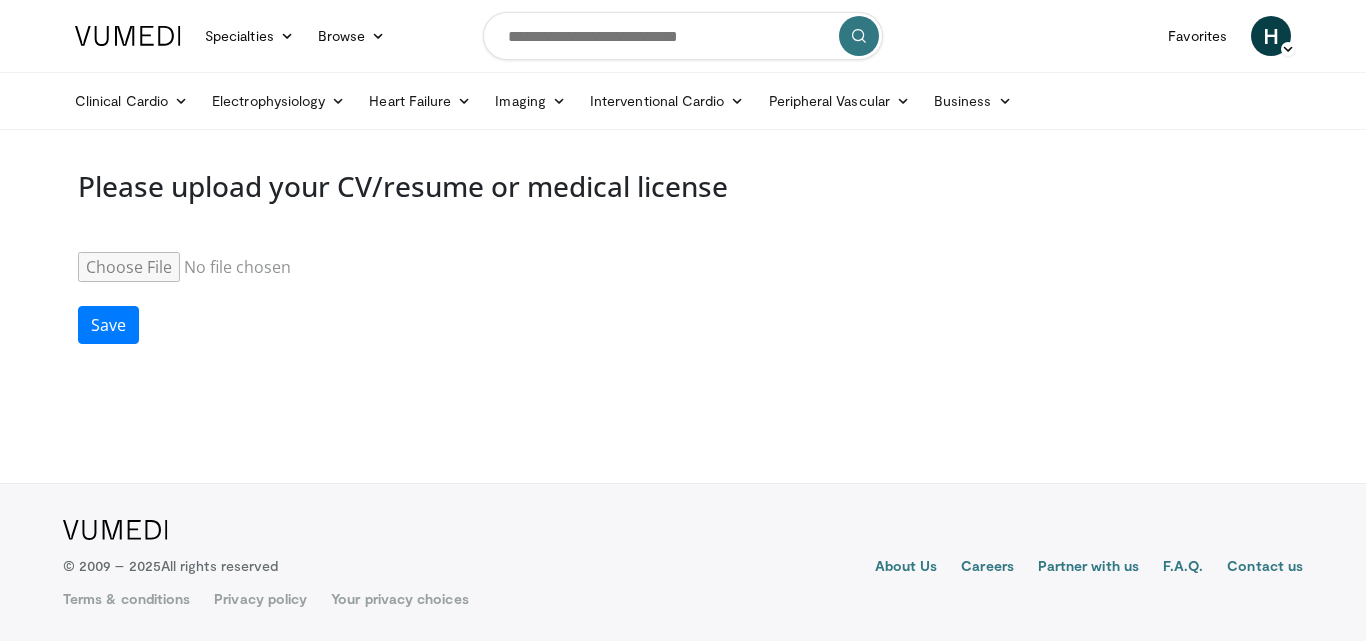 scroll, scrollTop: 0, scrollLeft: 0, axis: both 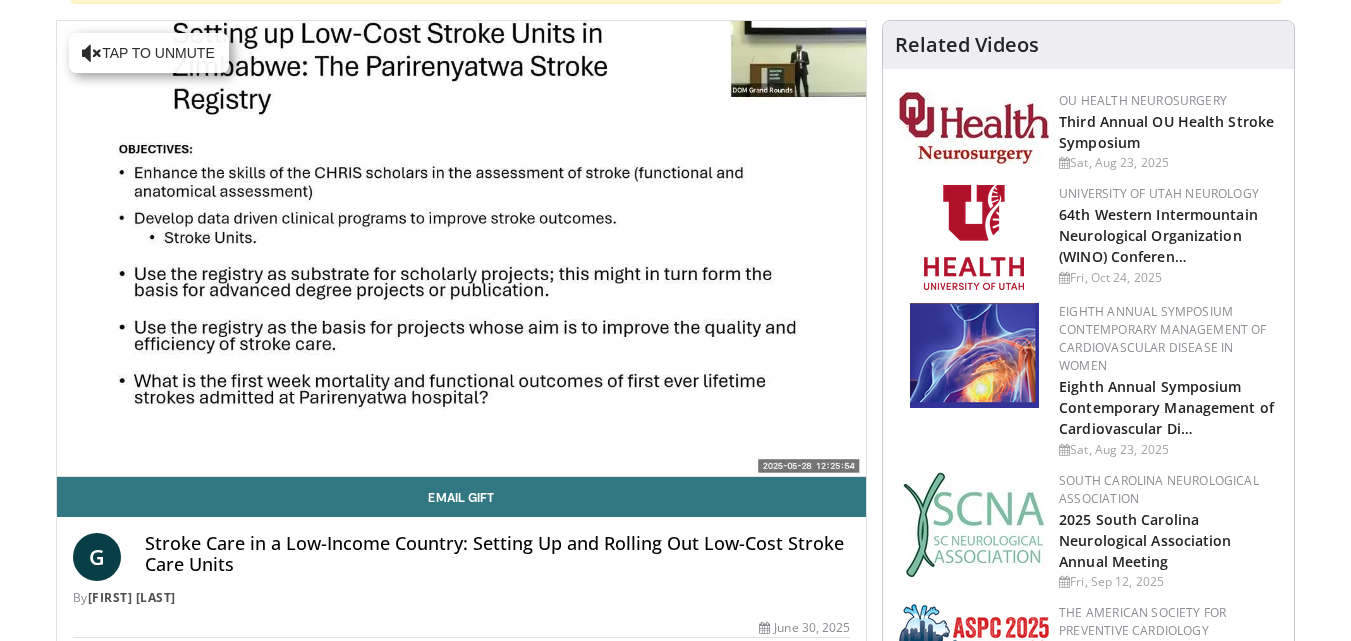 click on "**********" at bounding box center (462, 249) 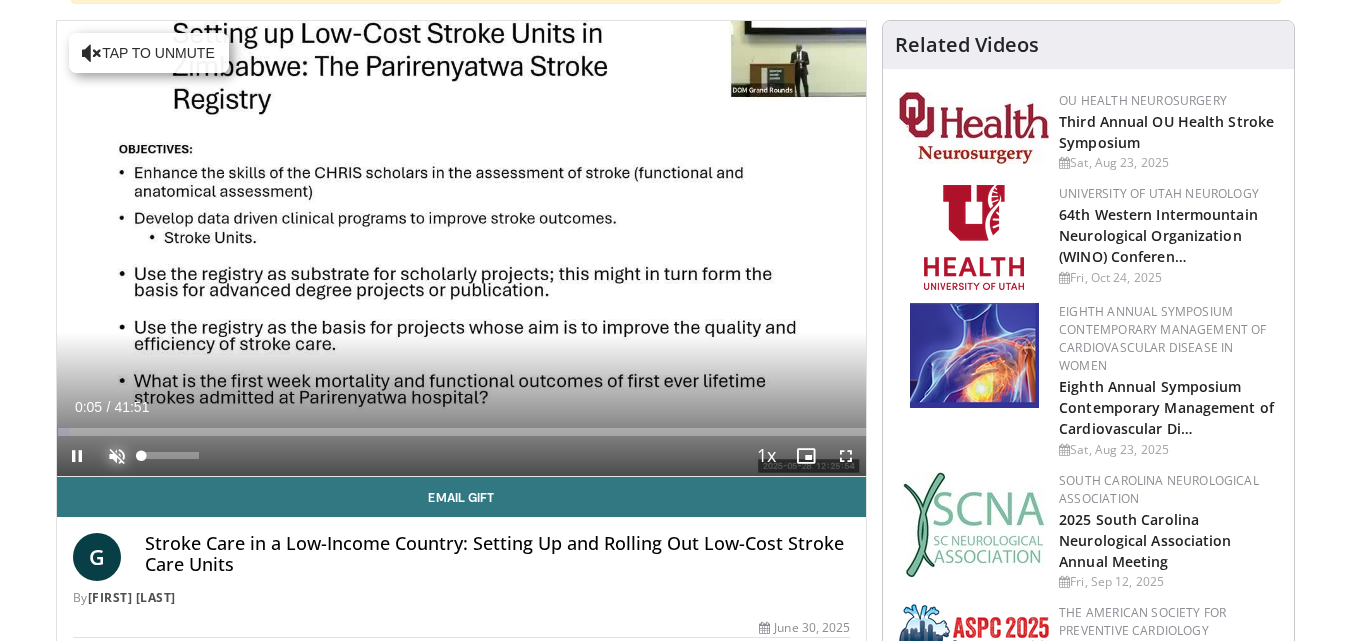 click at bounding box center (117, 456) 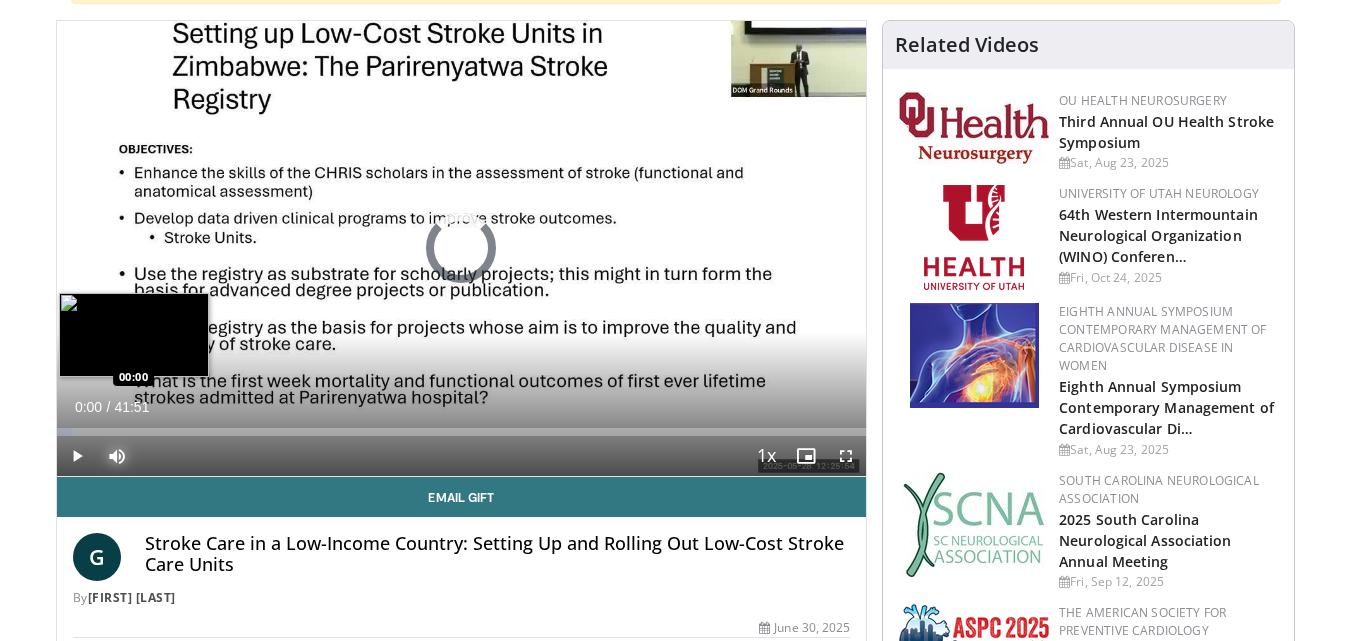 click on "Loaded :  1.97% 00:00 00:00" at bounding box center (462, 426) 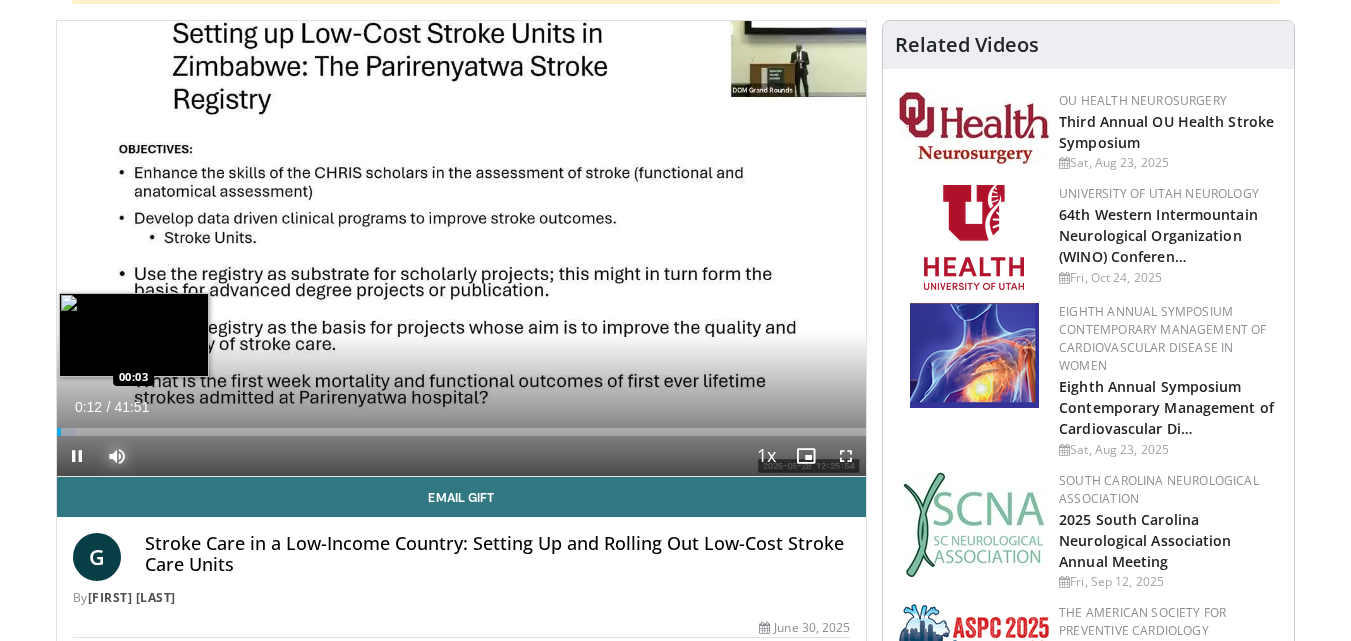 click on "Loaded :  2.37% 00:12 00:03" at bounding box center (462, 432) 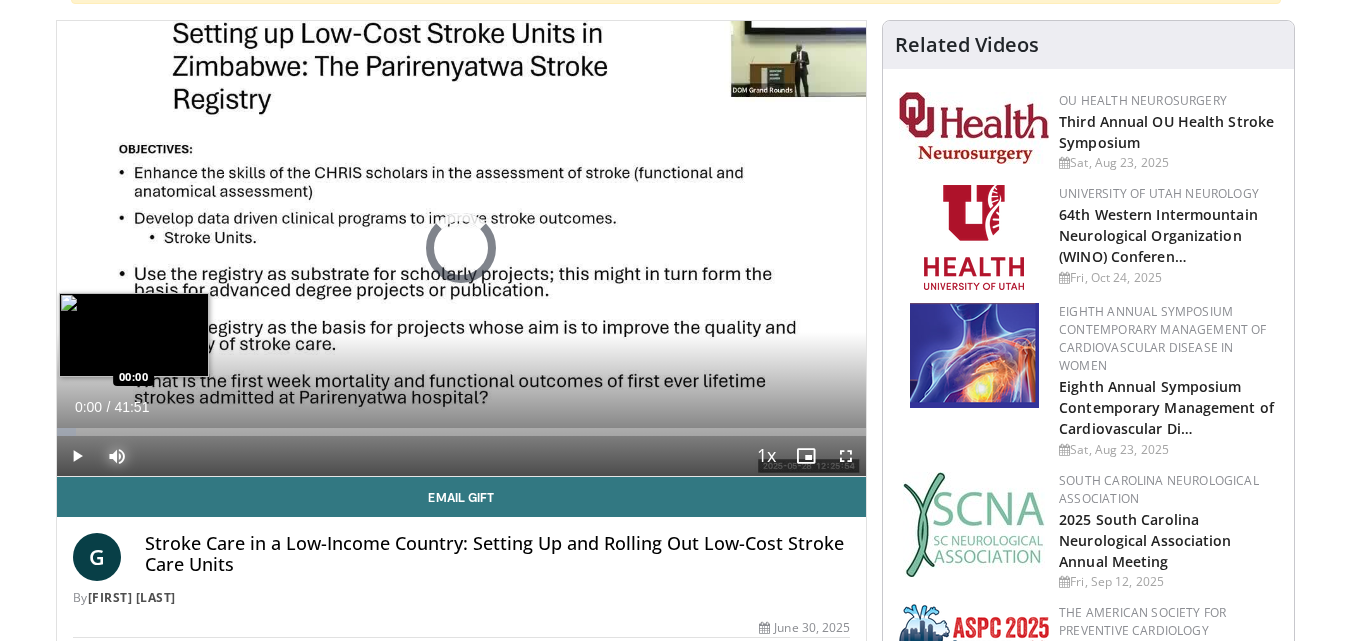 click on "Loaded :  2.37% 00:00 00:00" at bounding box center (462, 432) 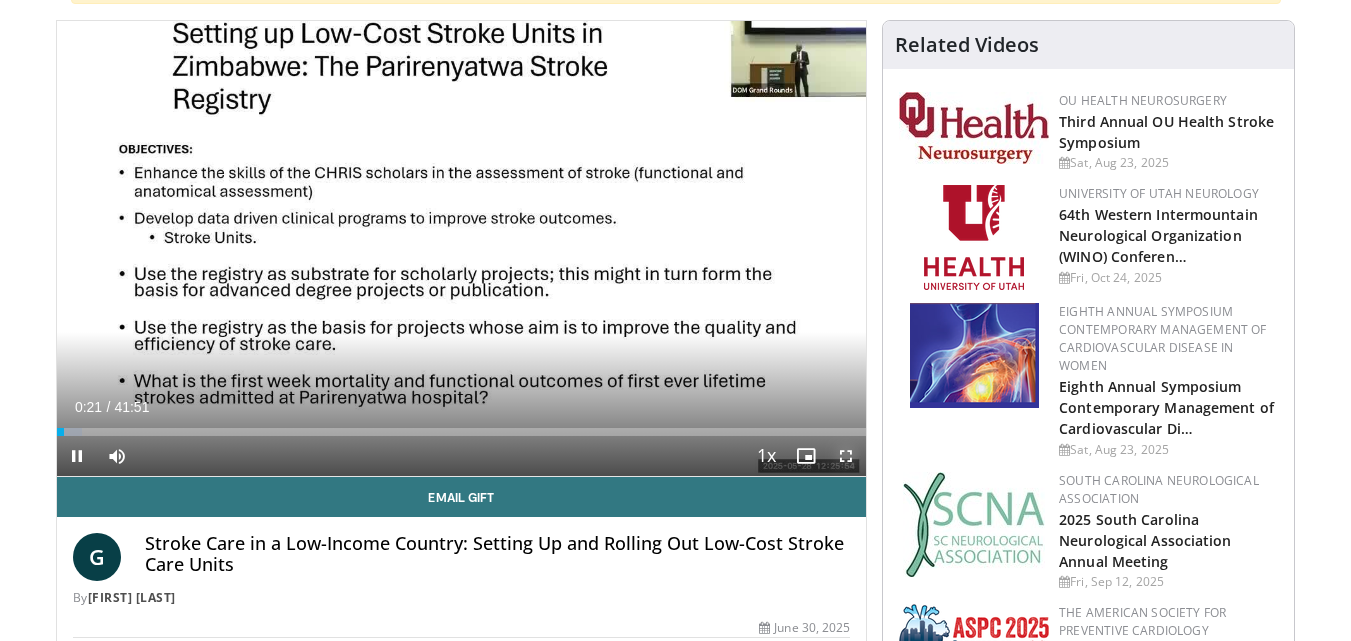 click at bounding box center (846, 456) 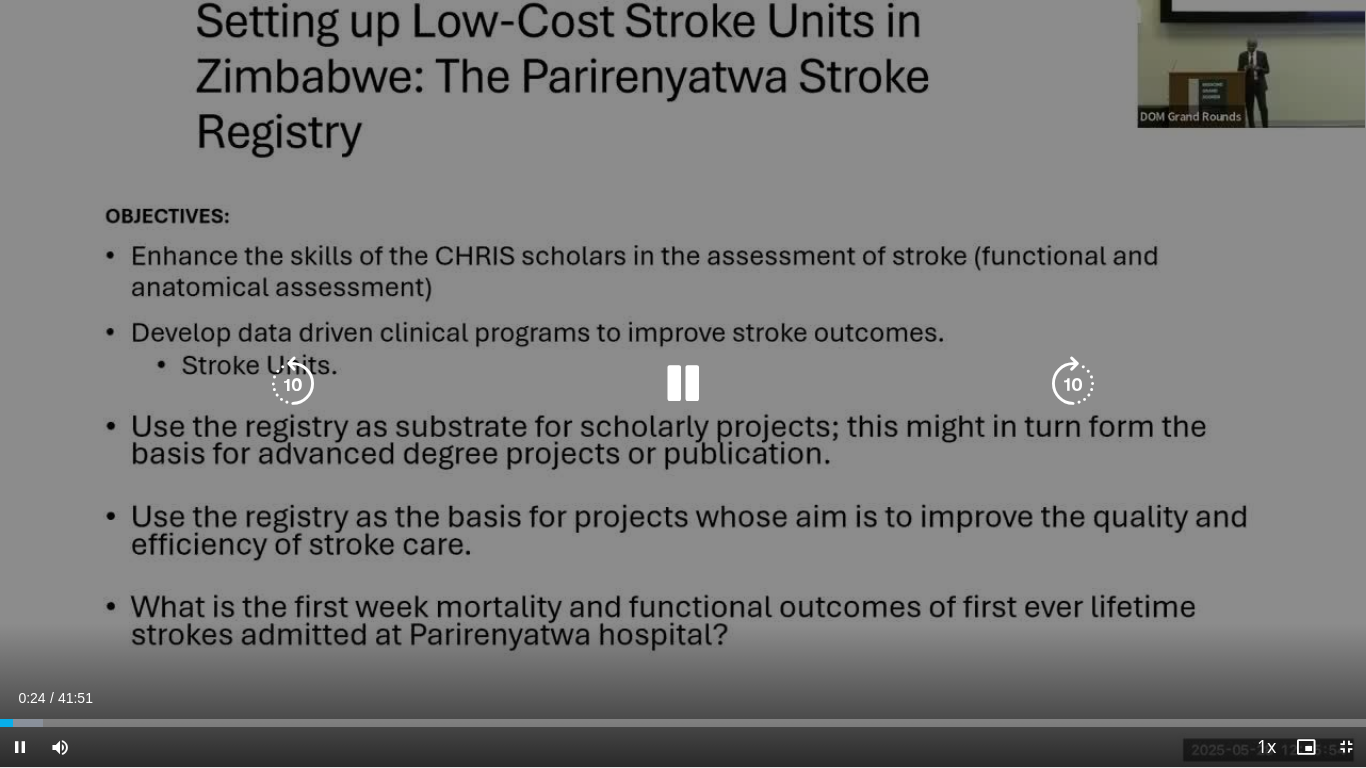 click at bounding box center (683, 384) 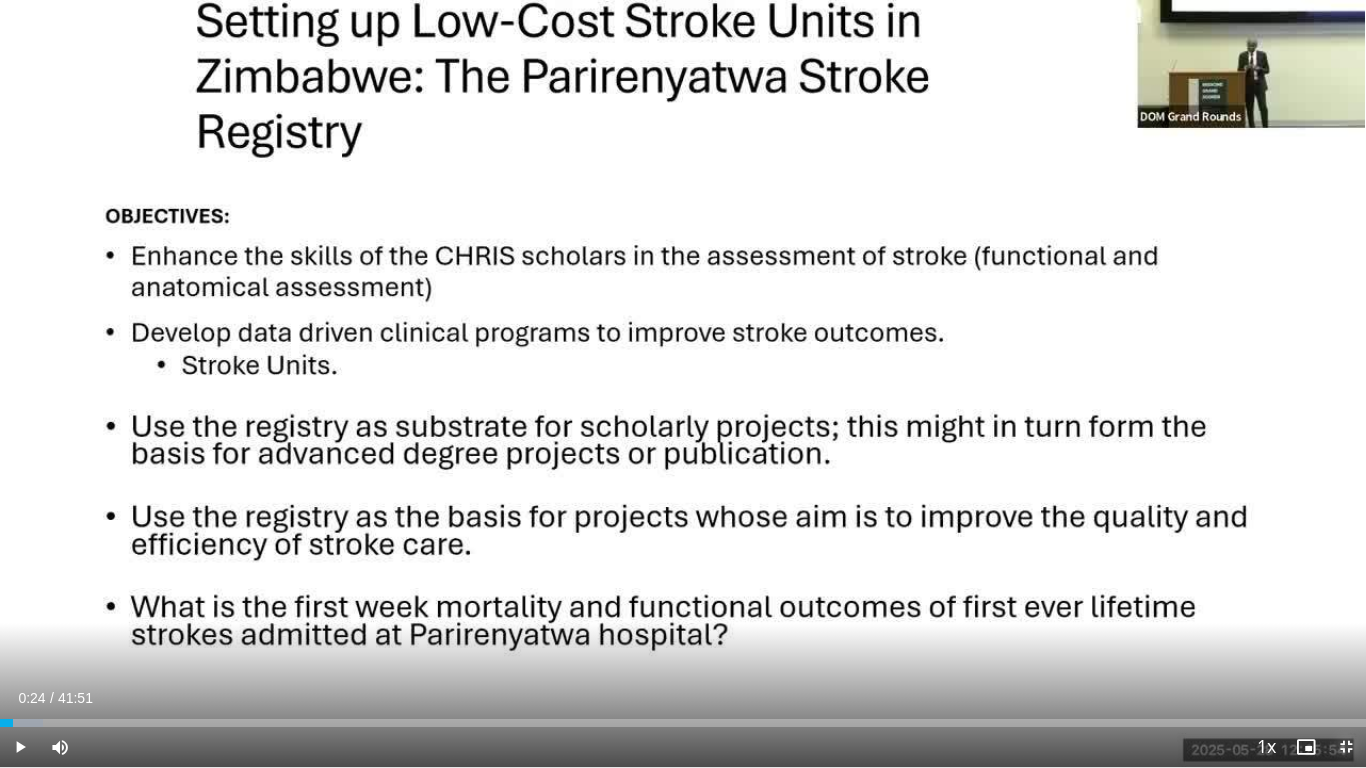 click at bounding box center (1346, 747) 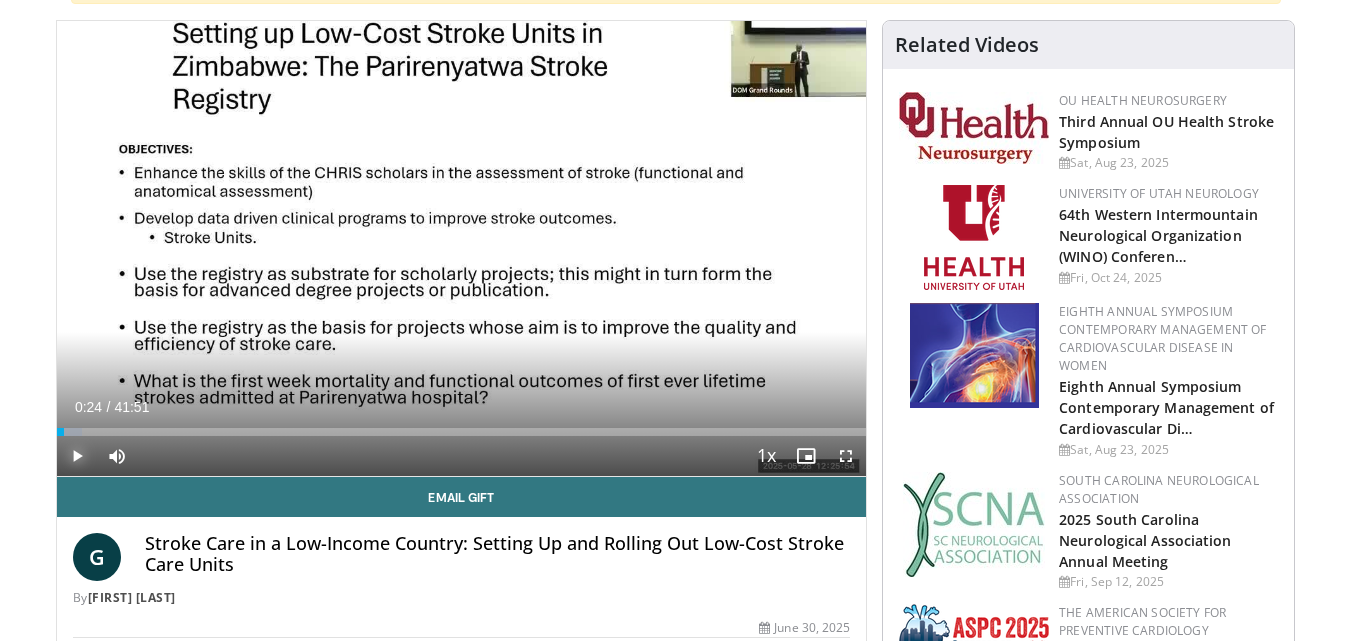 click at bounding box center [77, 456] 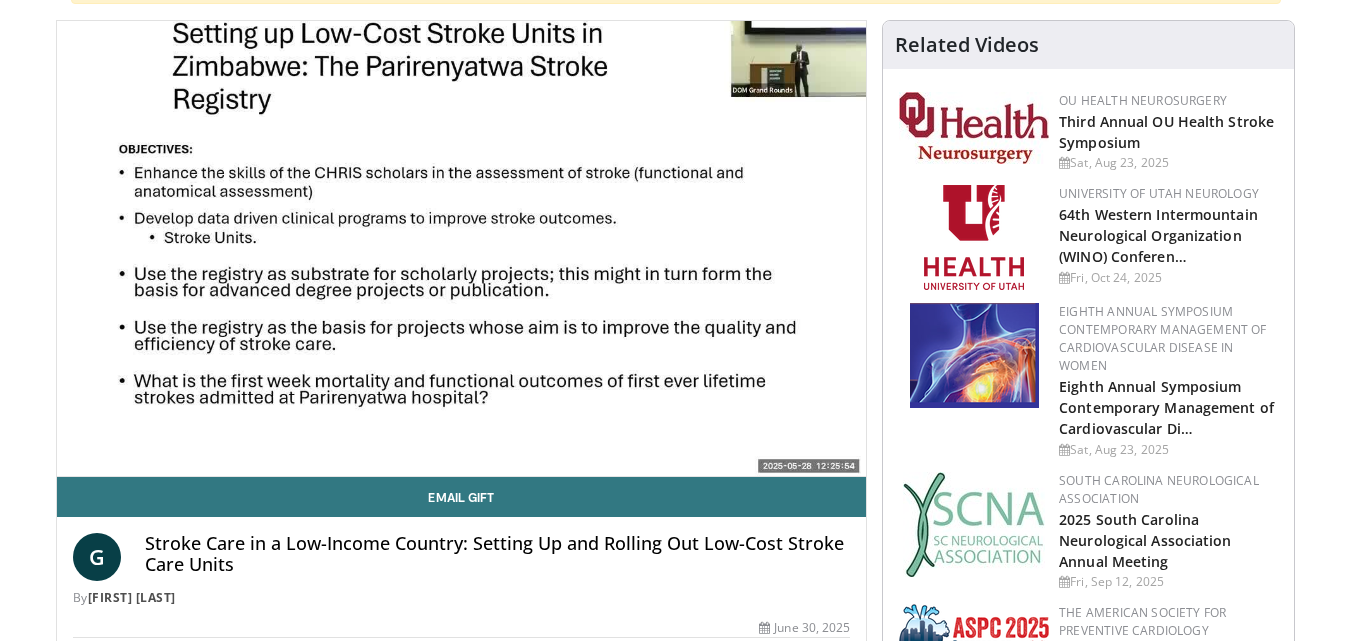 type 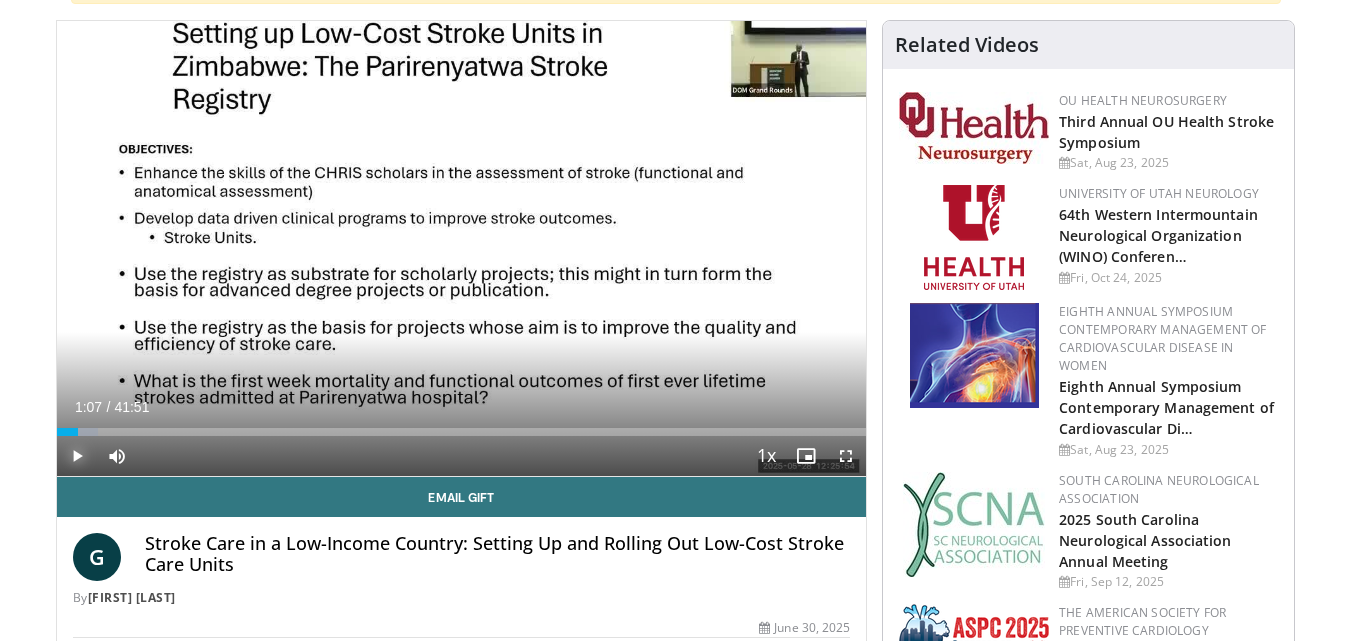 click on "Play" at bounding box center [77, 456] 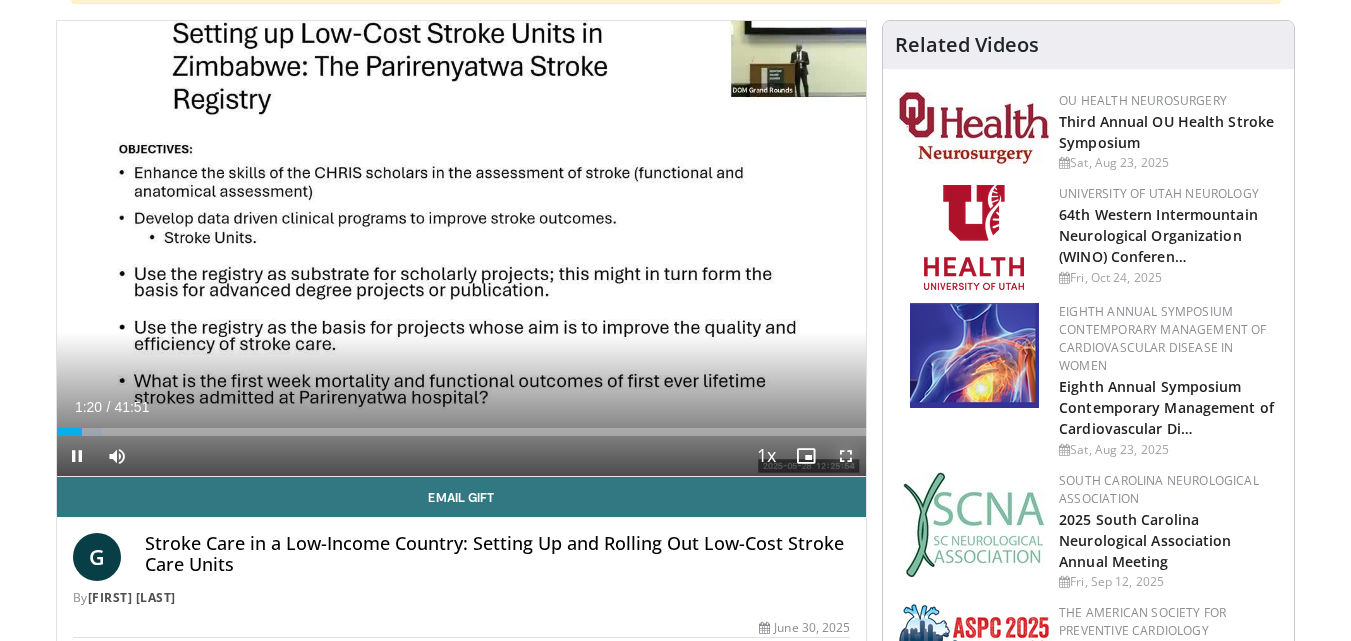 click at bounding box center [846, 456] 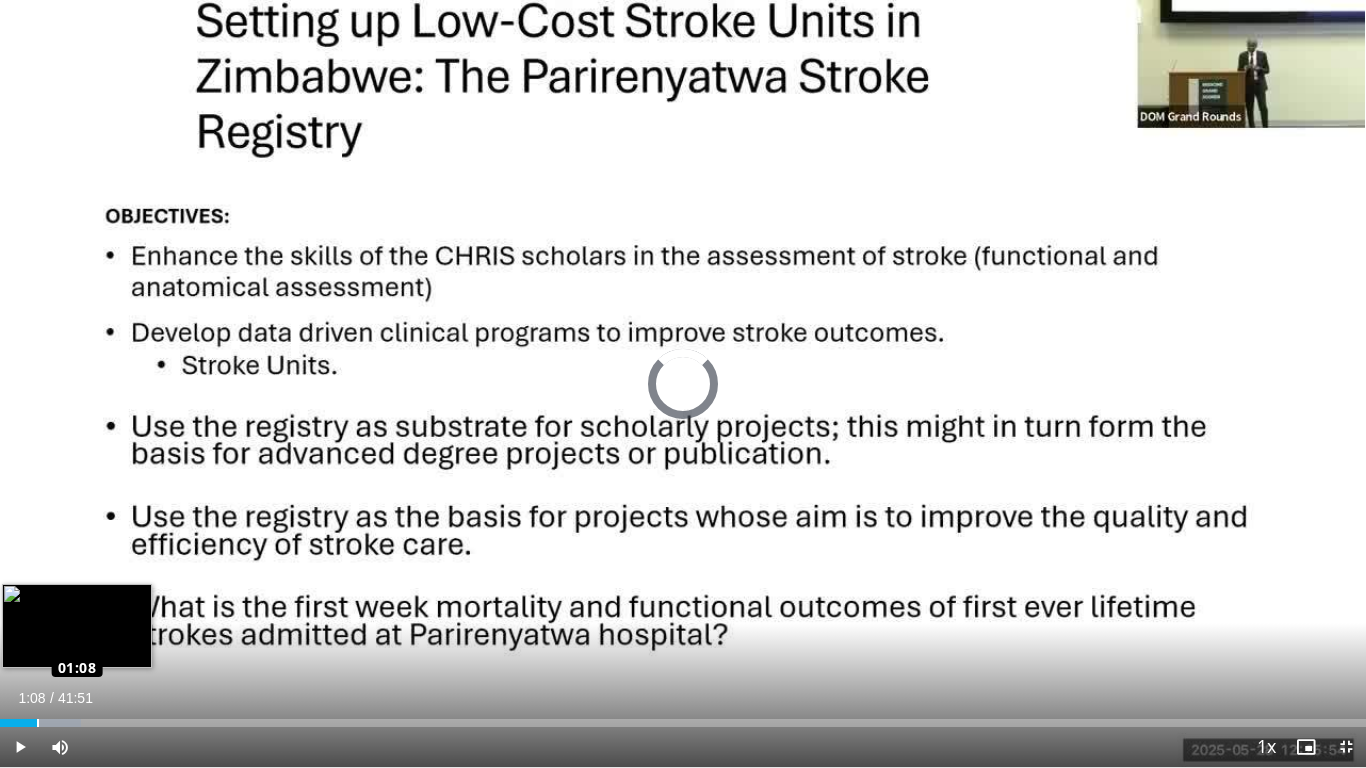 click on "Loaded :  5.92% 01:08 01:08" at bounding box center [683, 723] 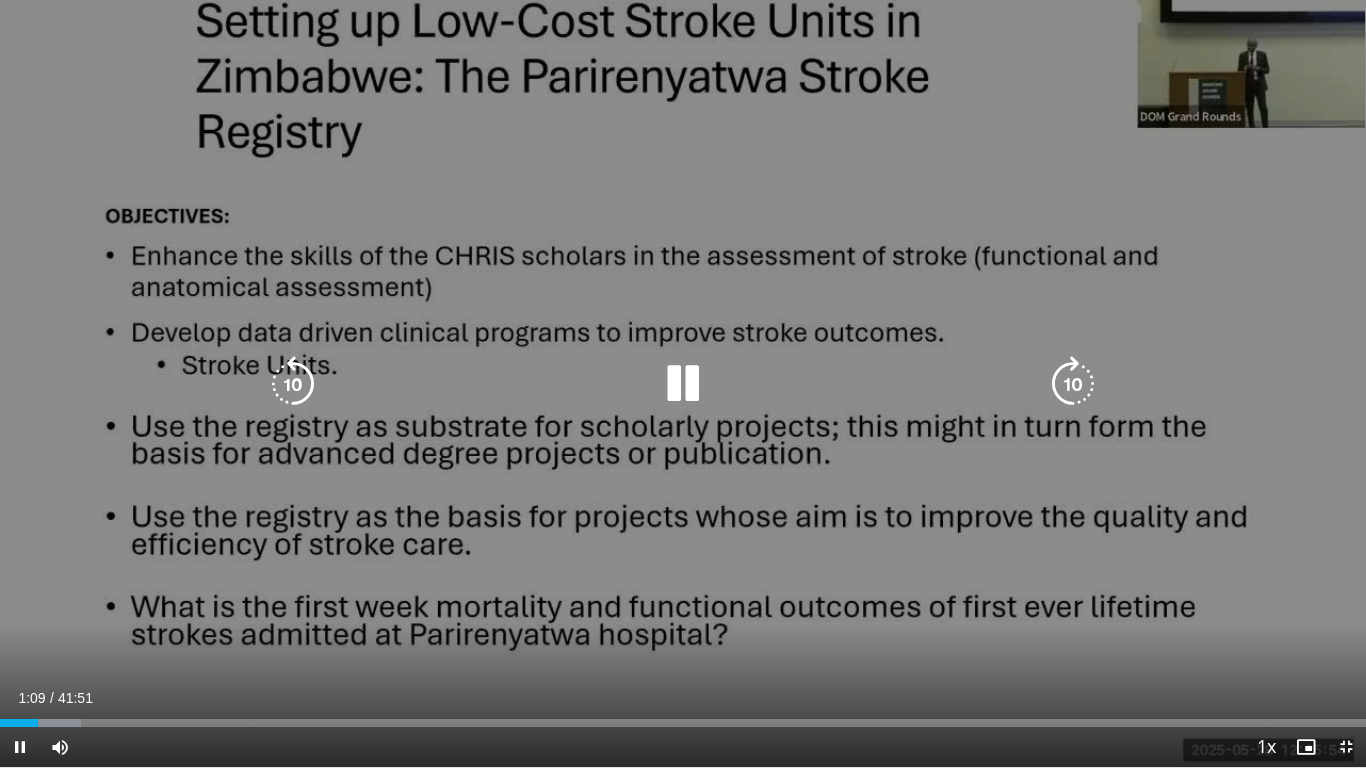 click on "10 seconds
Tap to unmute" at bounding box center (683, 383) 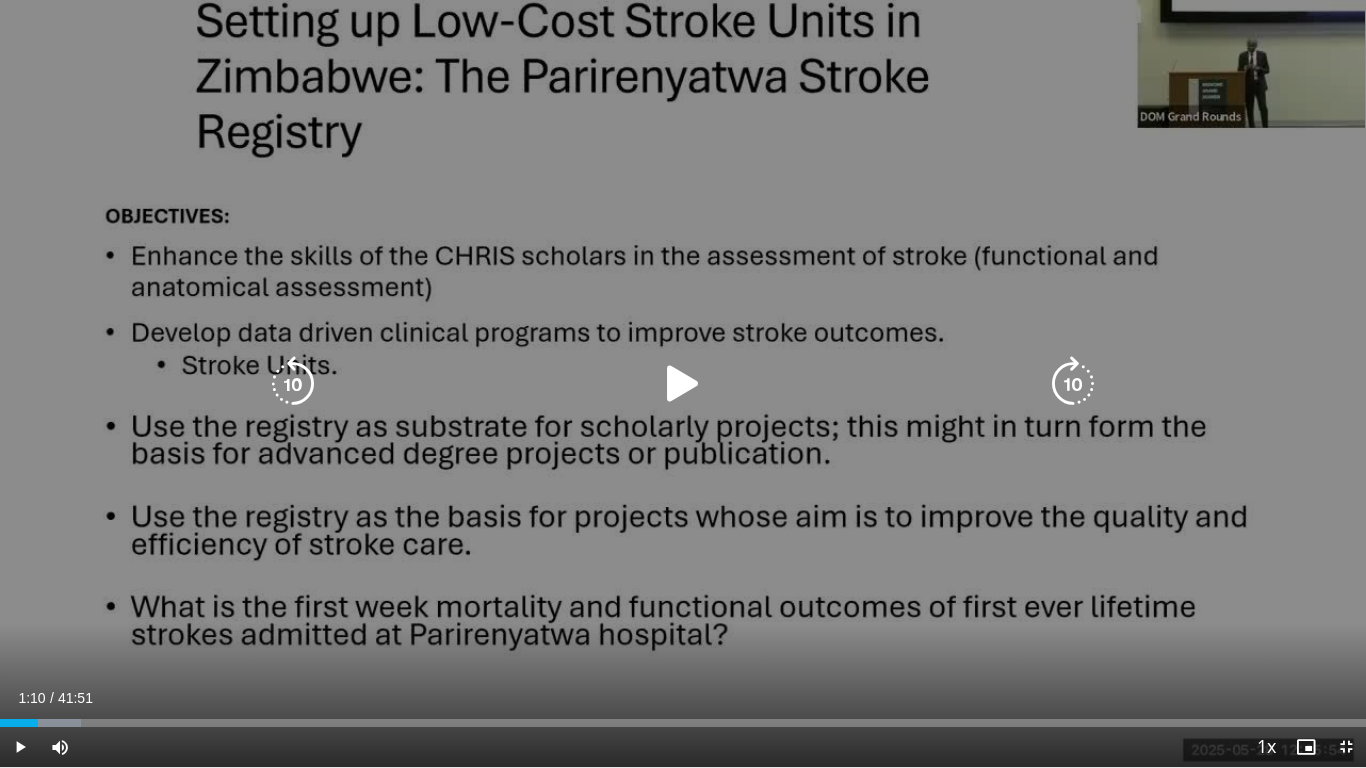 click on "10 seconds
Tap to unmute" at bounding box center [683, 383] 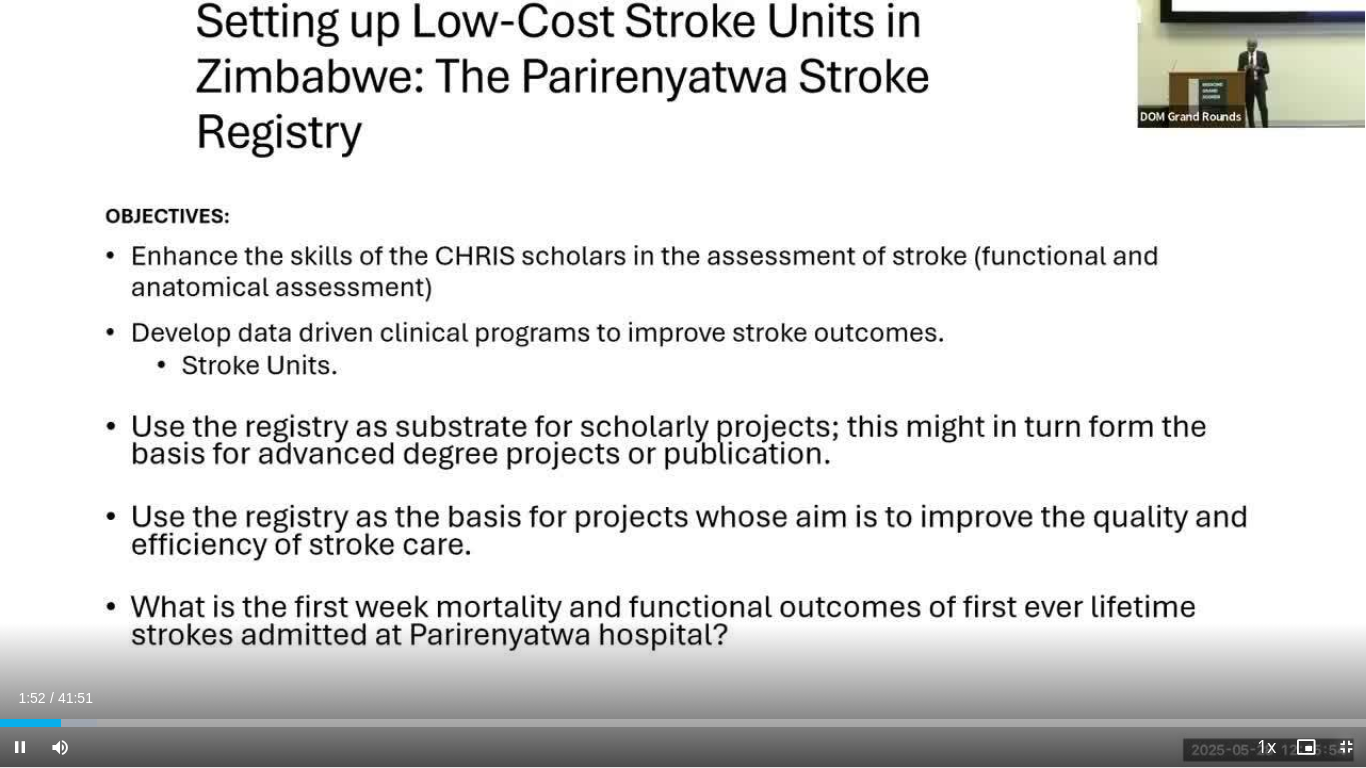 click at bounding box center (1346, 747) 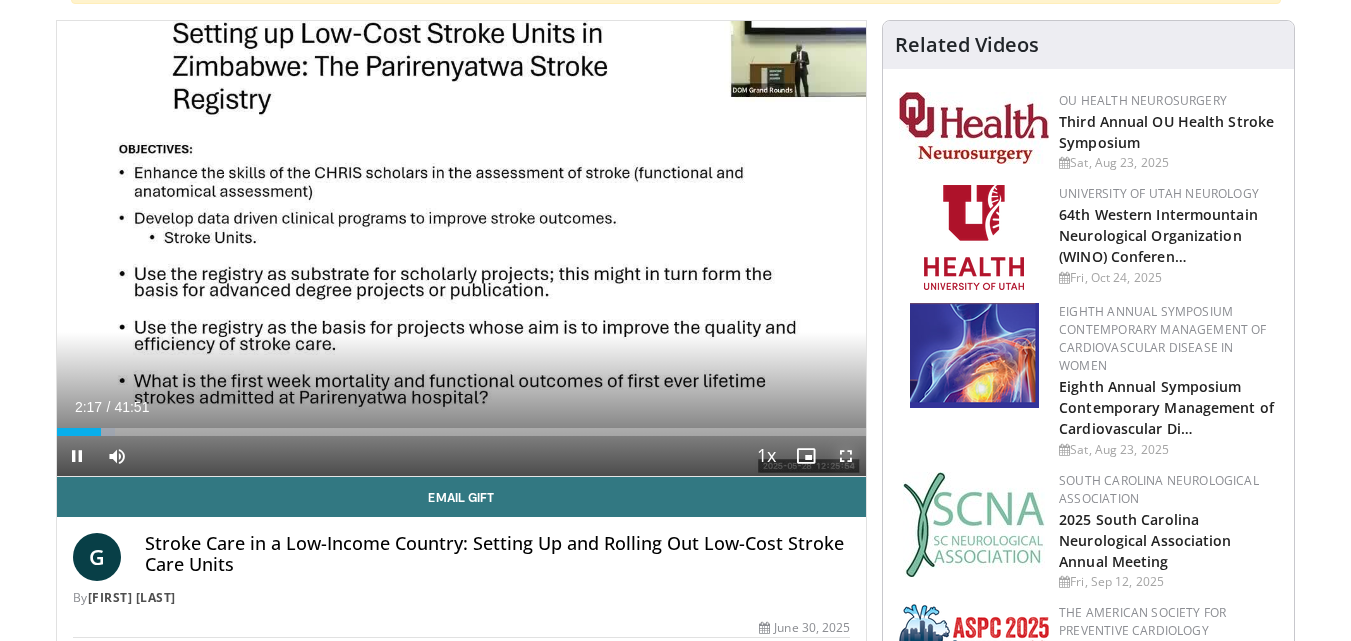 click at bounding box center (846, 456) 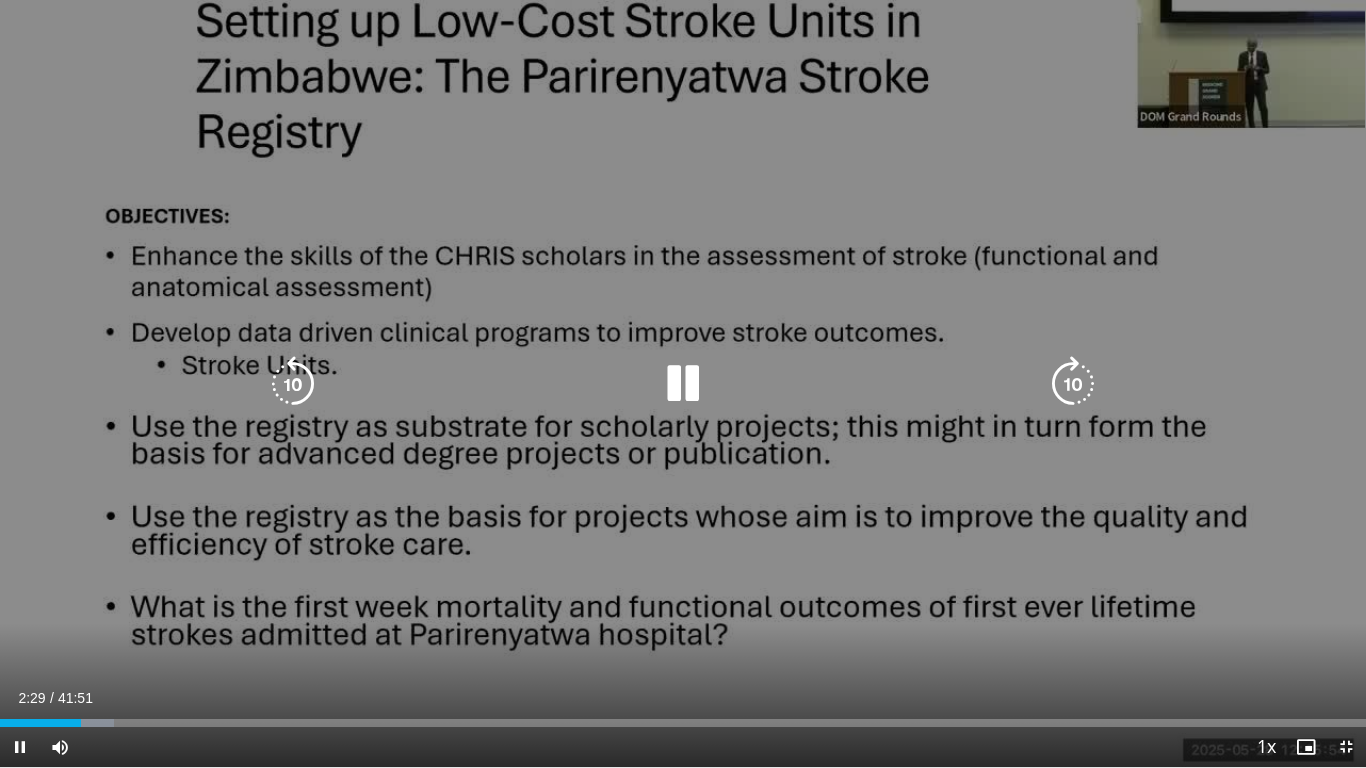 click at bounding box center [683, 384] 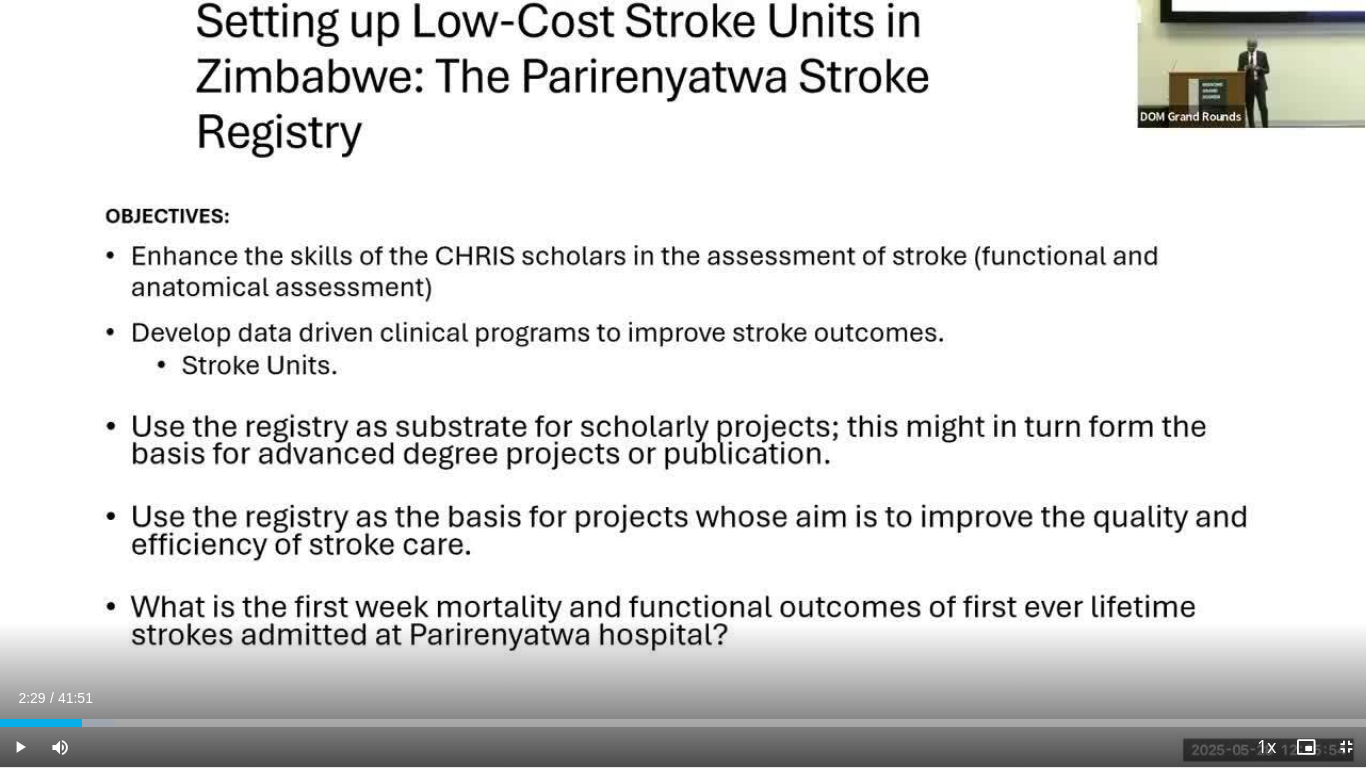 click on "10 seconds
Tap to unmute" at bounding box center (683, 383) 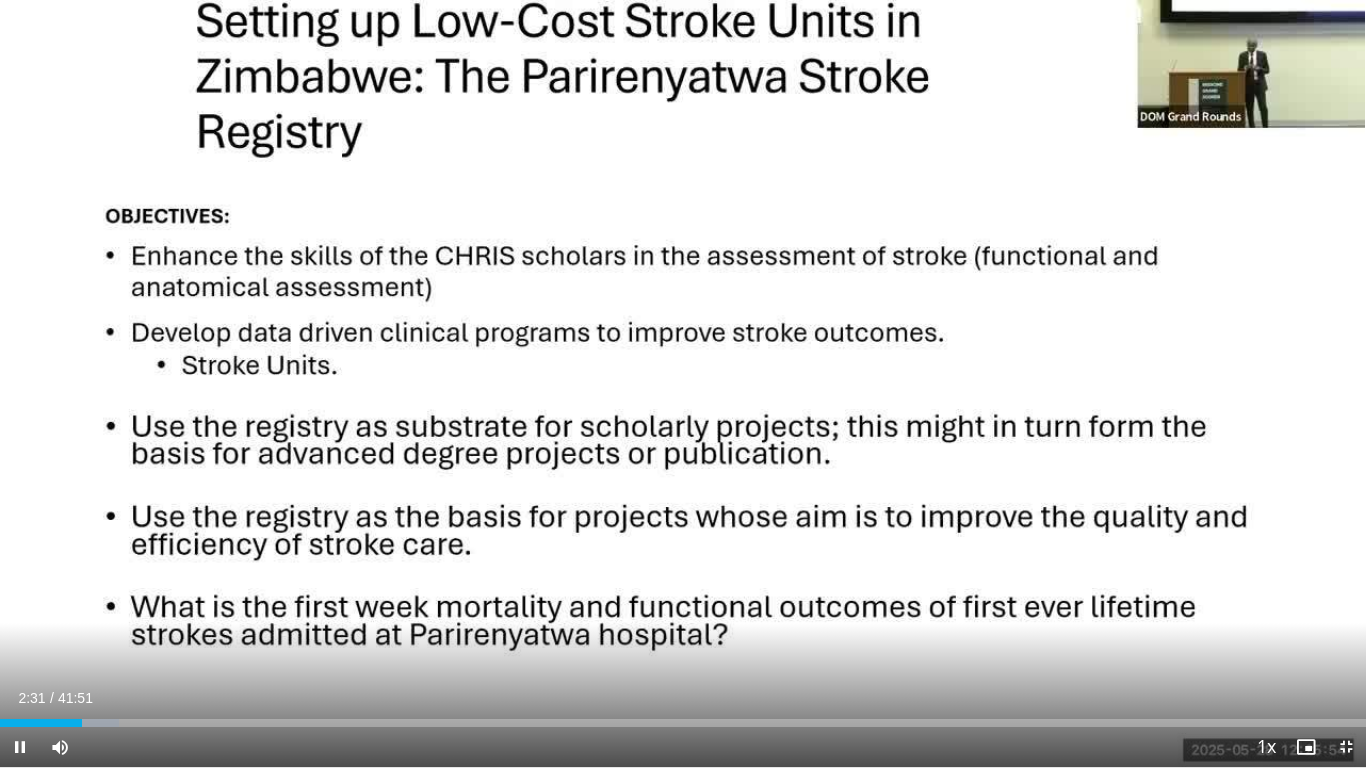 click on "10 seconds
Tap to unmute" at bounding box center [683, 383] 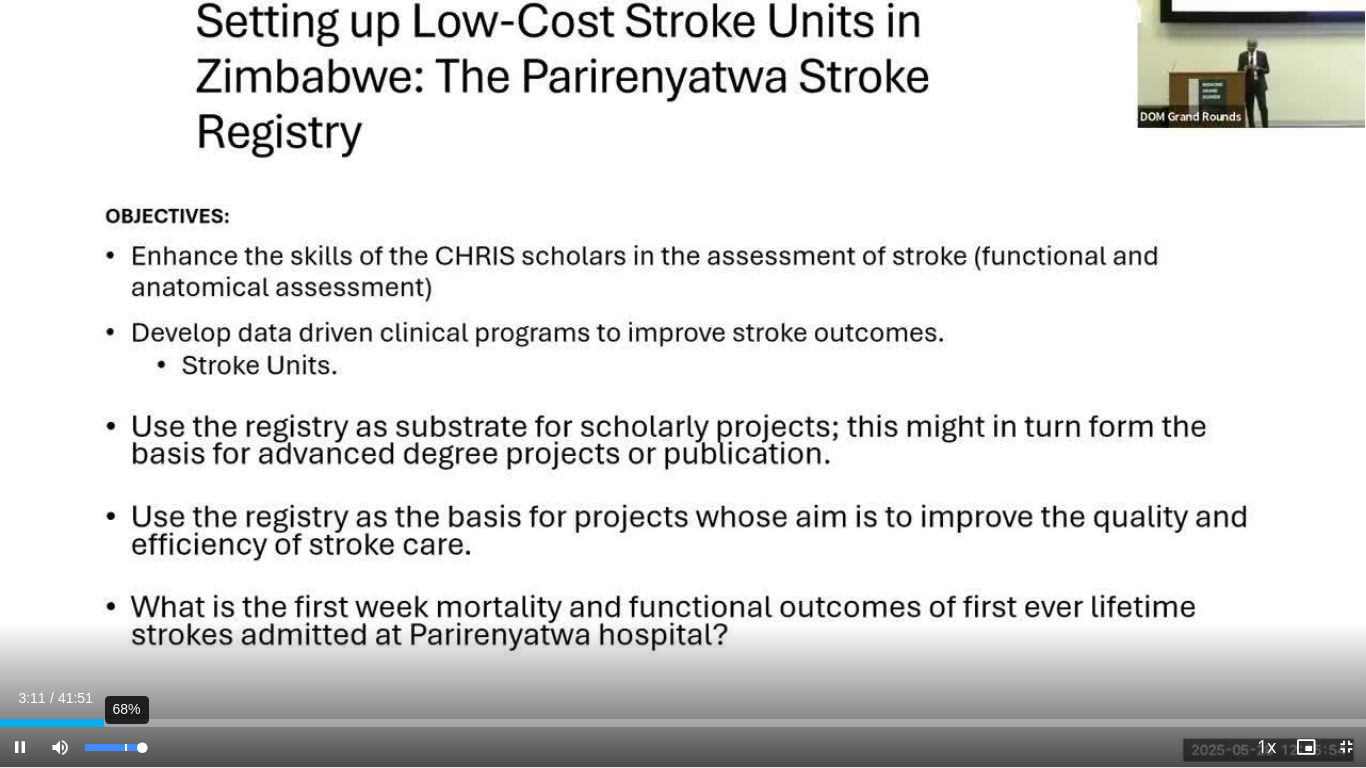 click on "68%" at bounding box center [113, 747] 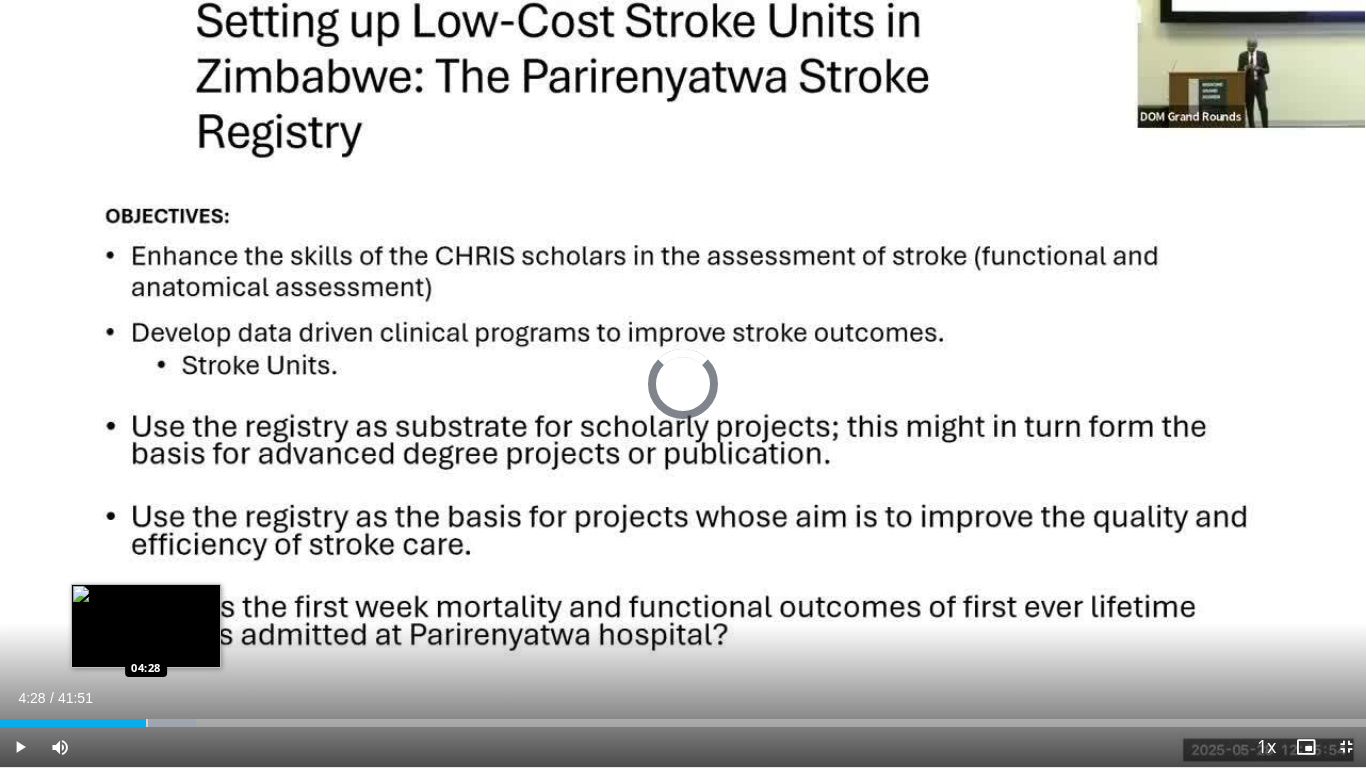 click on "04:28" at bounding box center [73, 723] 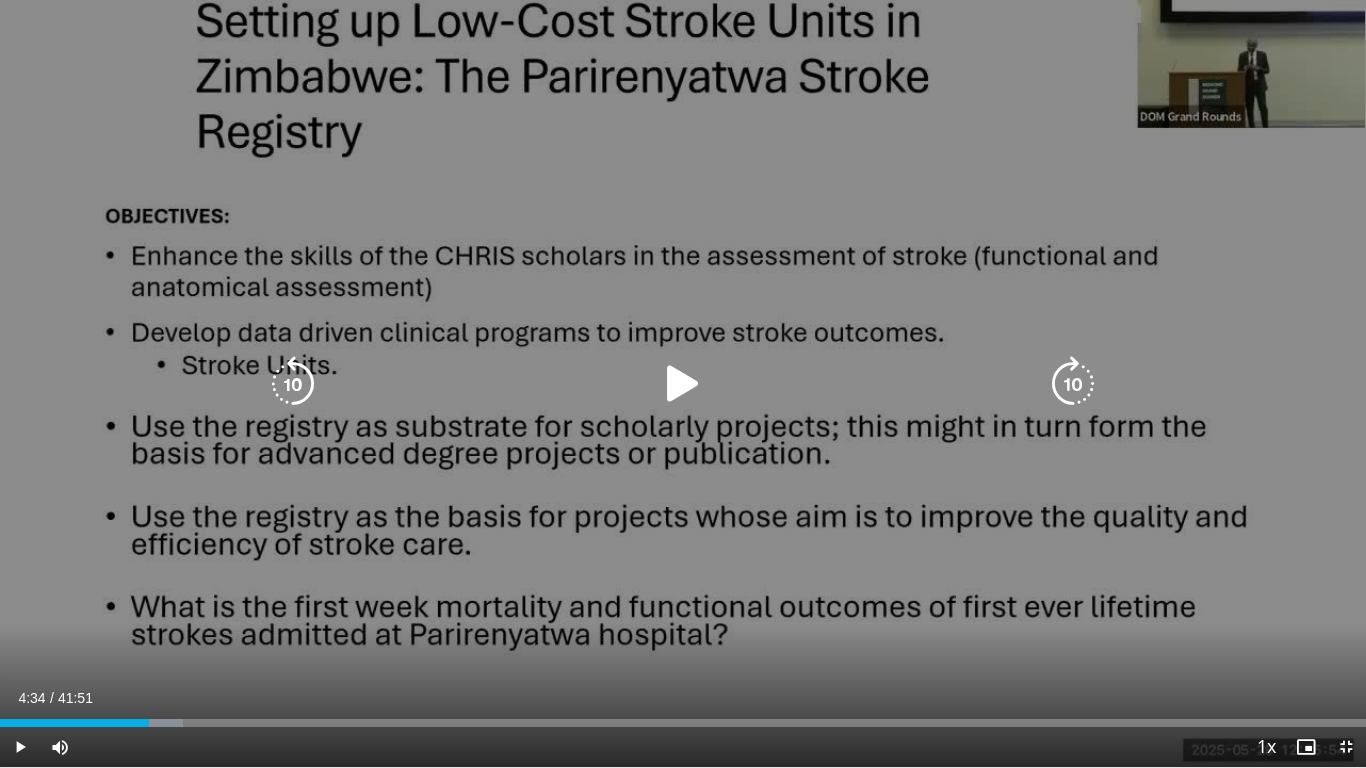 click on "10 seconds
Tap to unmute" at bounding box center [683, 383] 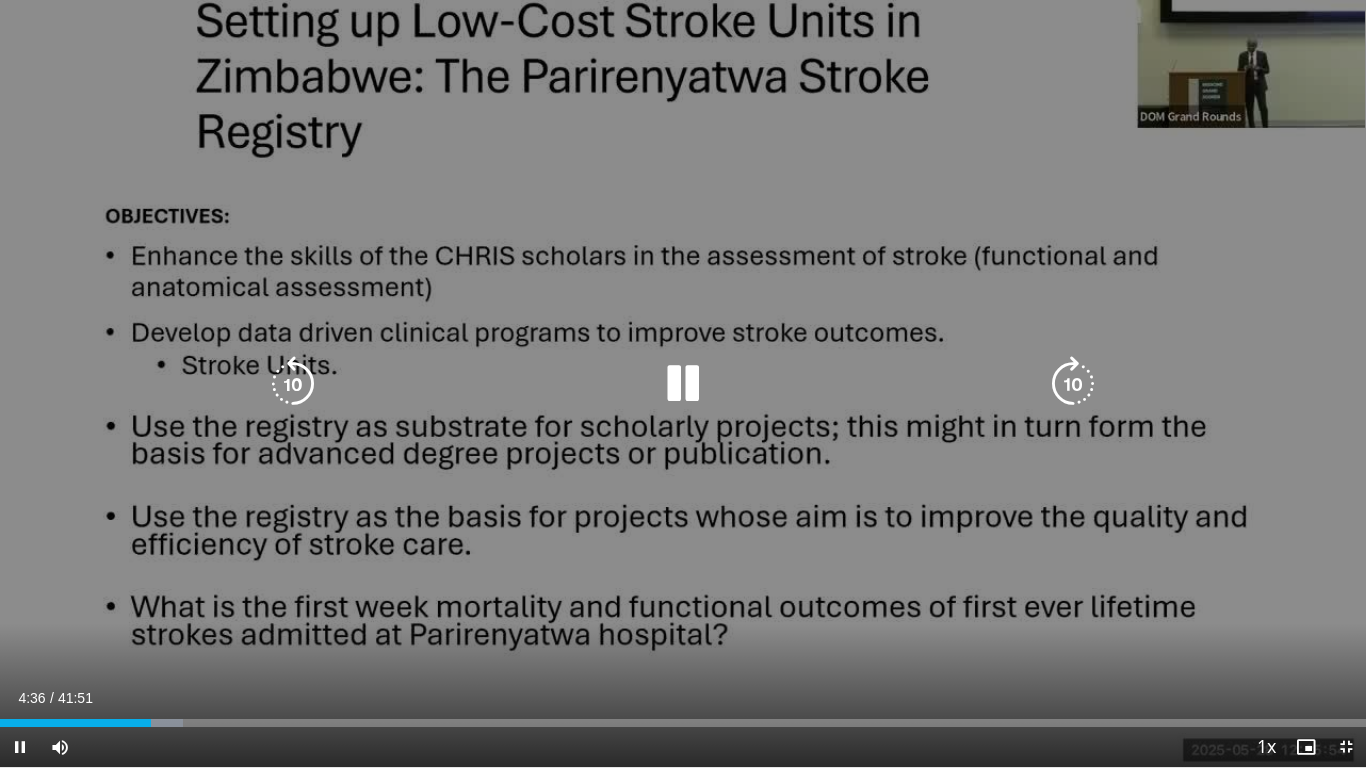 click at bounding box center (683, 384) 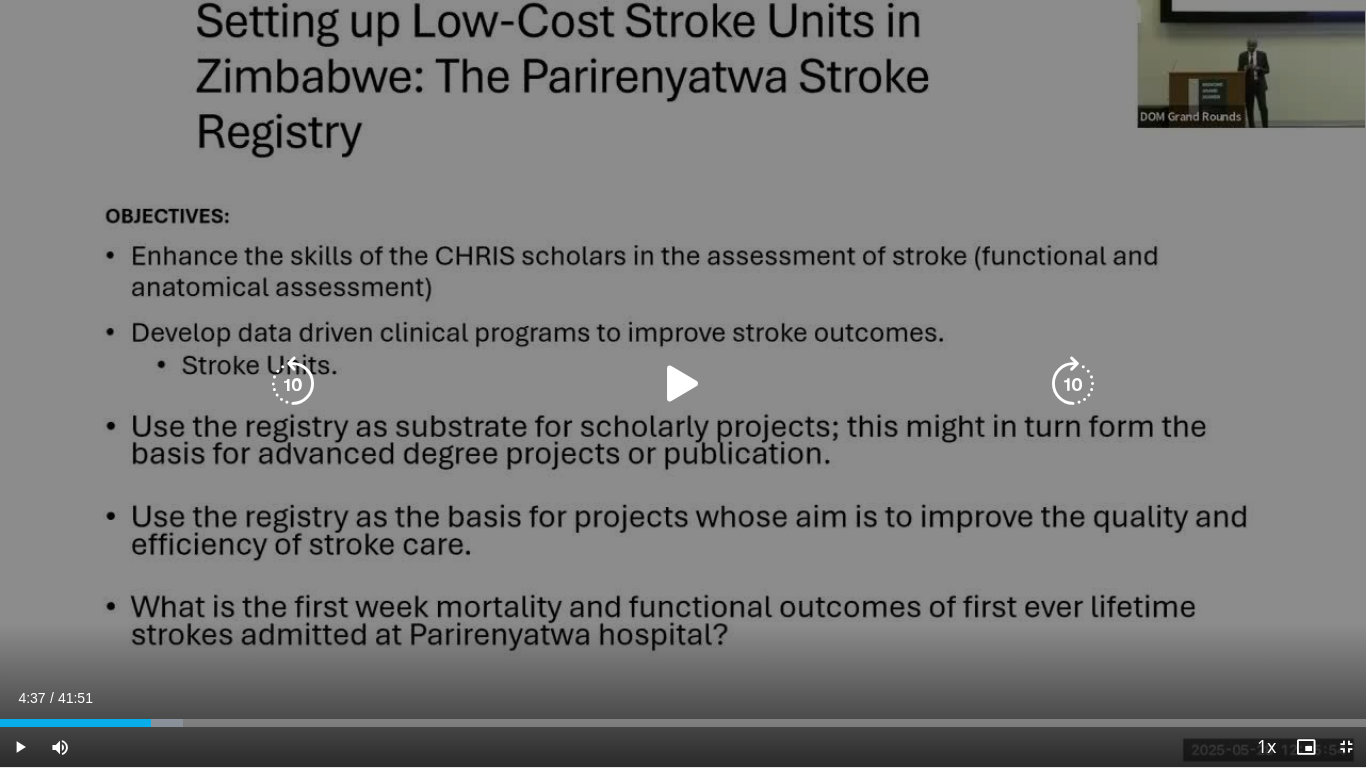 click at bounding box center [683, 384] 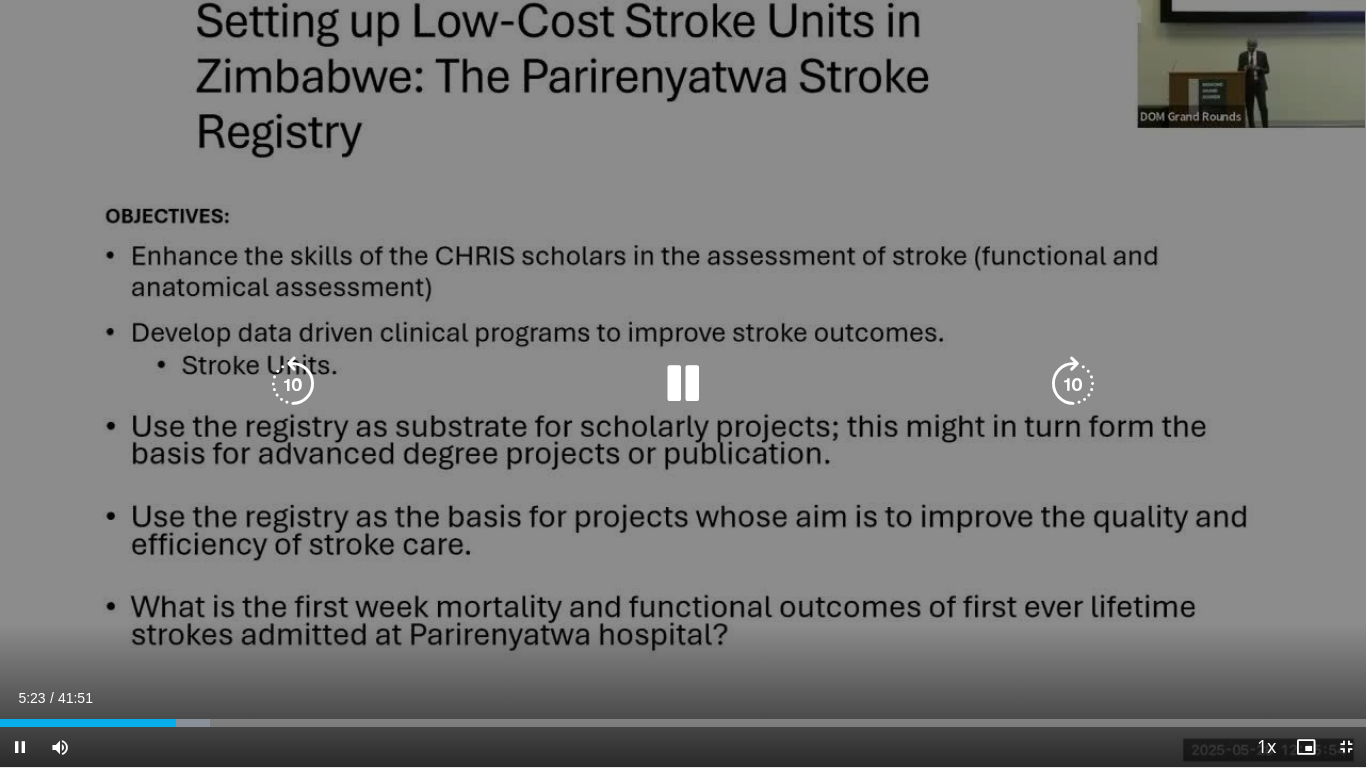 click on "10 seconds
Tap to unmute" at bounding box center [683, 383] 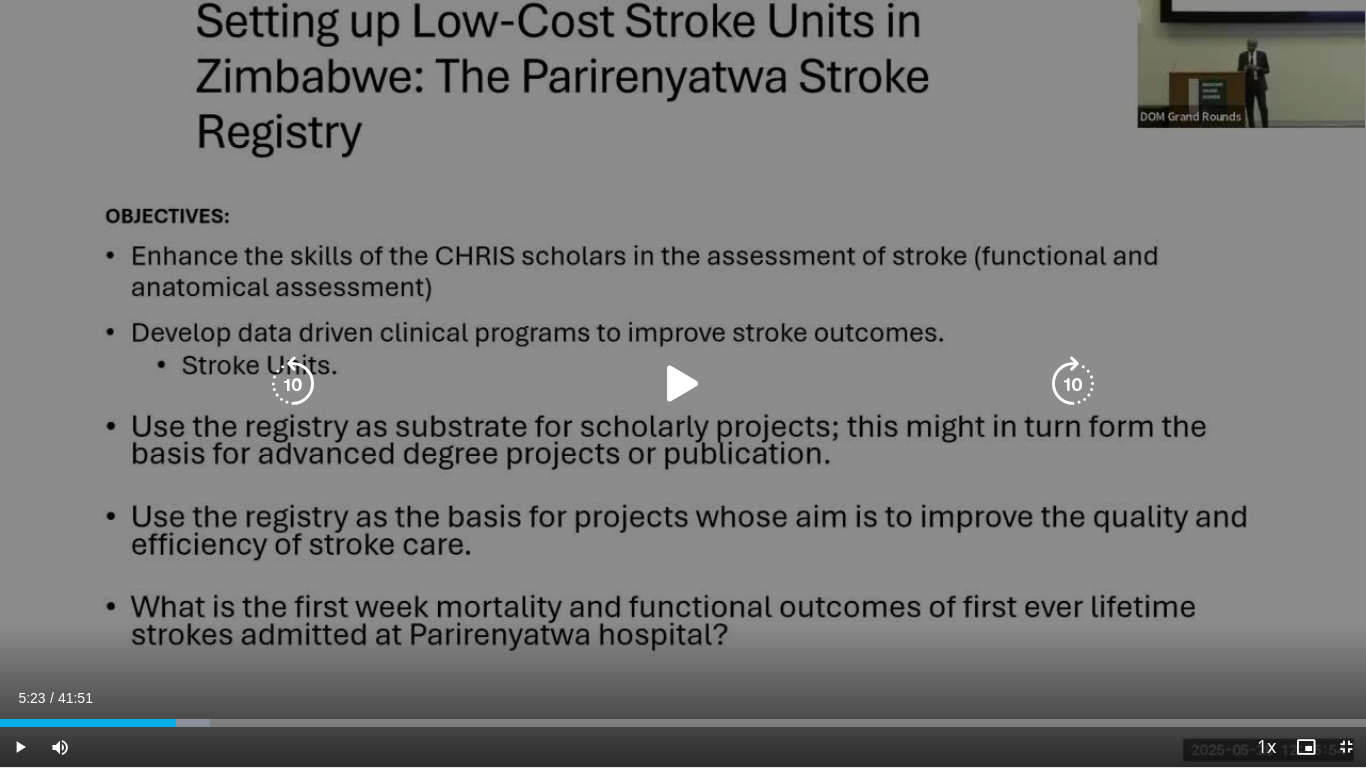 click on "10 seconds
Tap to unmute" at bounding box center [683, 383] 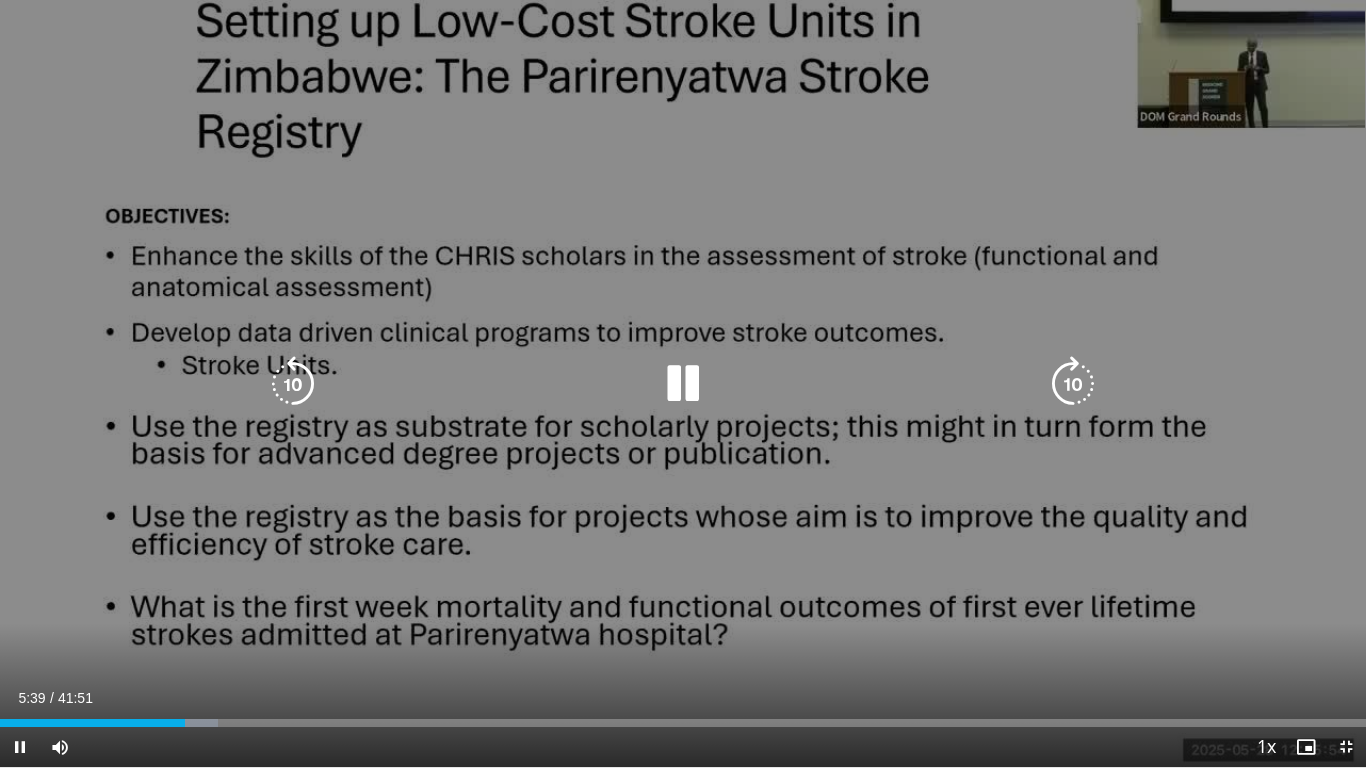 click on "10 seconds
Tap to unmute" at bounding box center [683, 383] 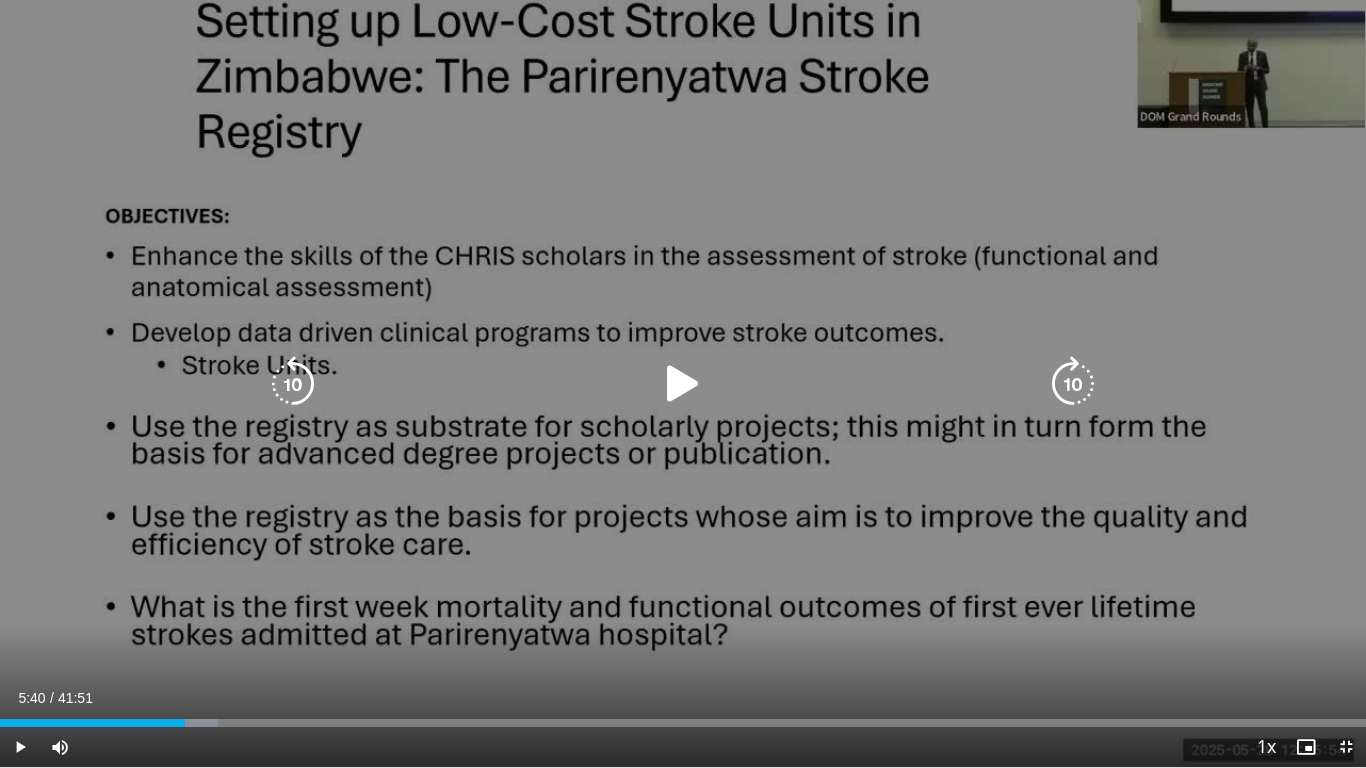 click on "10 seconds
Tap to unmute" at bounding box center [683, 383] 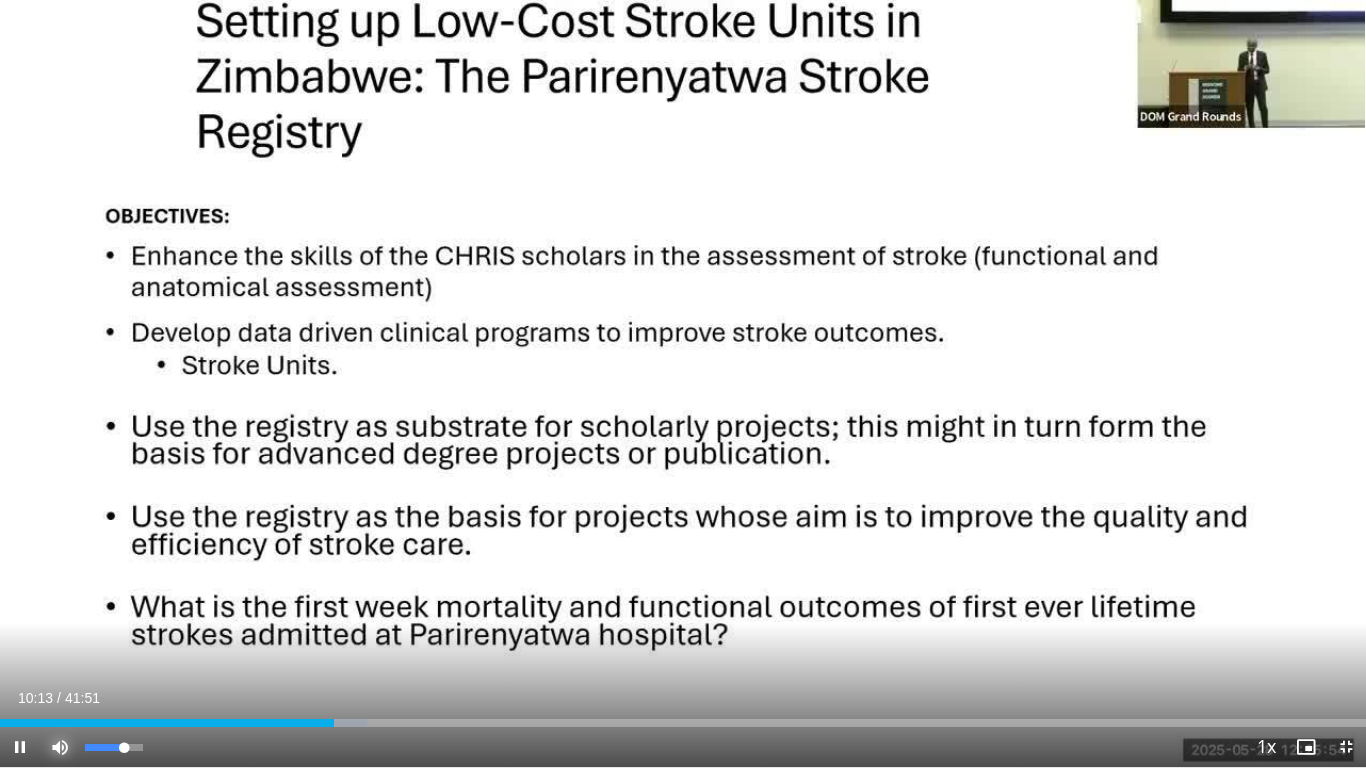 click at bounding box center [60, 747] 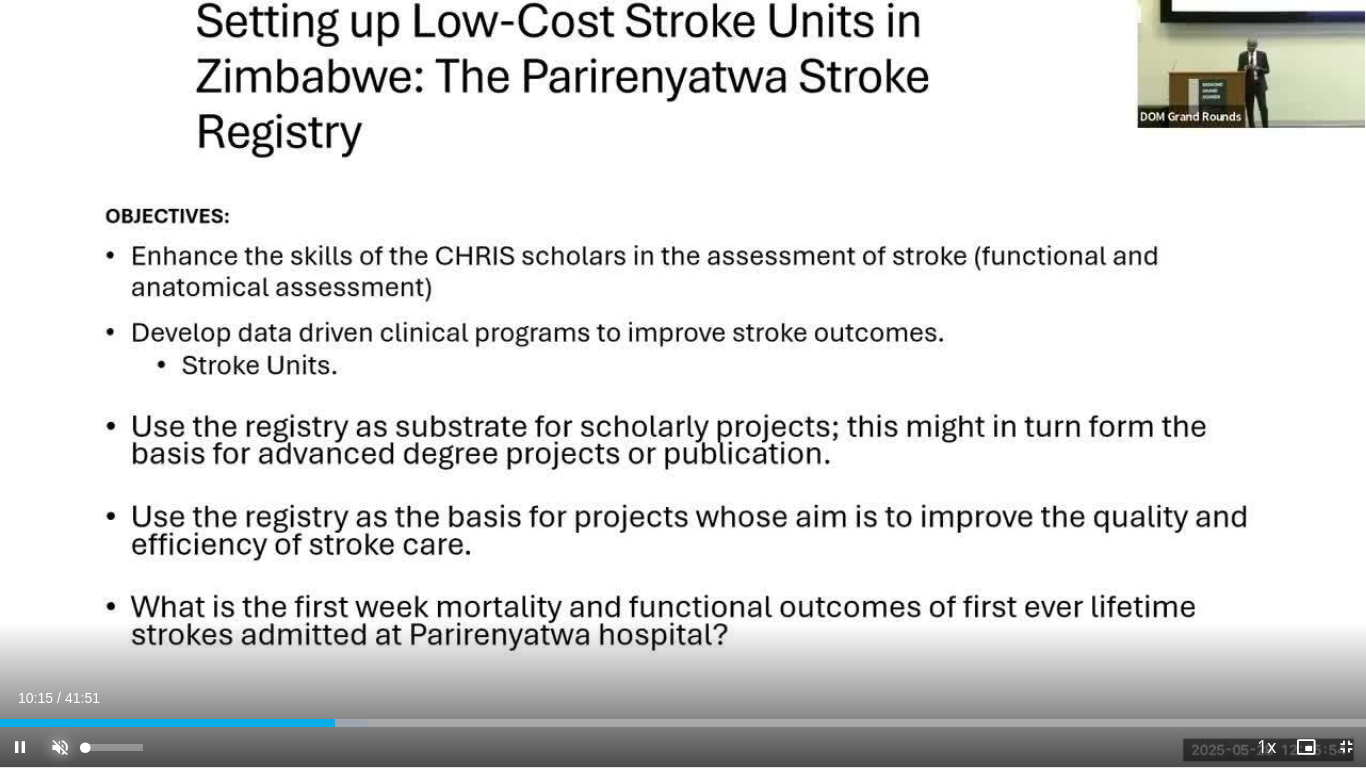click at bounding box center (60, 747) 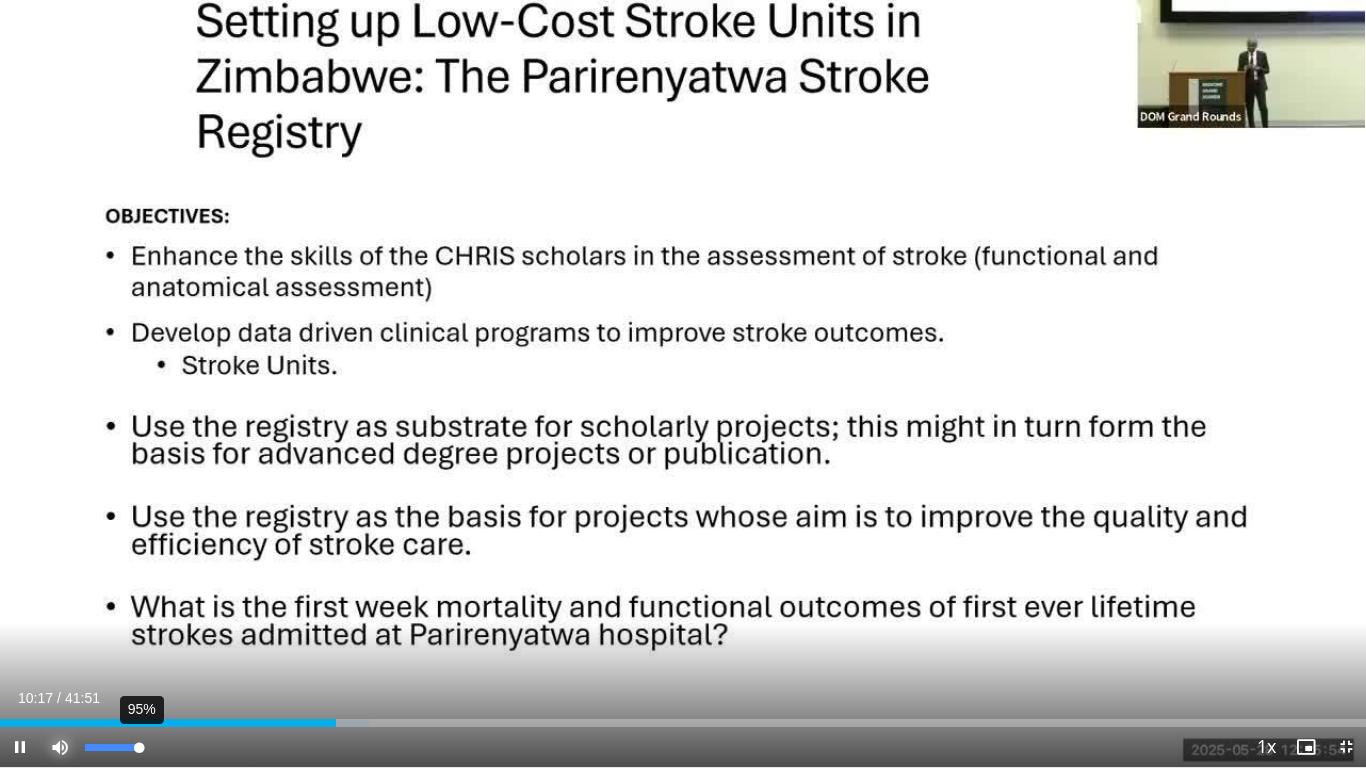 click on "95%" at bounding box center [113, 747] 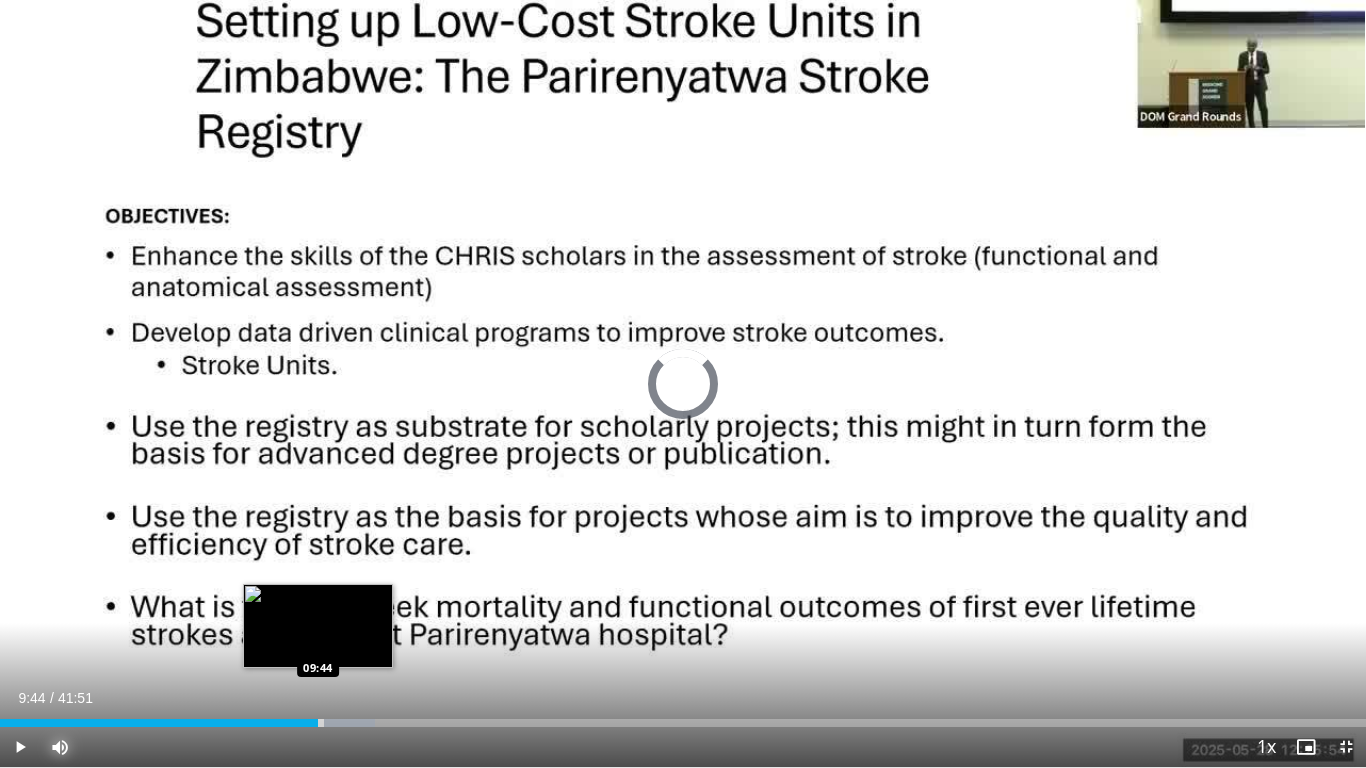 click on "Loaded :  27.48% 09:44 09:44" at bounding box center [683, 723] 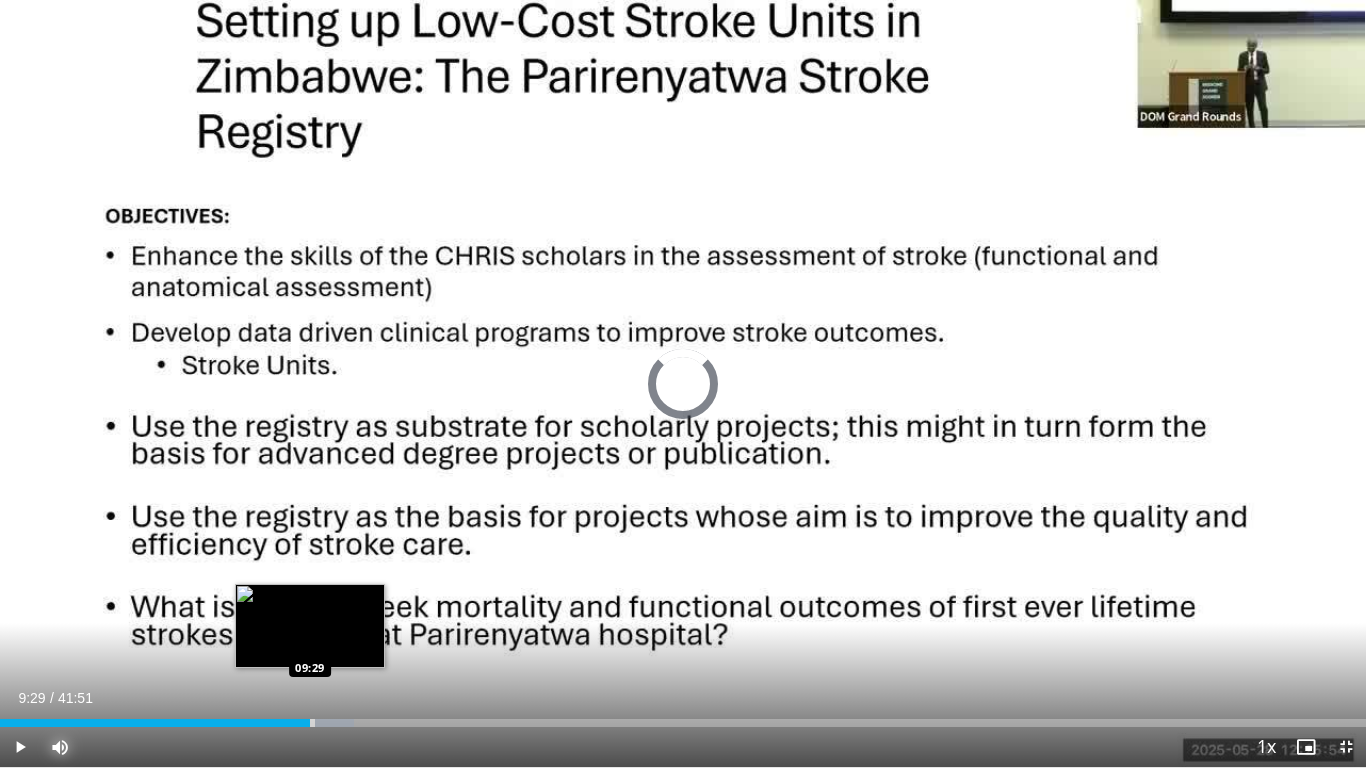 click on "Loaded :  25.88% 09:50 09:29" at bounding box center [683, 723] 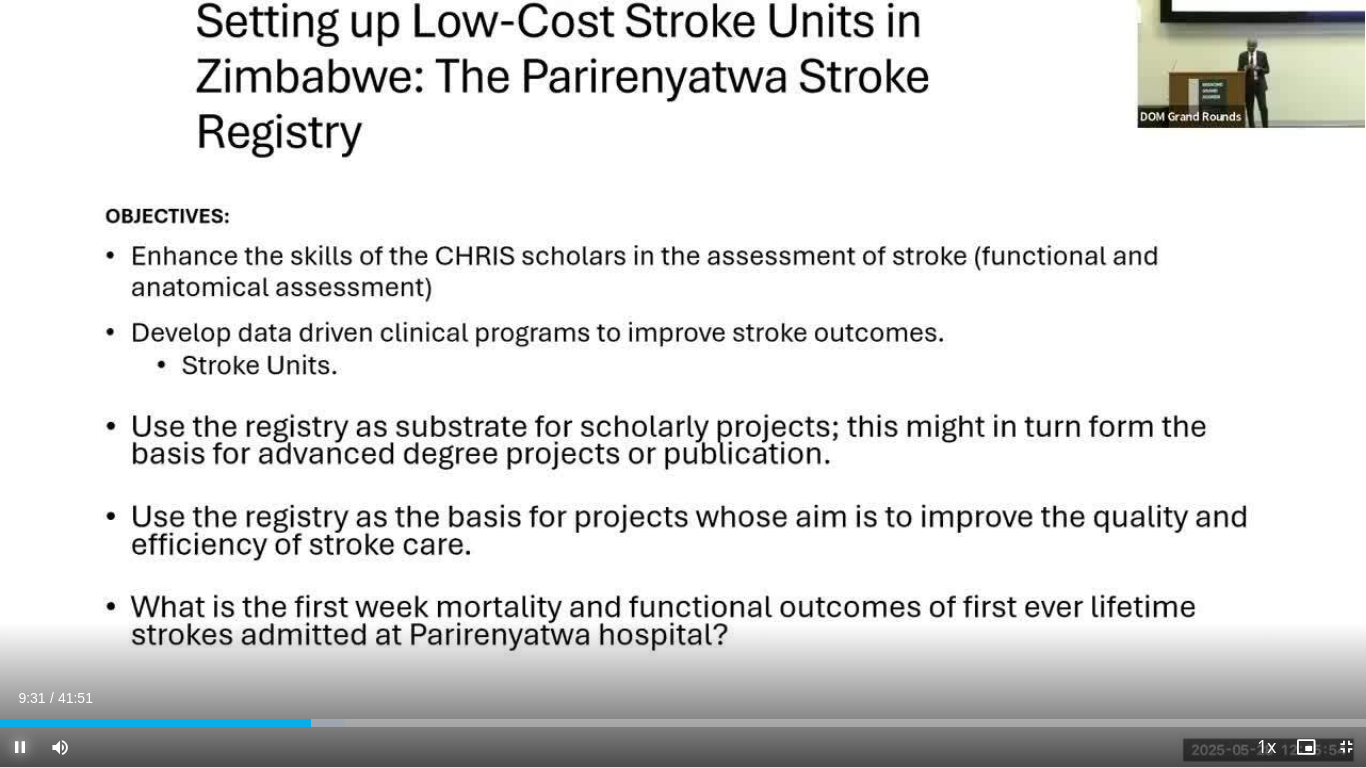 click at bounding box center (20, 747) 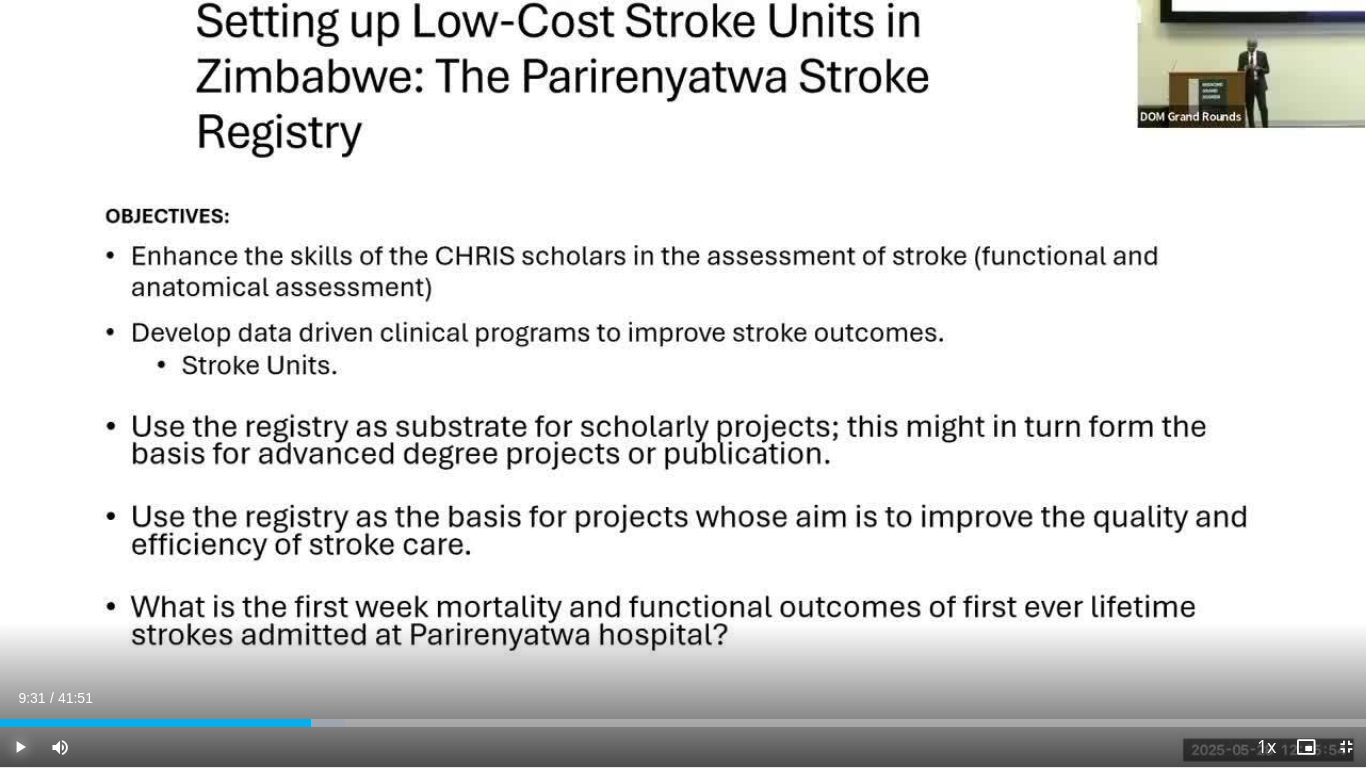 click on "Play" at bounding box center [20, 747] 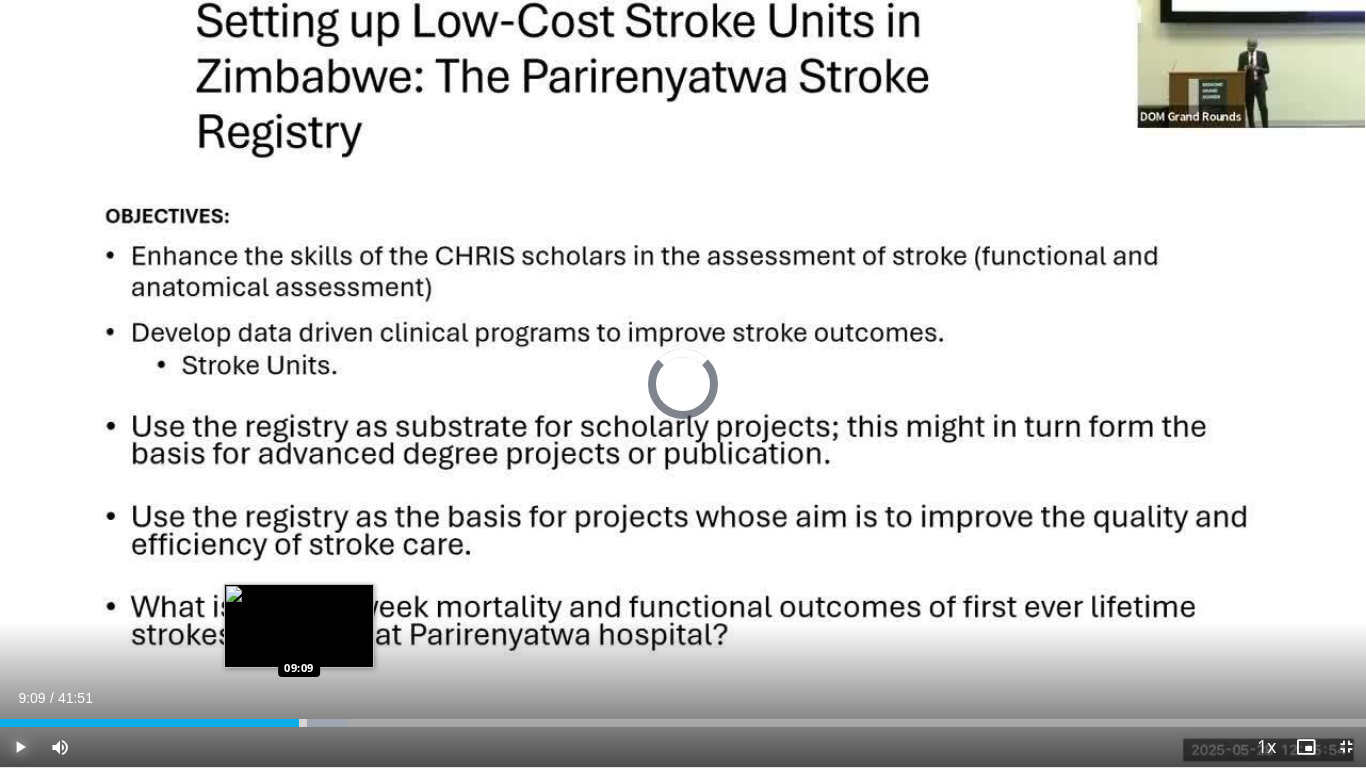 click on "09:40" at bounding box center (149, 723) 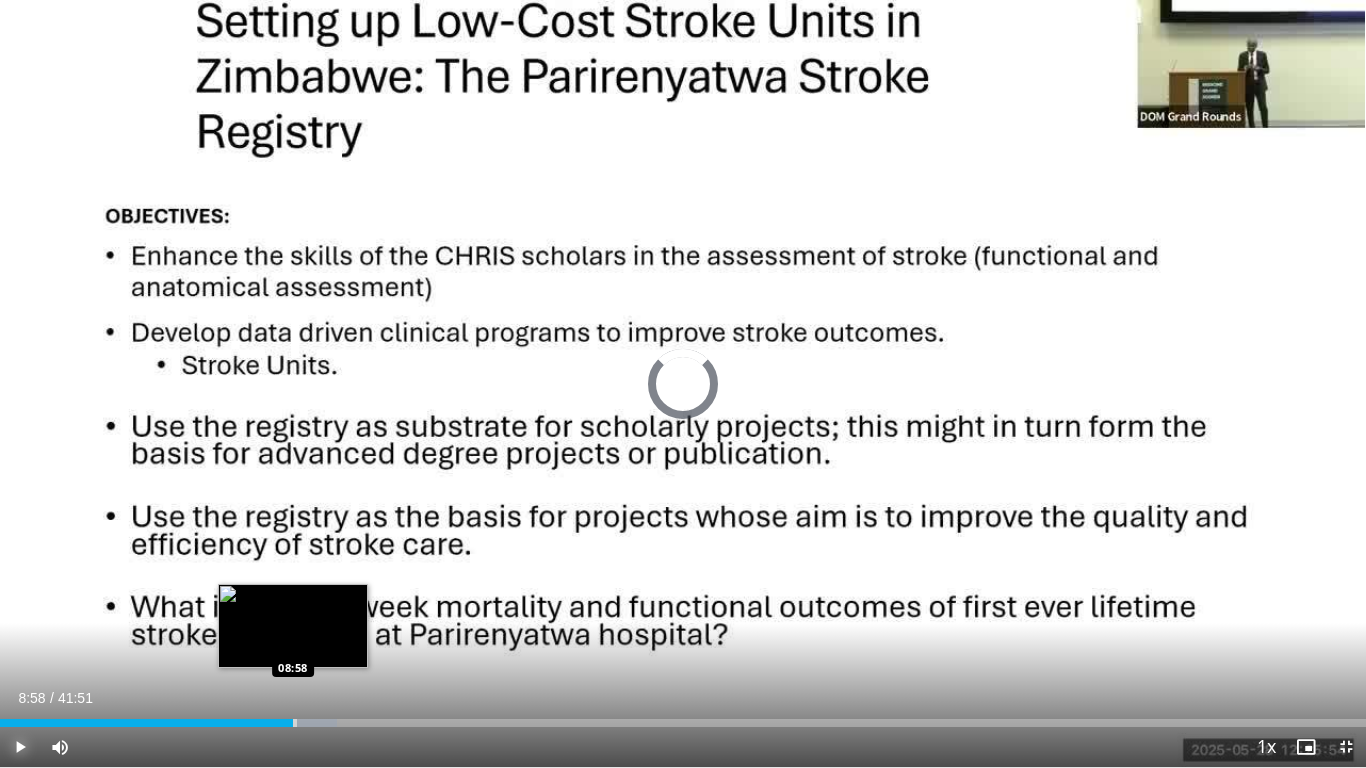 click on "Loaded :  24.69% 08:58 08:58" at bounding box center (683, 723) 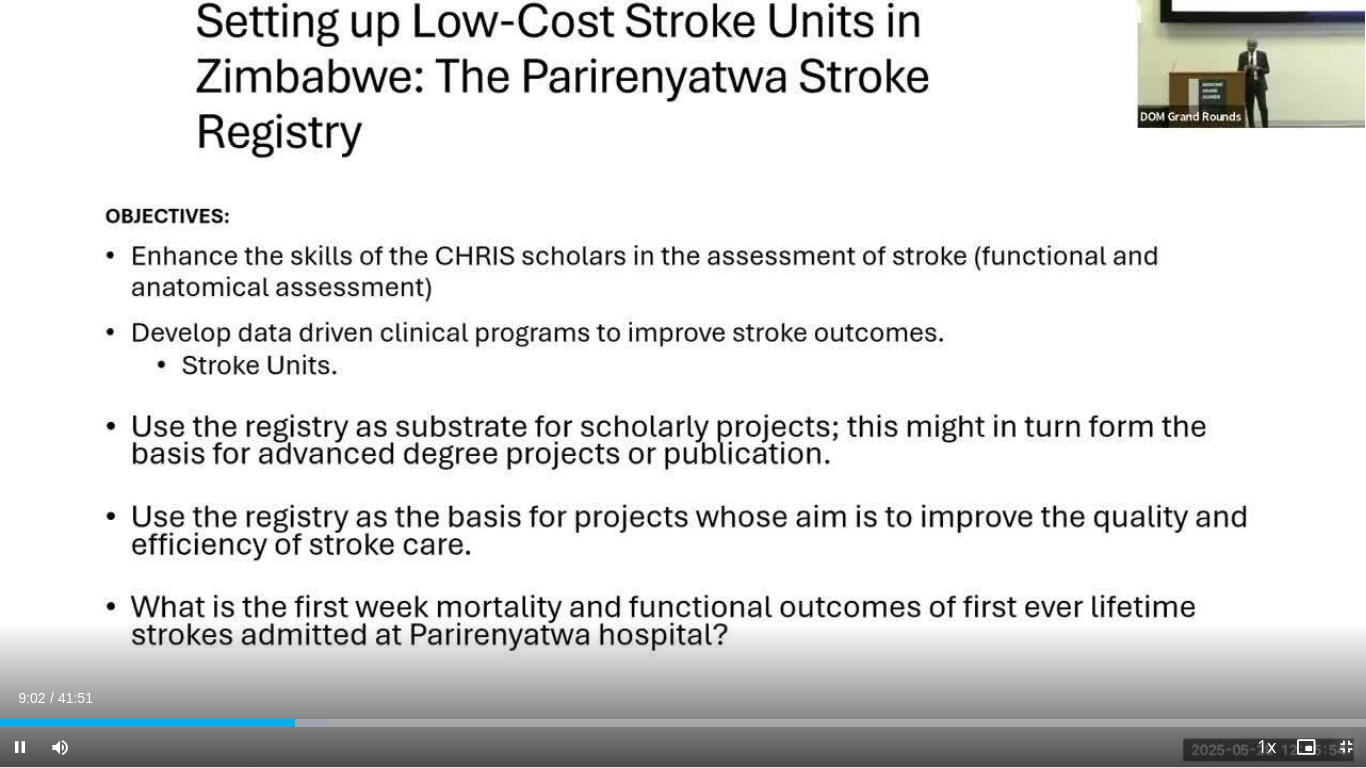 click at bounding box center (1346, 747) 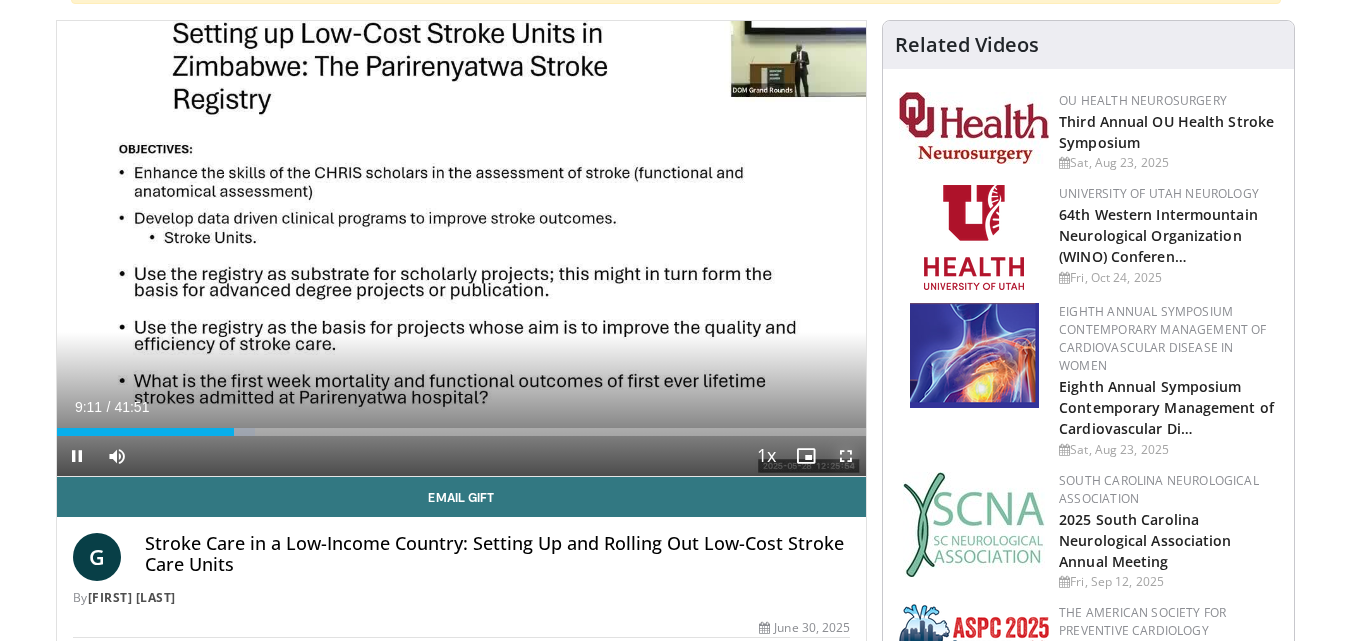 click at bounding box center (846, 456) 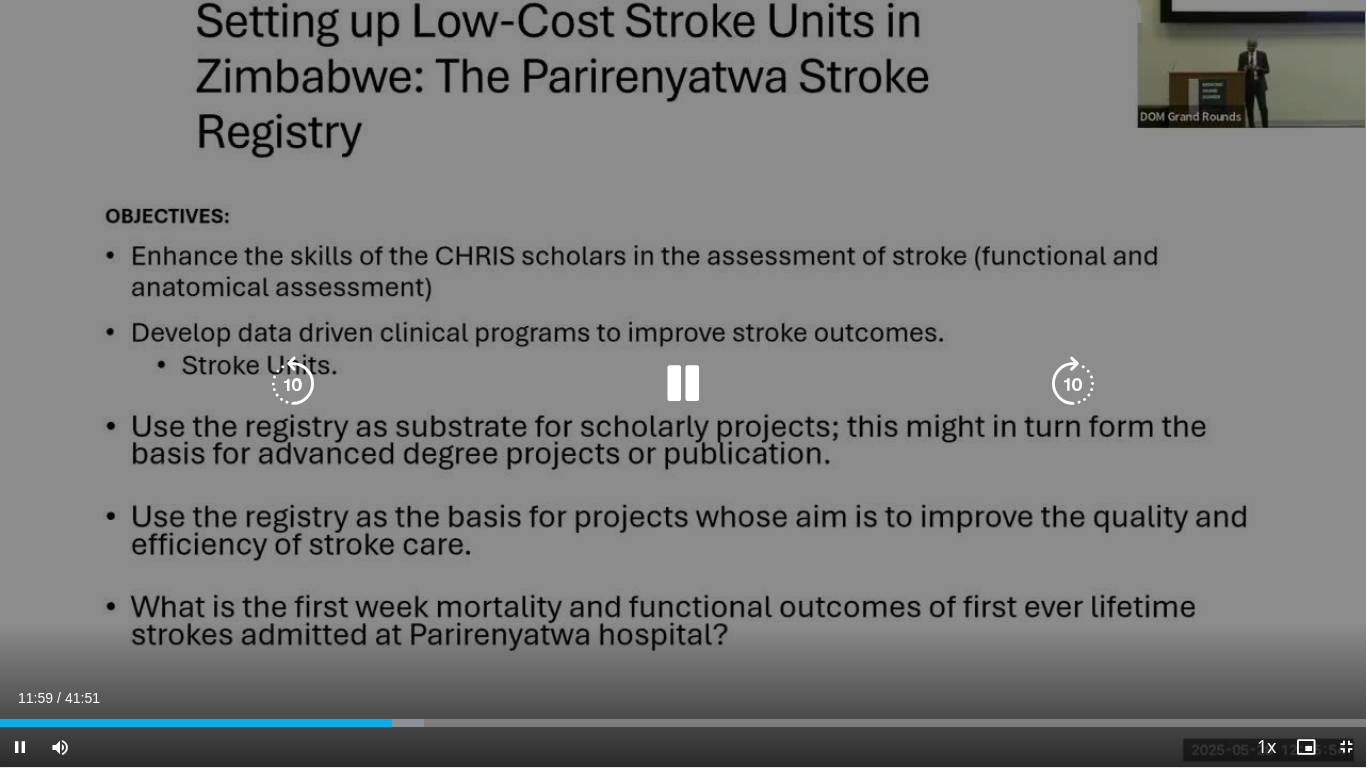 click at bounding box center (293, 384) 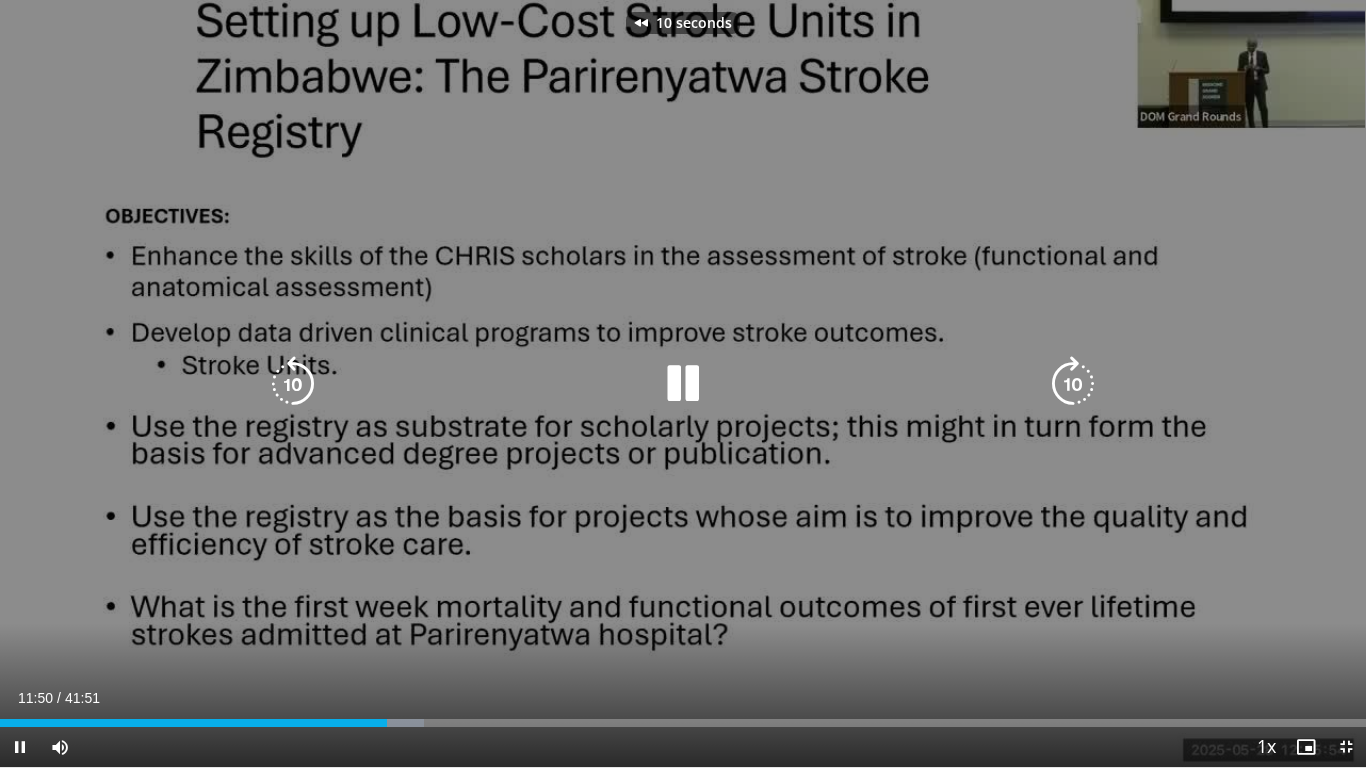 click at bounding box center (293, 384) 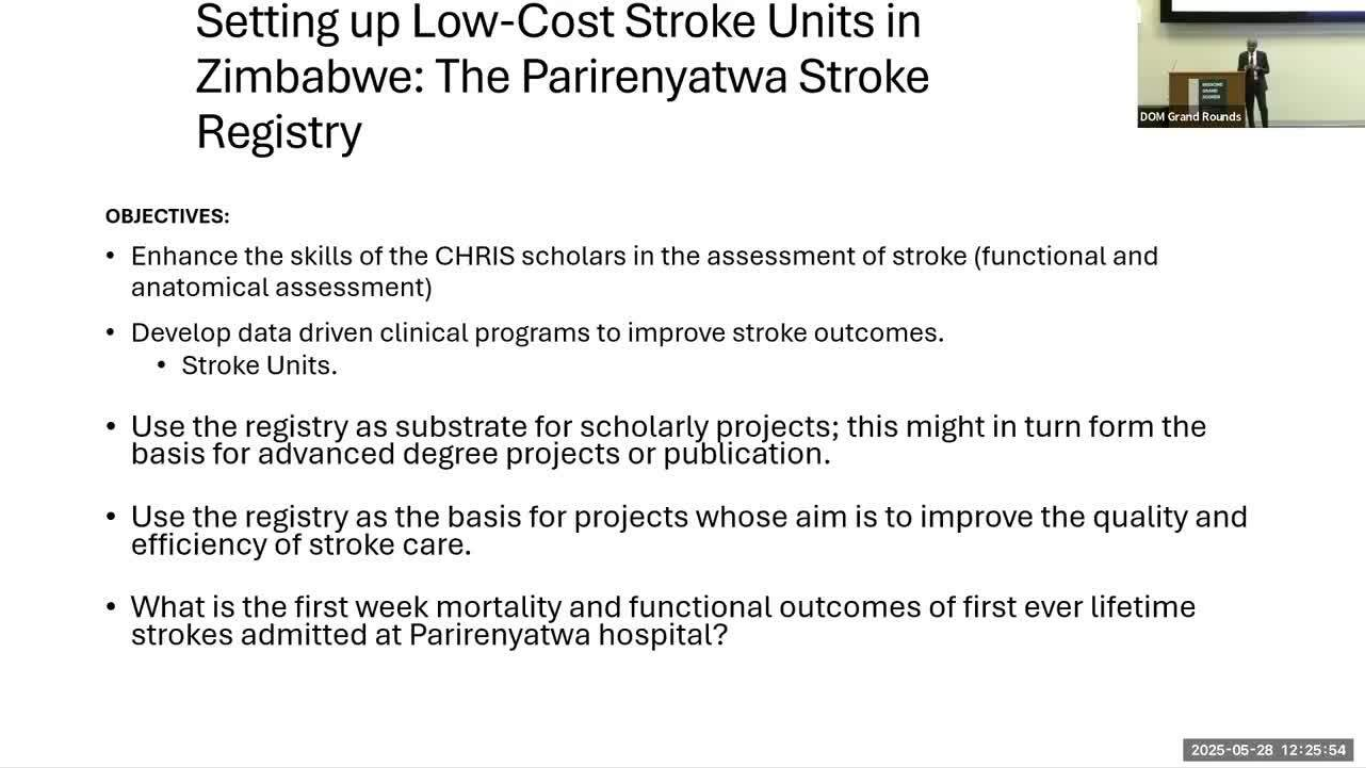 type 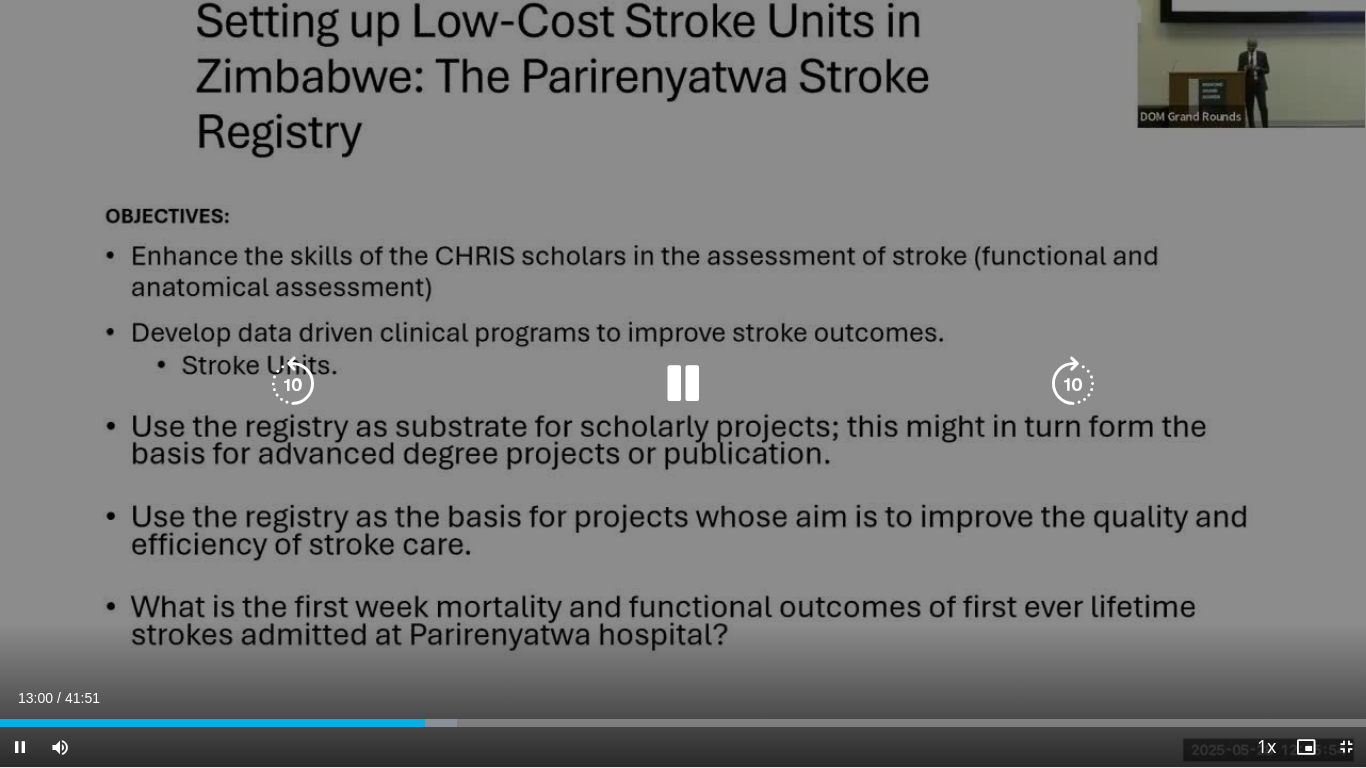click on "20 seconds
Tap to unmute" at bounding box center [683, 383] 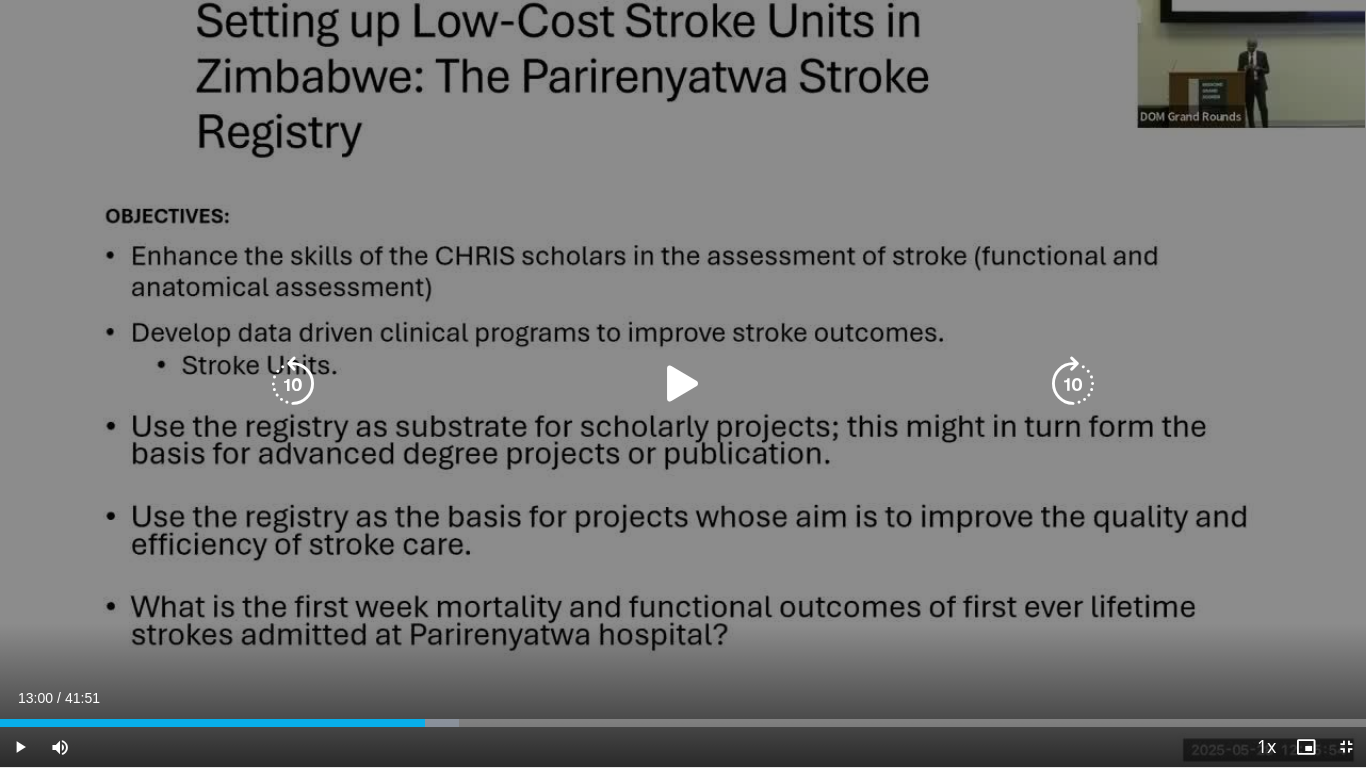 click on "20 seconds
Tap to unmute" at bounding box center (683, 383) 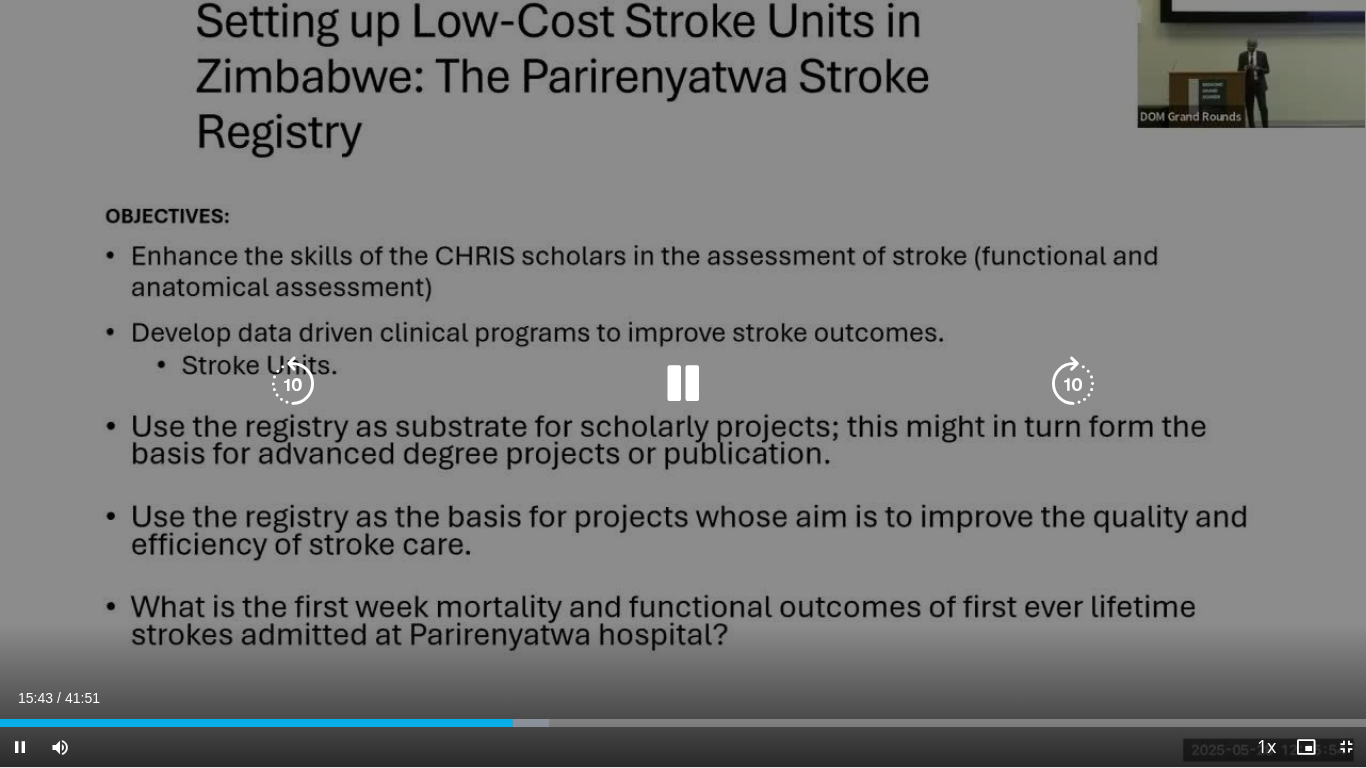 click at bounding box center [293, 384] 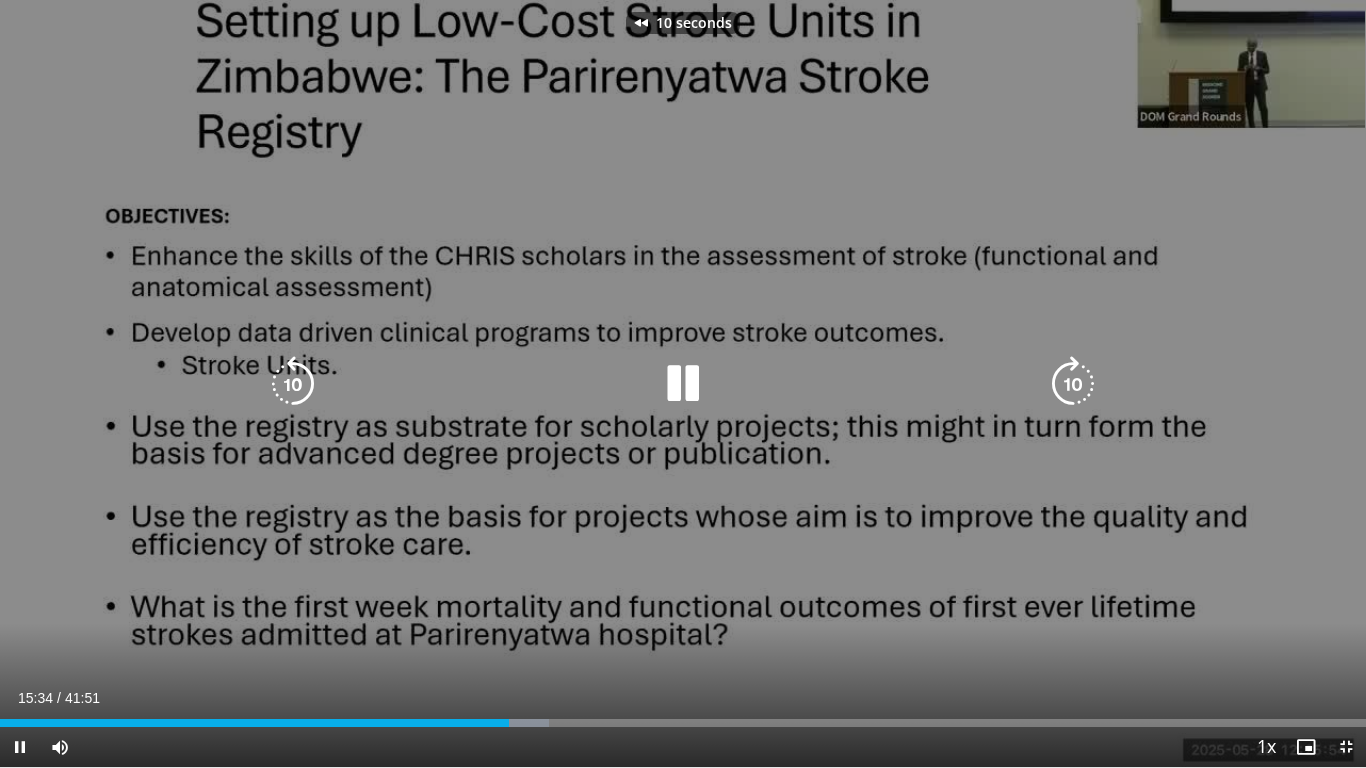 click at bounding box center [683, 384] 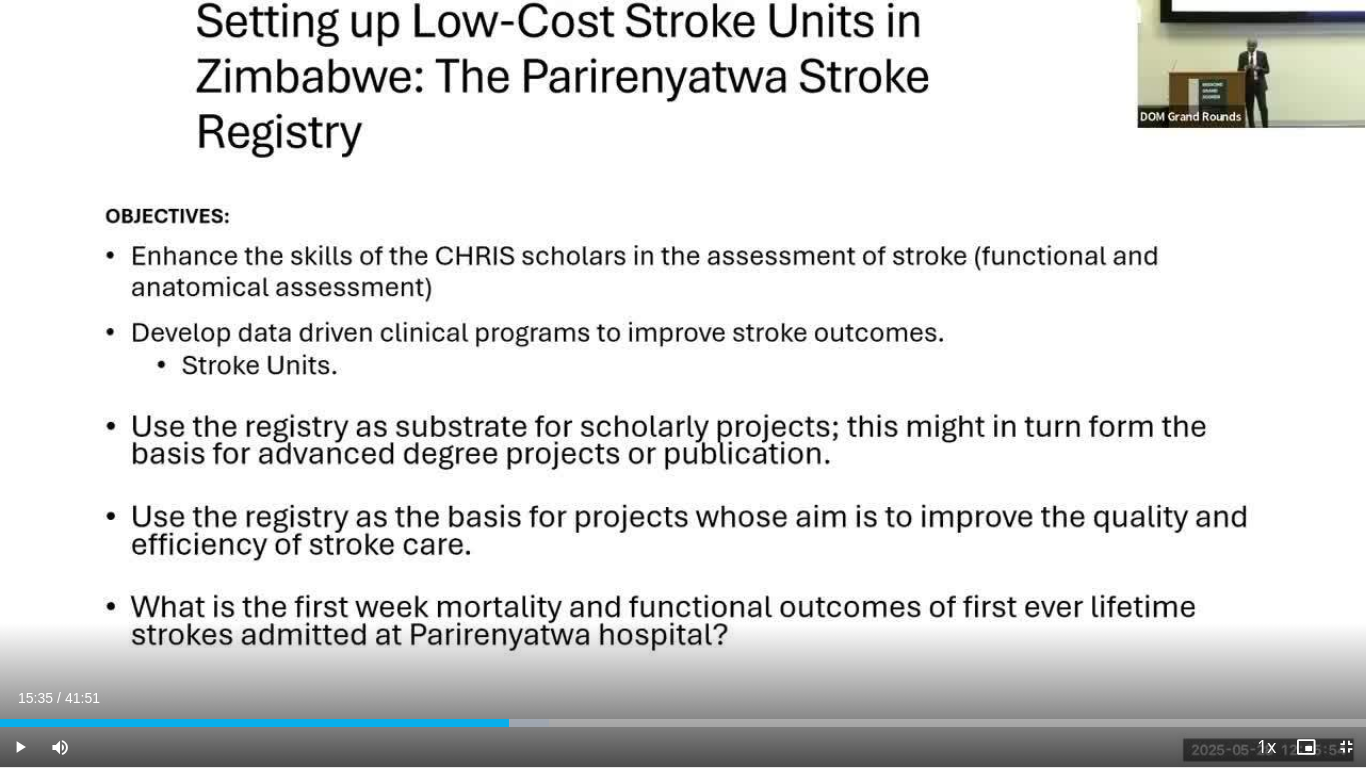 type 